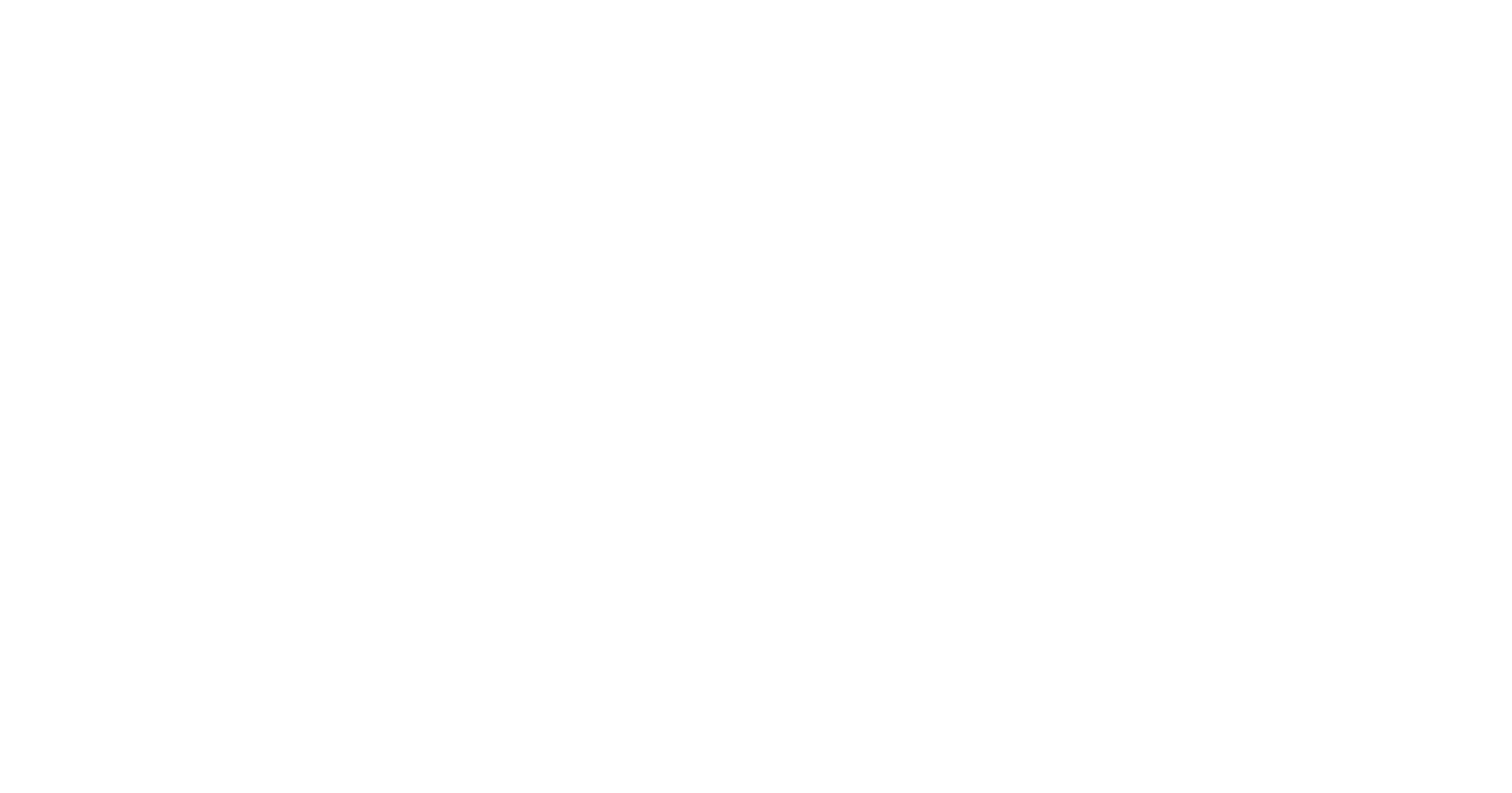 scroll, scrollTop: 0, scrollLeft: 0, axis: both 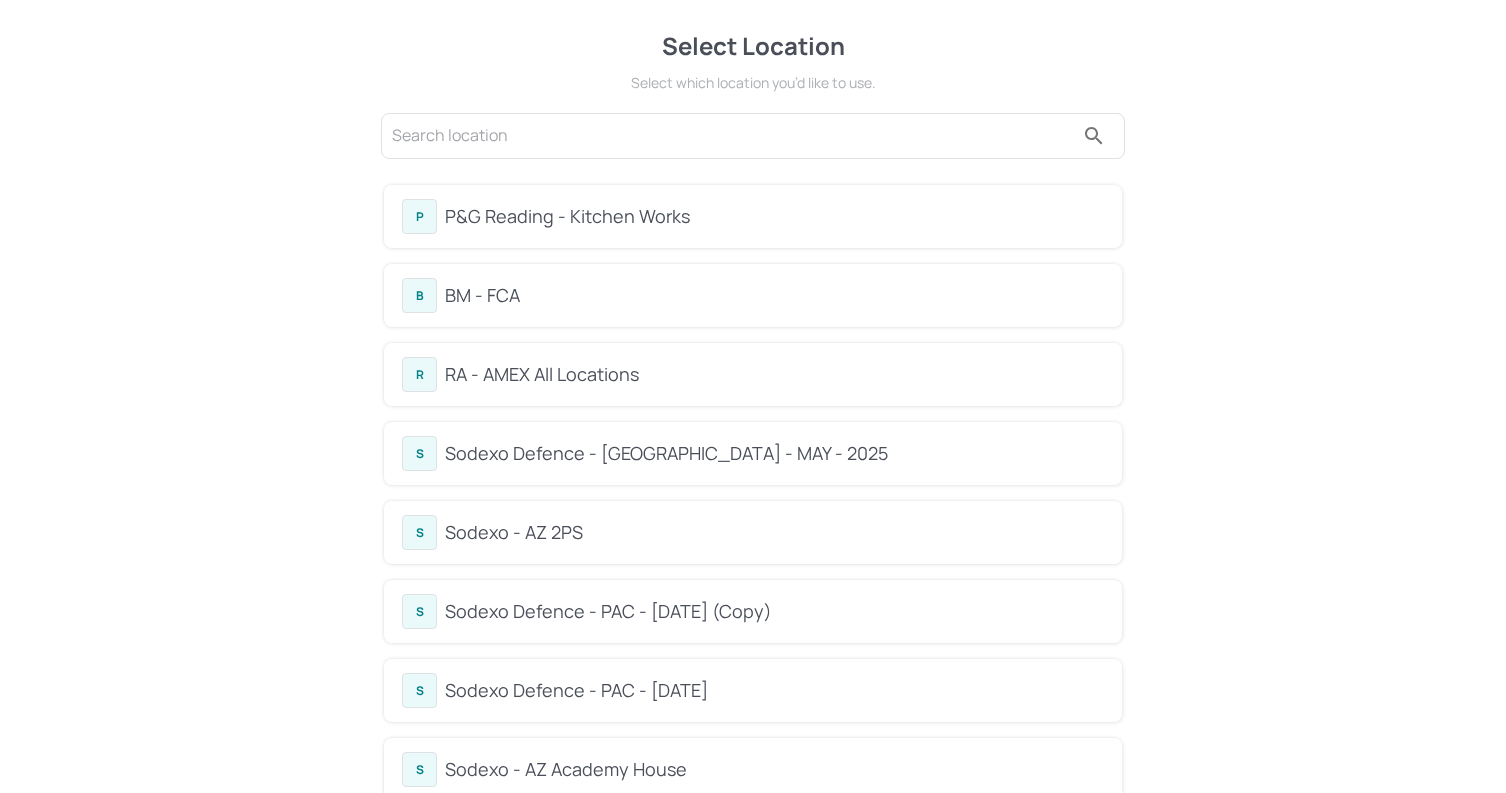 click on "BM - FCA" at bounding box center [774, 295] 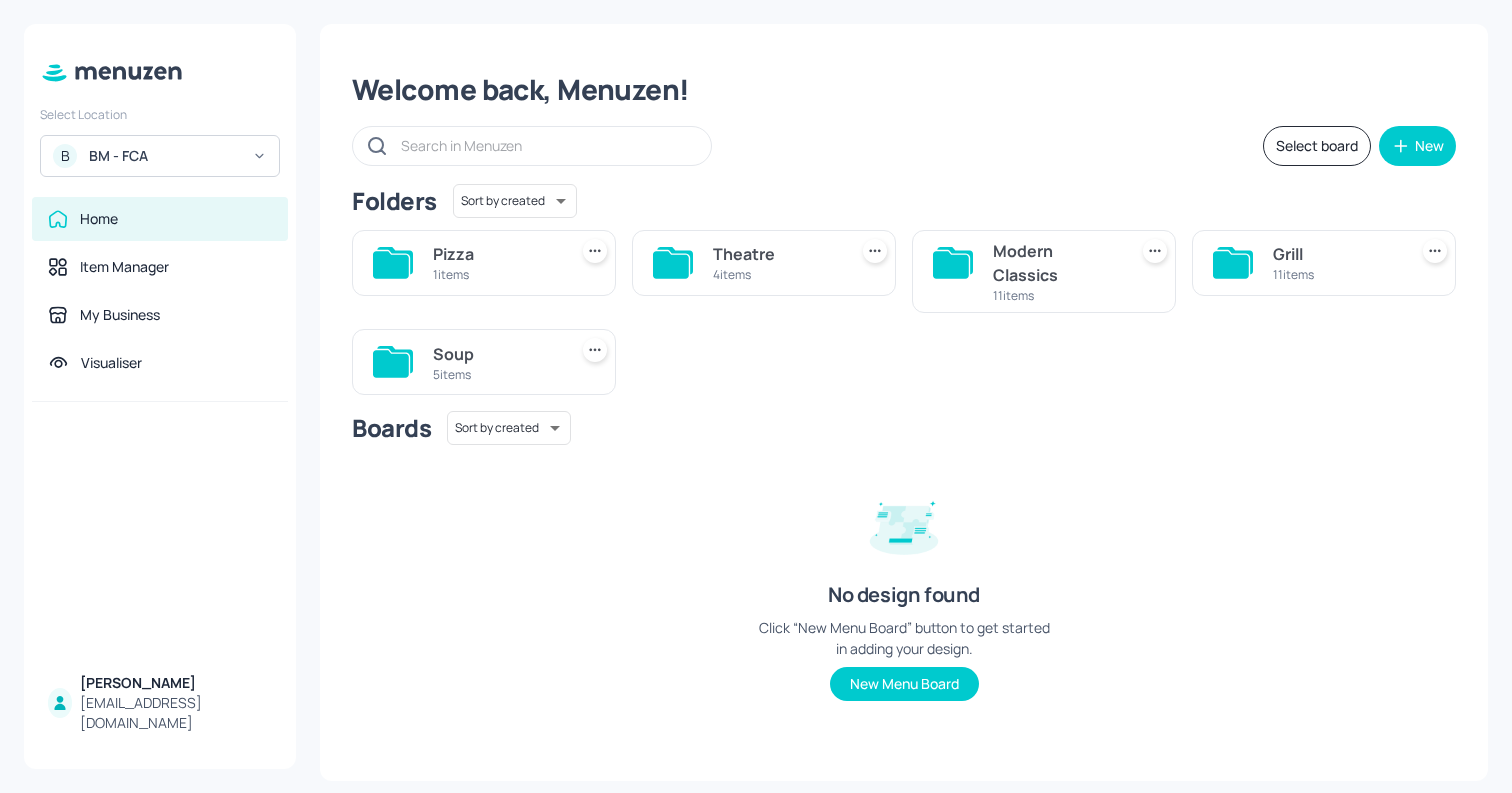 click on "Soup" at bounding box center (496, 354) 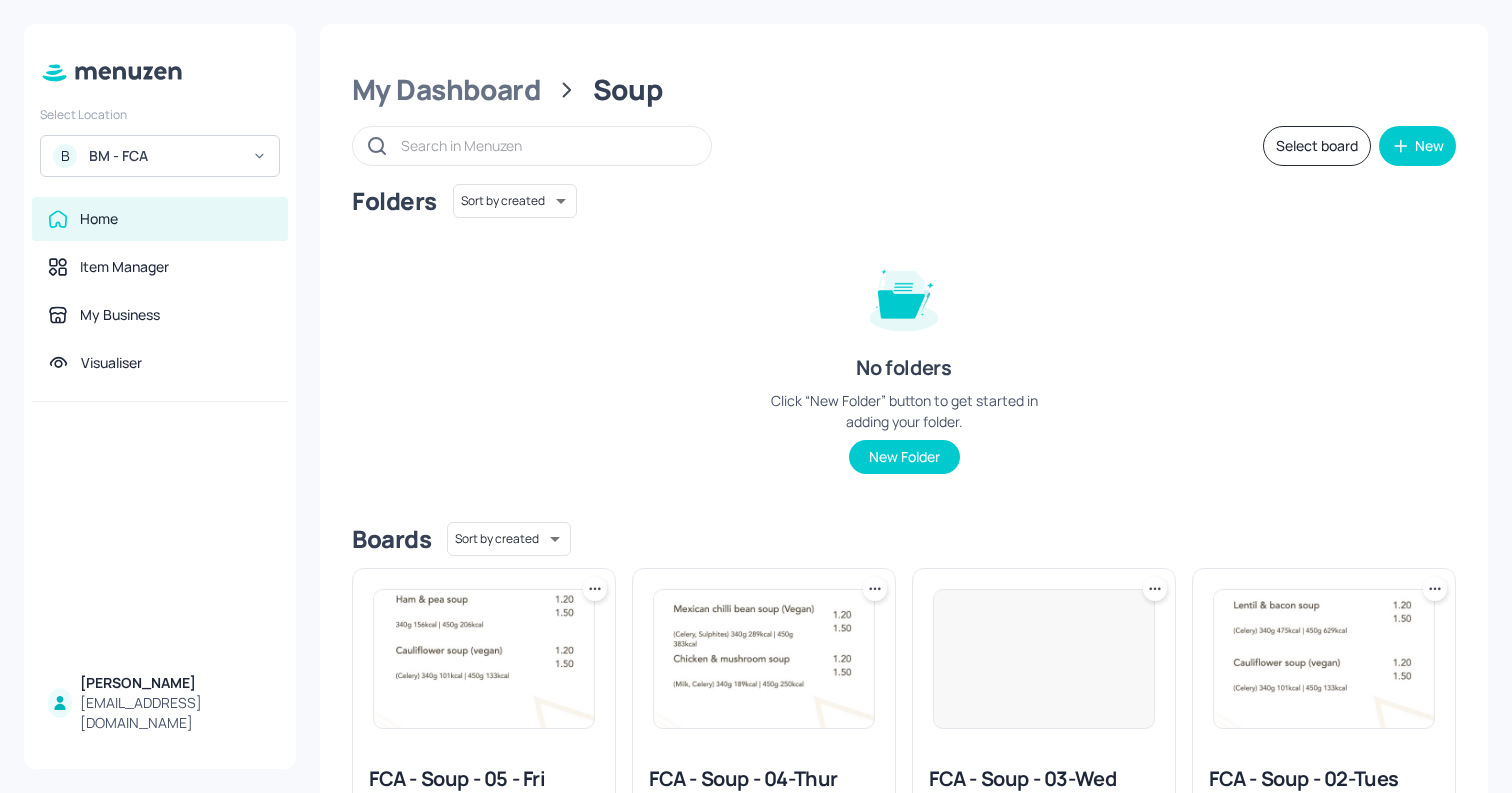 scroll, scrollTop: 55, scrollLeft: 0, axis: vertical 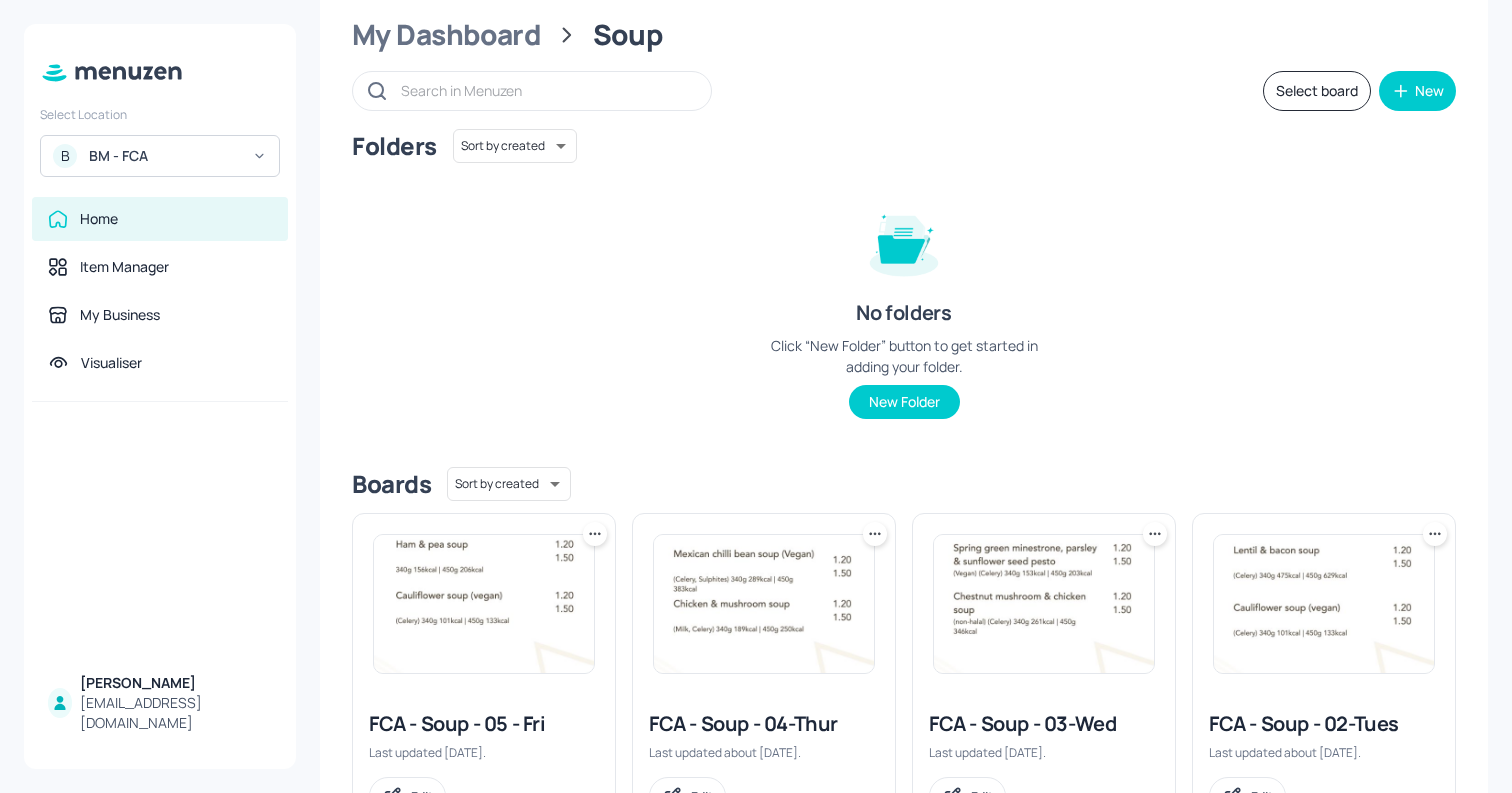 click at bounding box center [1324, 604] 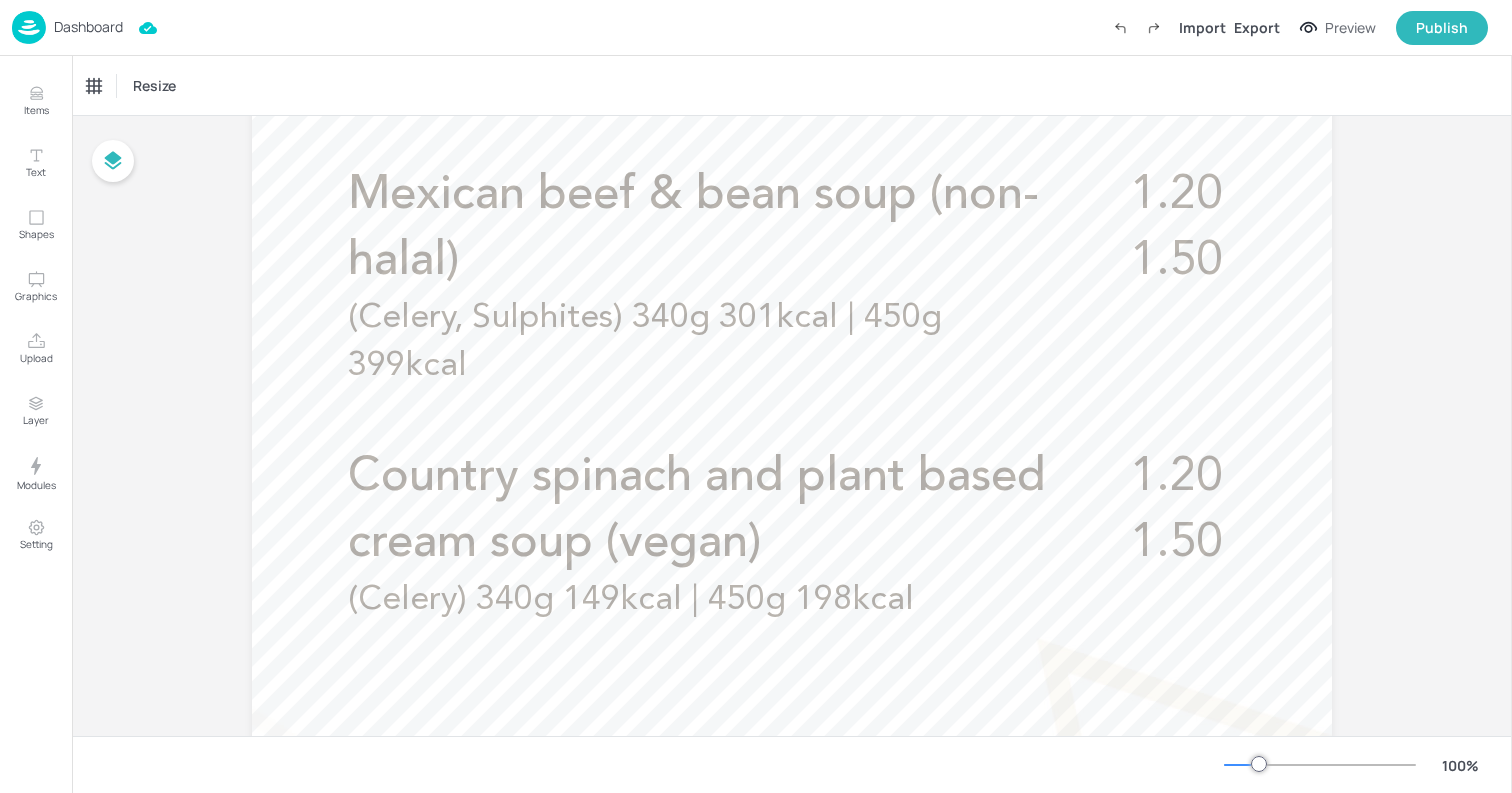 scroll, scrollTop: 690, scrollLeft: 0, axis: vertical 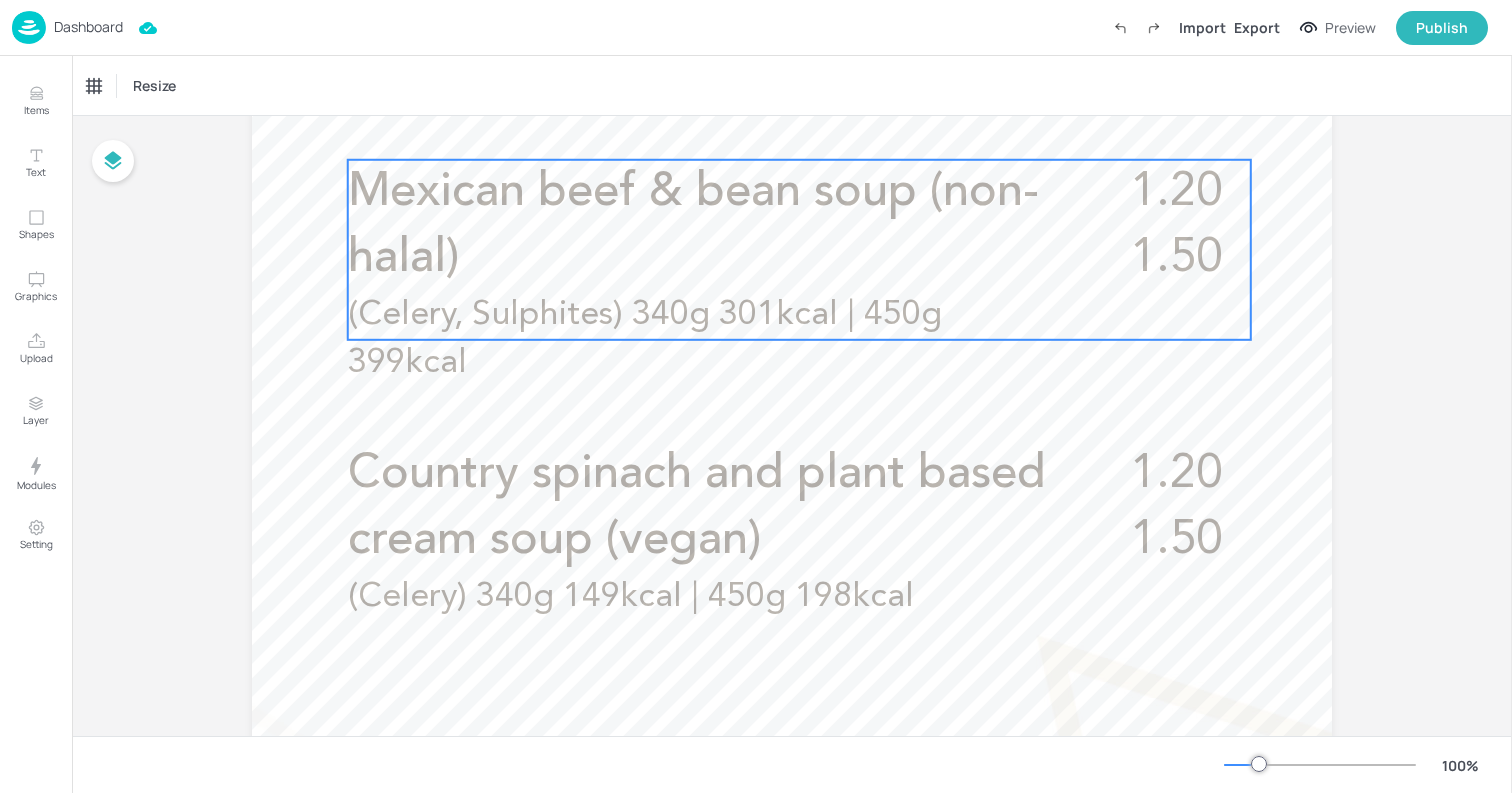 click on "Mexican beef & bean soup (non-halal)" at bounding box center (713, 226) 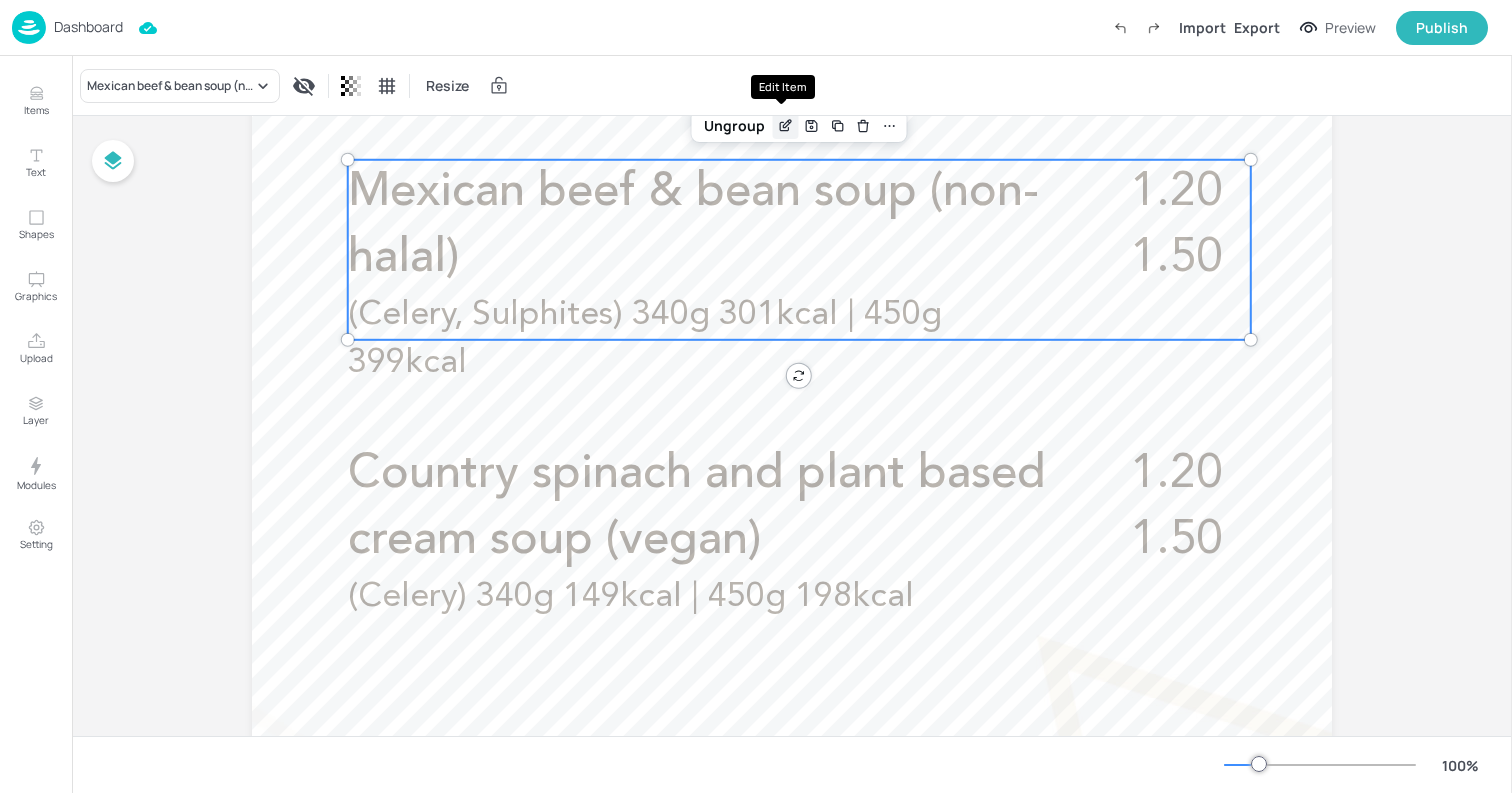 click at bounding box center (786, 126) 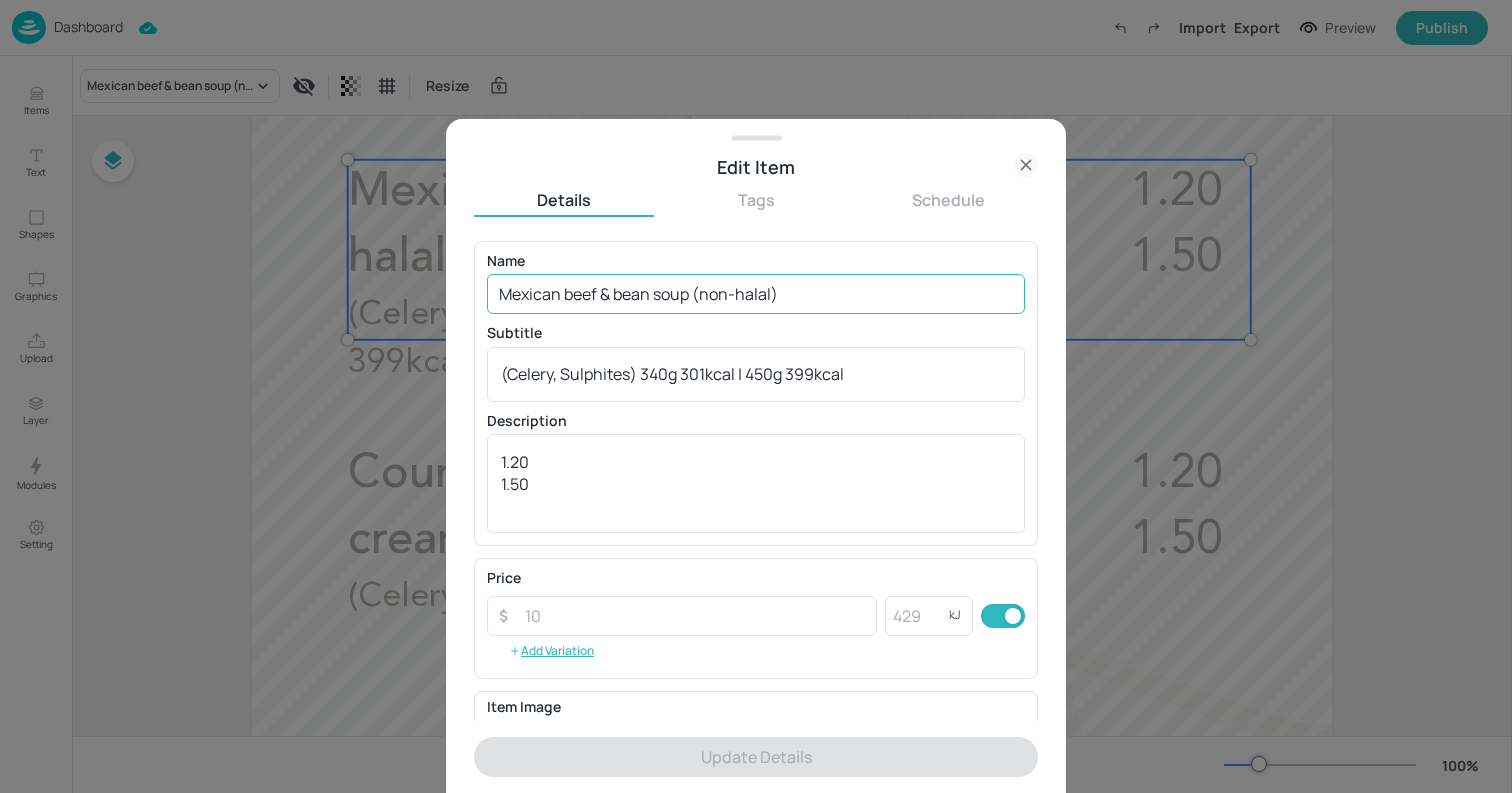 click on "Mexican beef & bean soup (non-halal)" at bounding box center (756, 294) 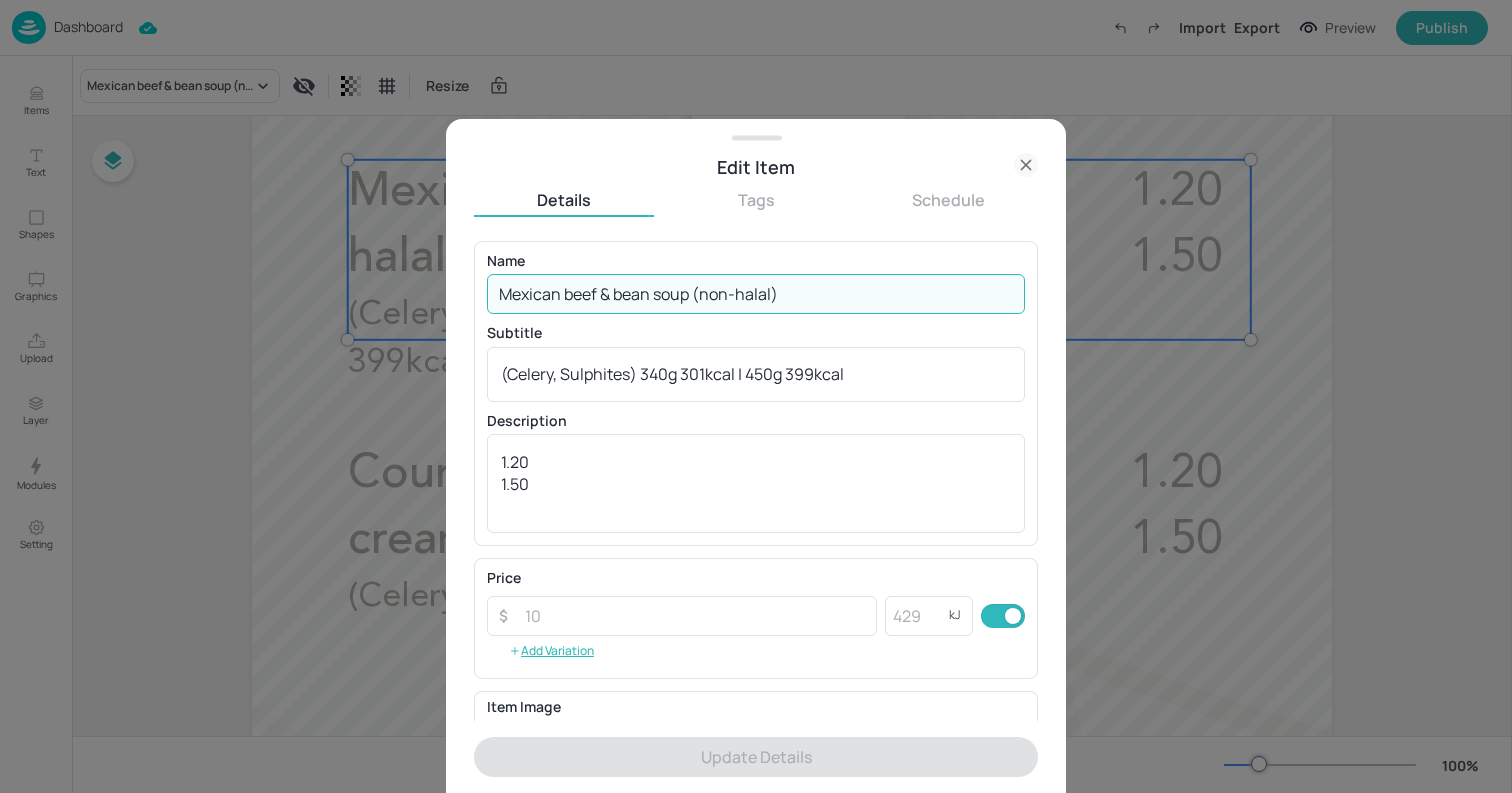click on "Mexican beef & bean soup (non-halal)" at bounding box center [756, 294] 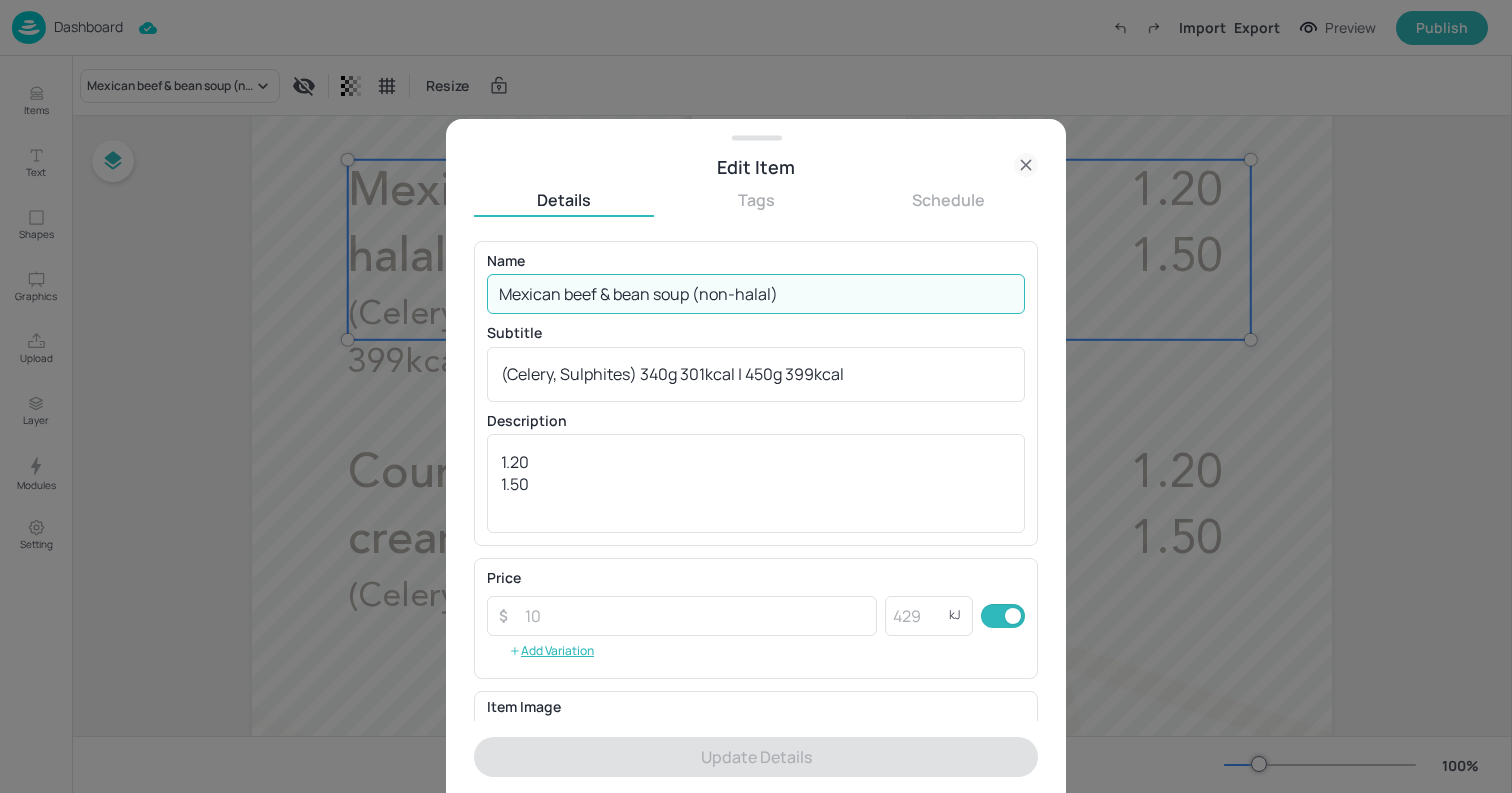 type on "V" 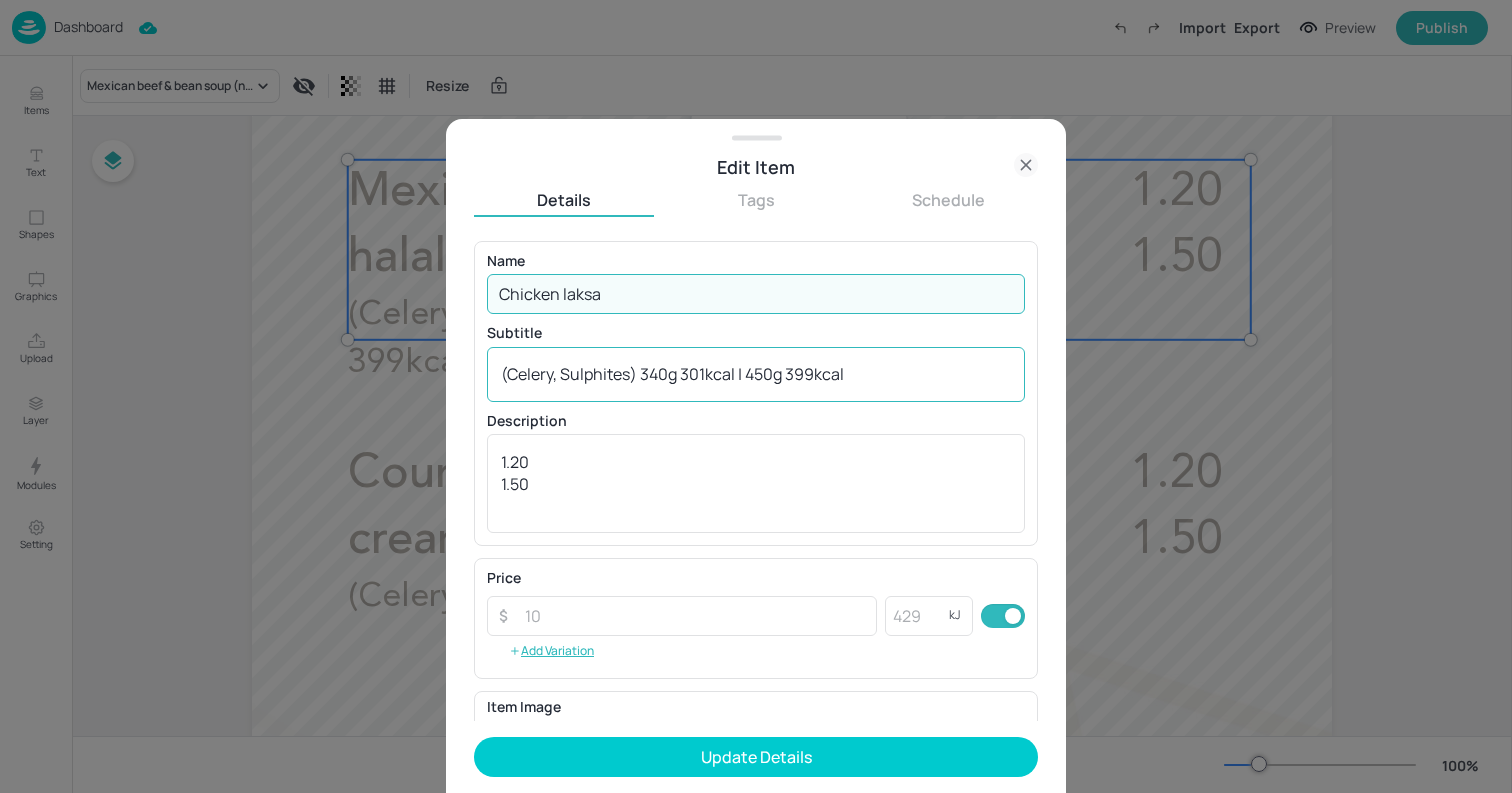 type on "Chicken laksa" 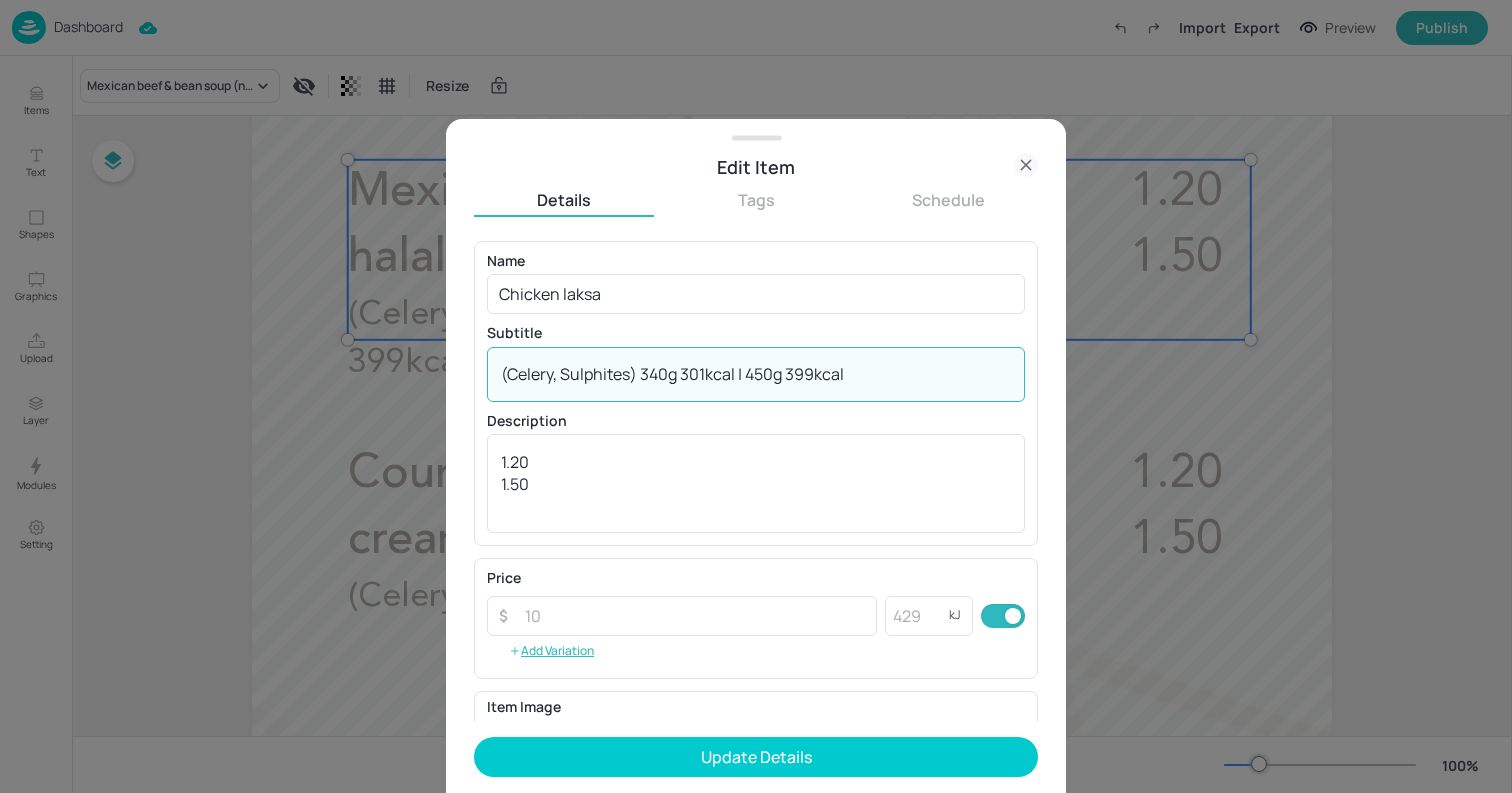 click on "(Celery, Sulphites) 340g 301kcal | 450g 399kcal x ​" at bounding box center [756, 374] 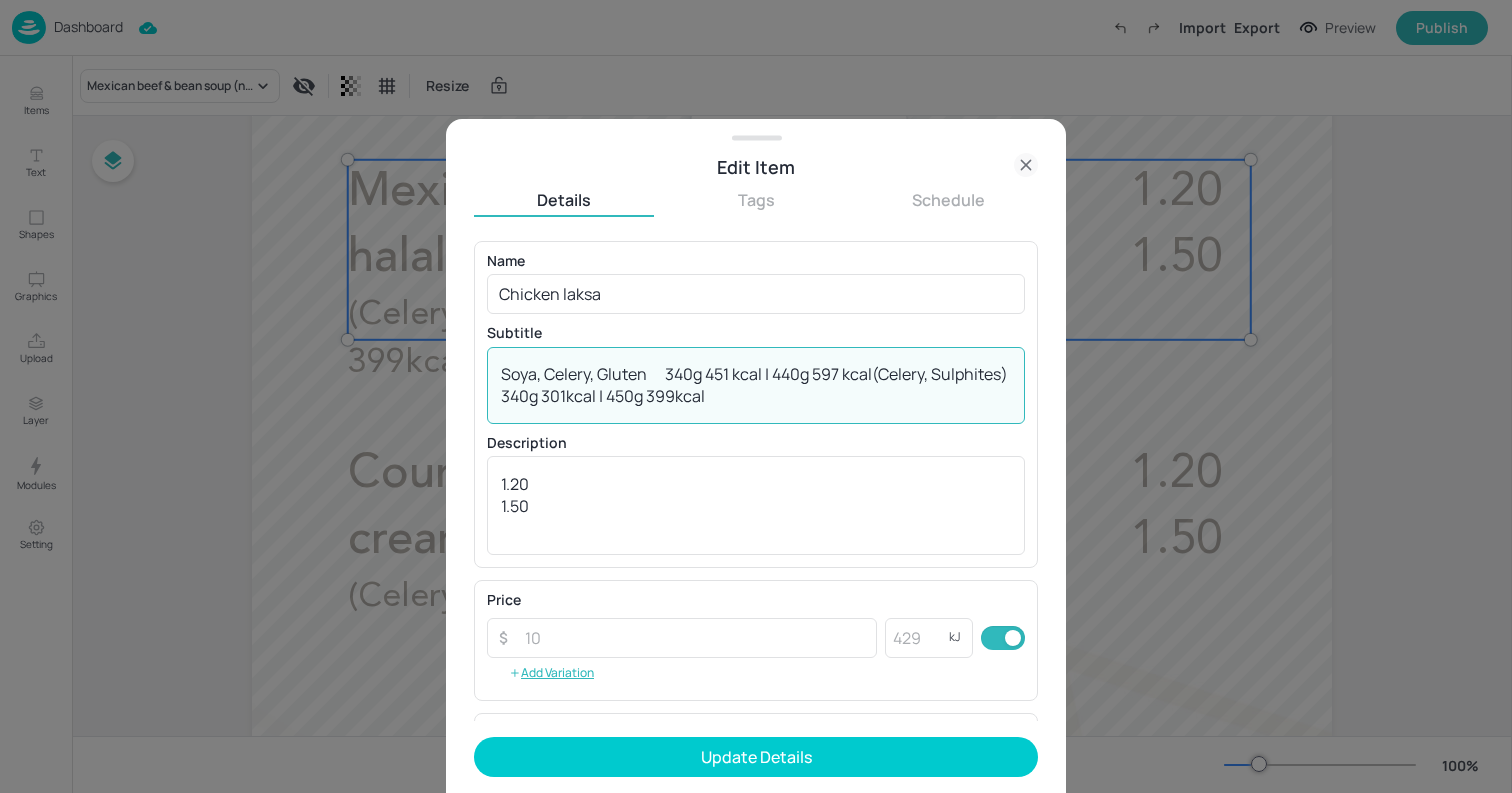 click on "Soya, Celery, Gluten      340g 451 kcal | 440g 597 kcal(Celery, Sulphites) 340g 301kcal | 450g 399kcal" at bounding box center (756, 385) 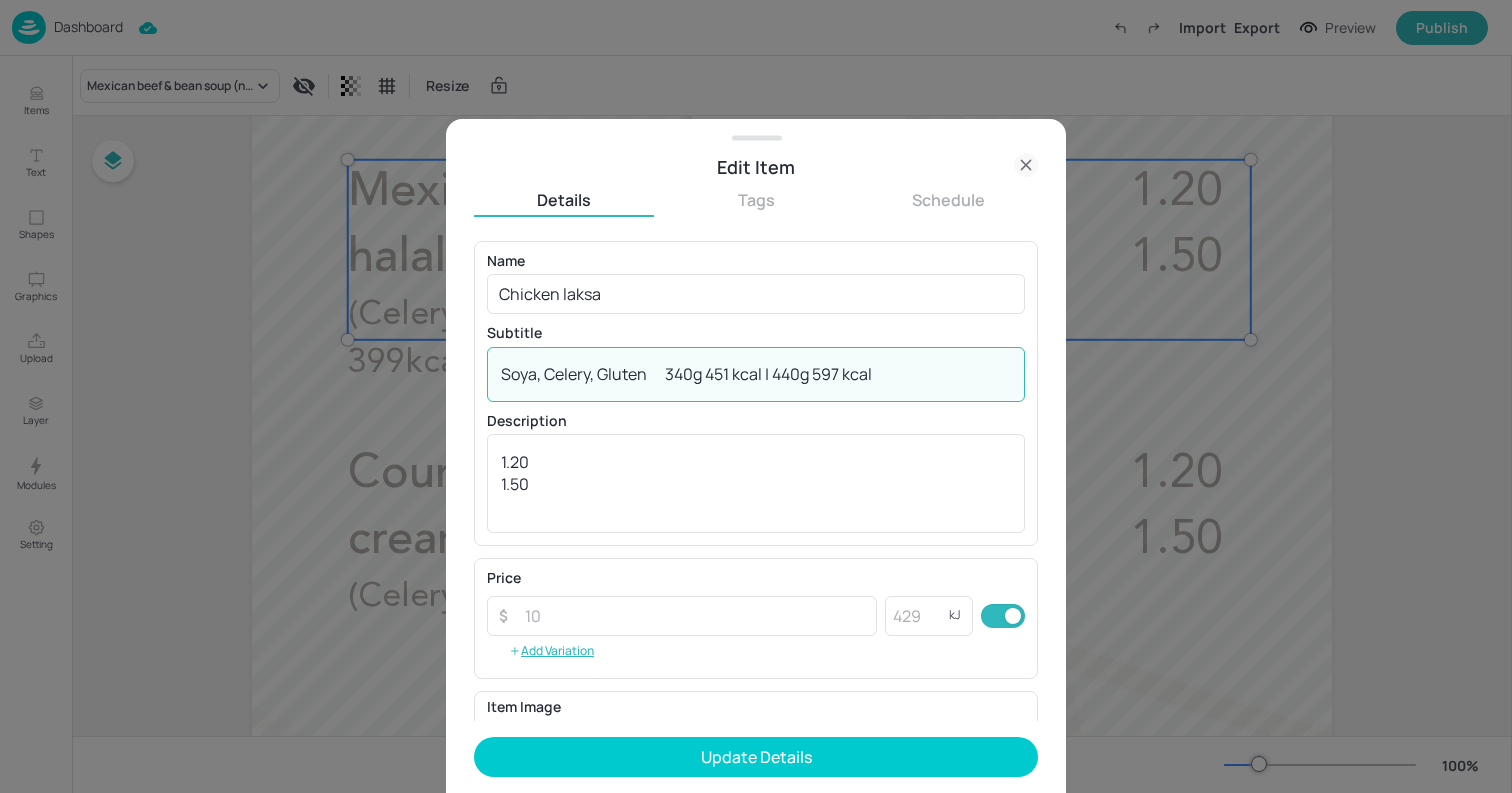 click on "Soya, Celery, Gluten      340g 451 kcal | 440g 597 kcal" at bounding box center [756, 374] 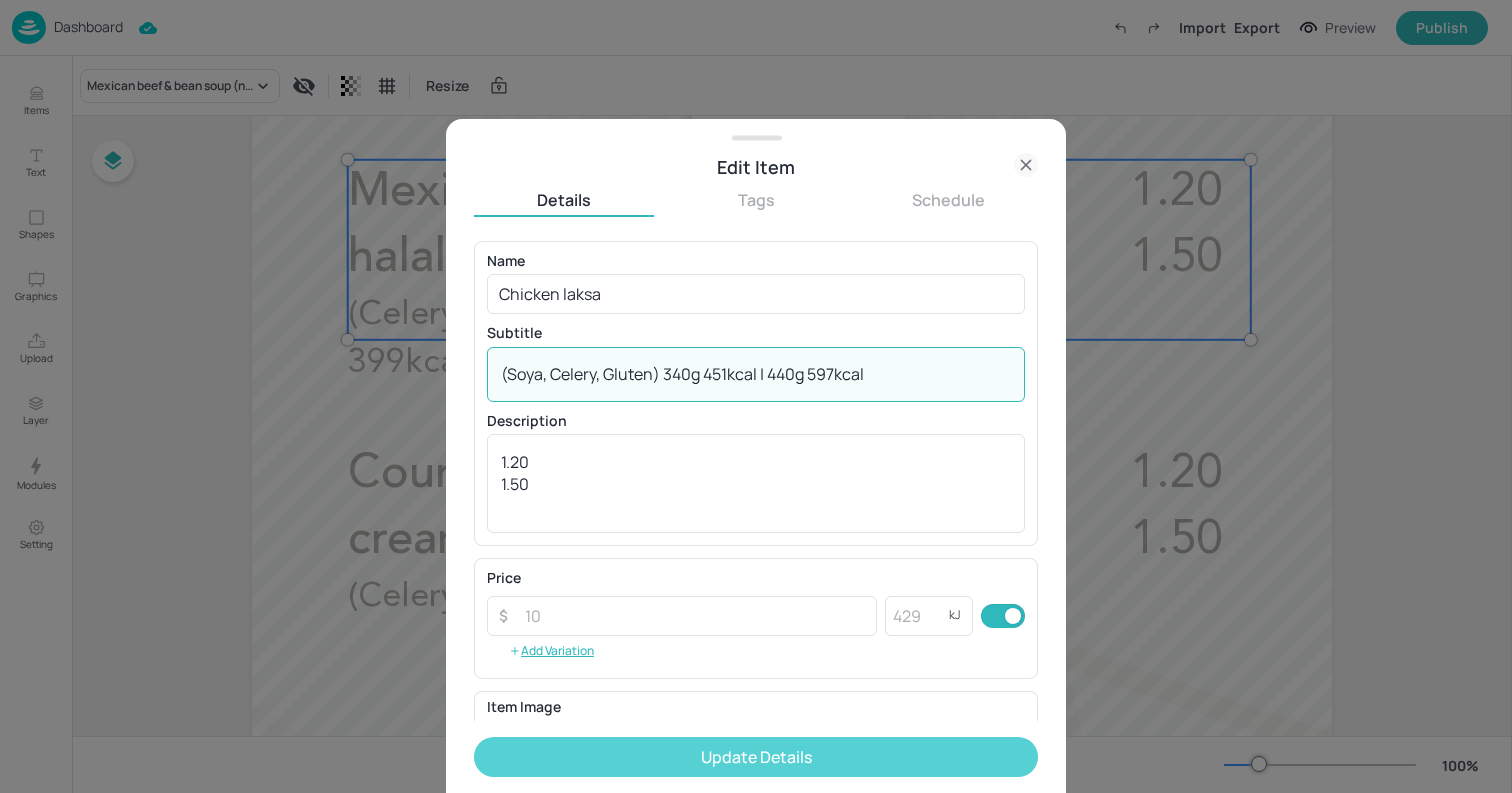 type on "(Soya, Celery, Gluten) 340g 451kcal | 440g 597kcal" 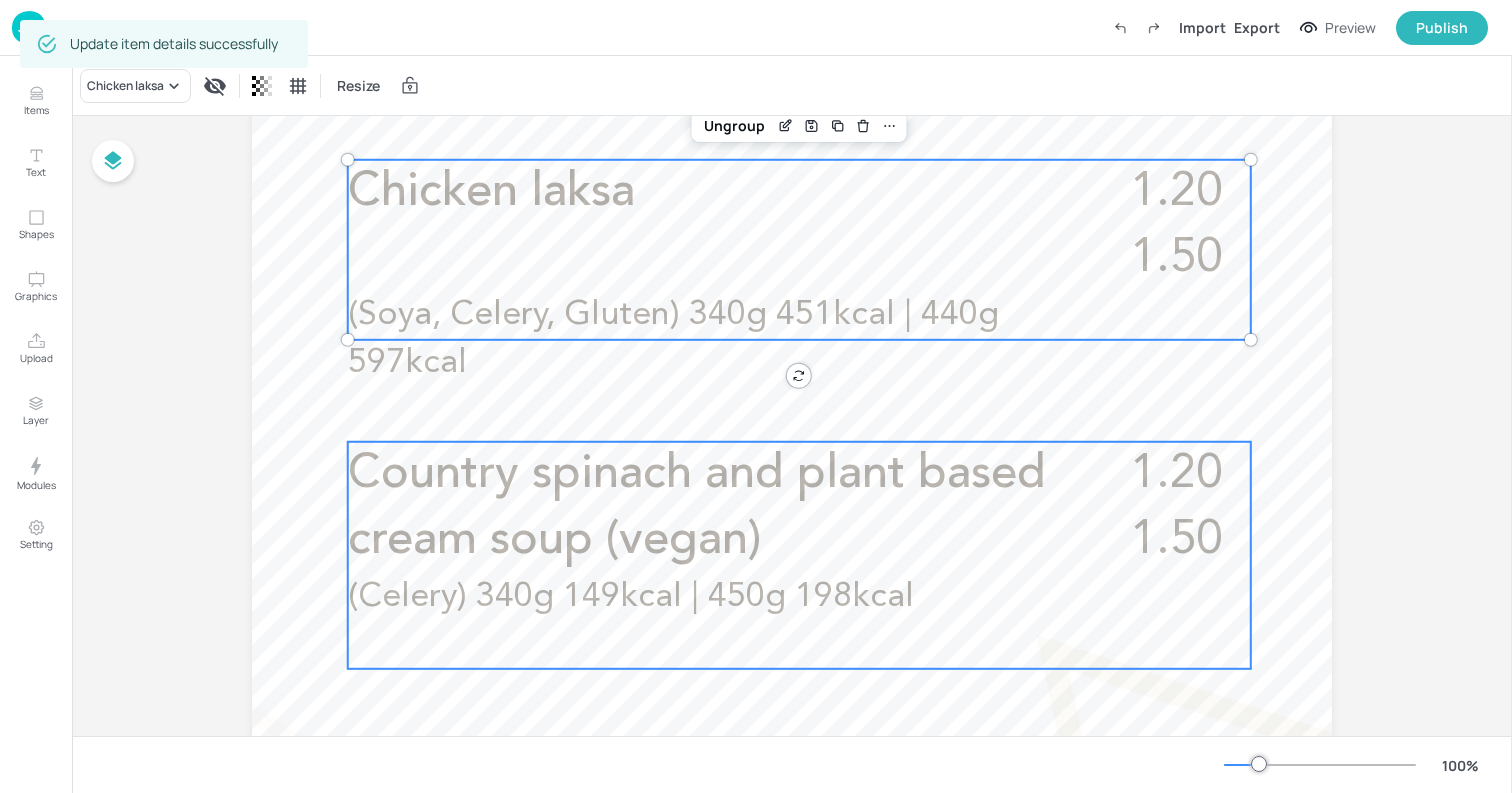 click on "Country spinach and plant based cream soup (vegan)" at bounding box center (705, 508) 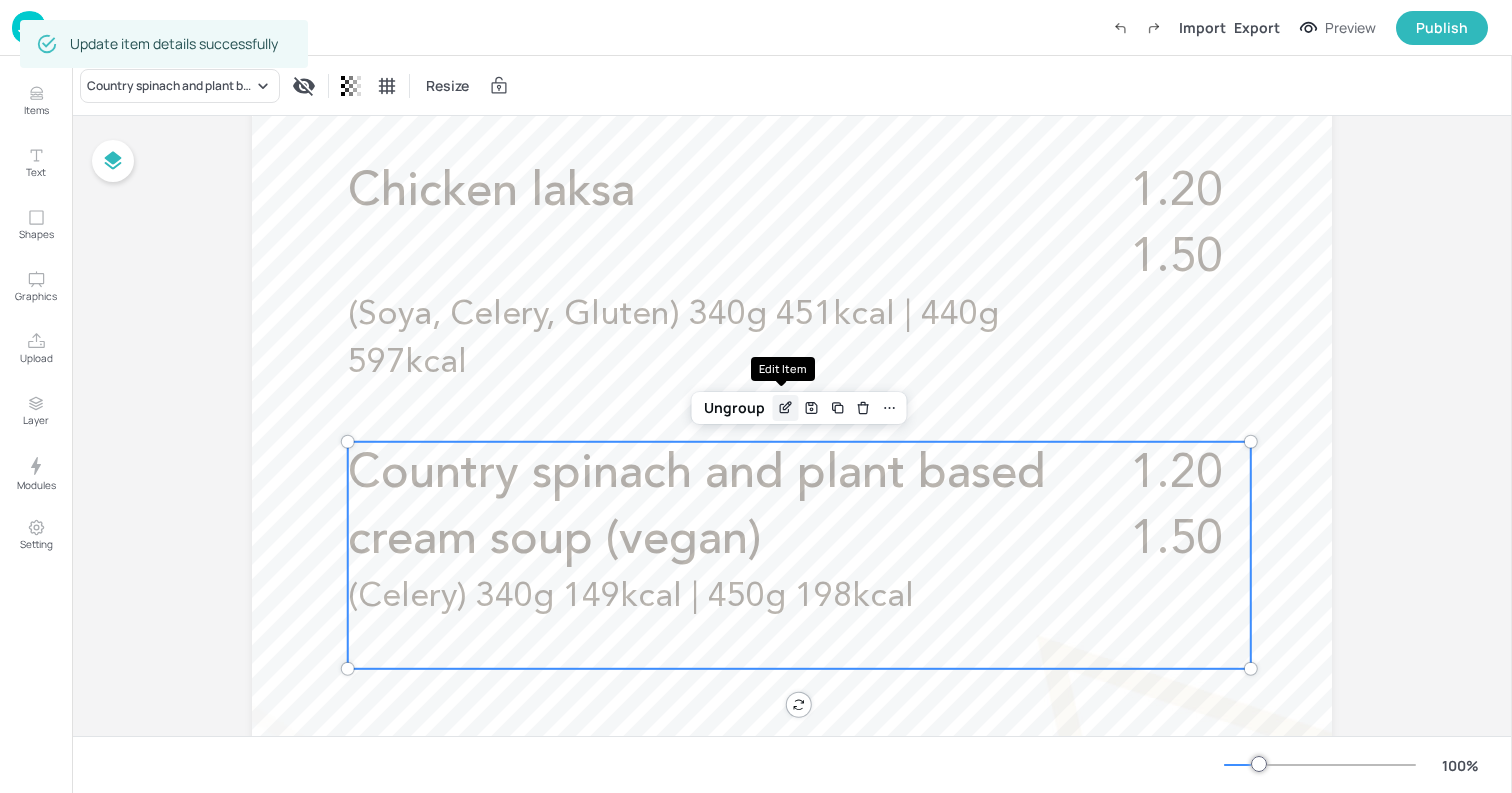 click 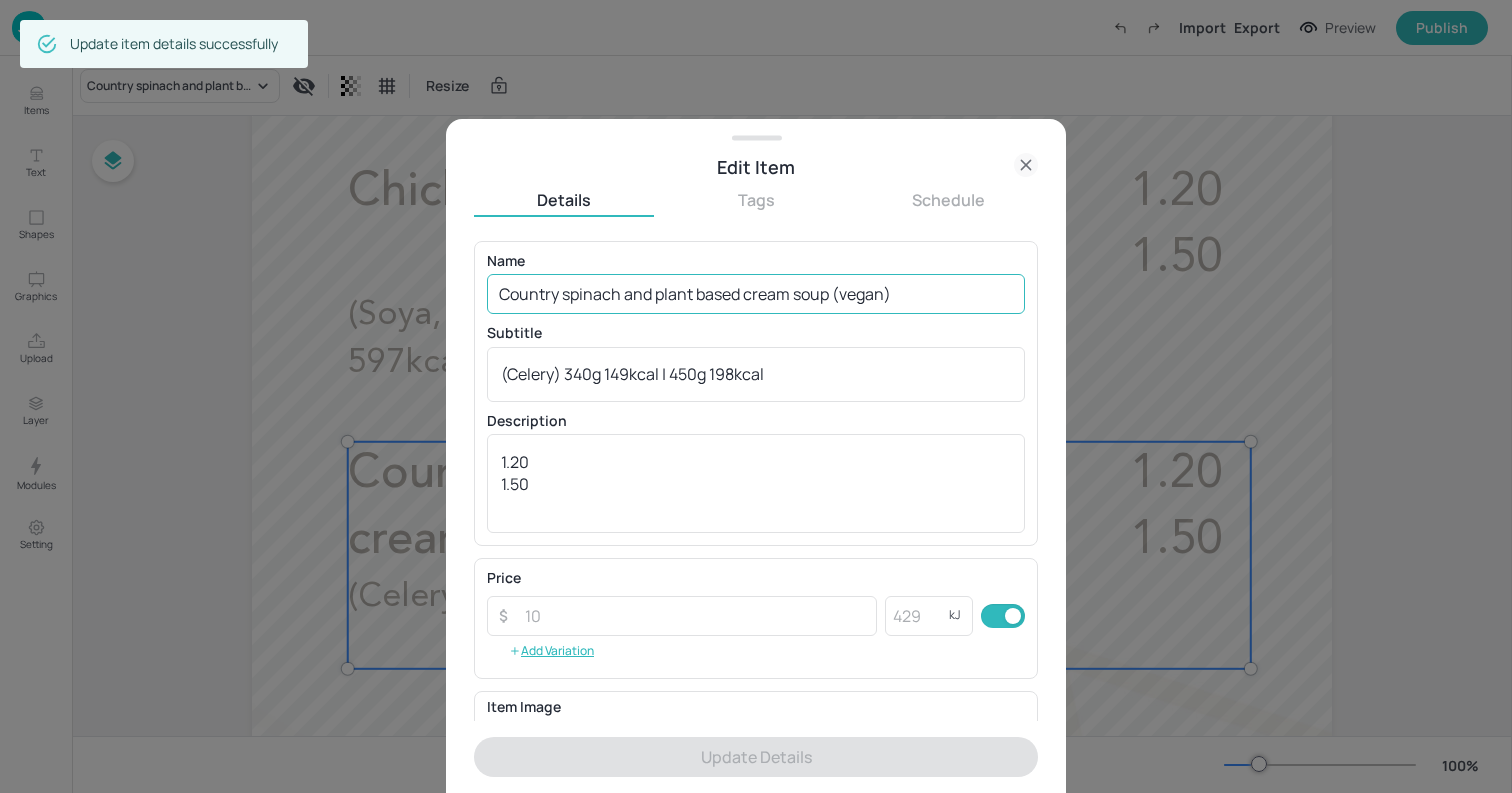 click on "Country spinach and plant based cream soup (vegan)" at bounding box center [756, 294] 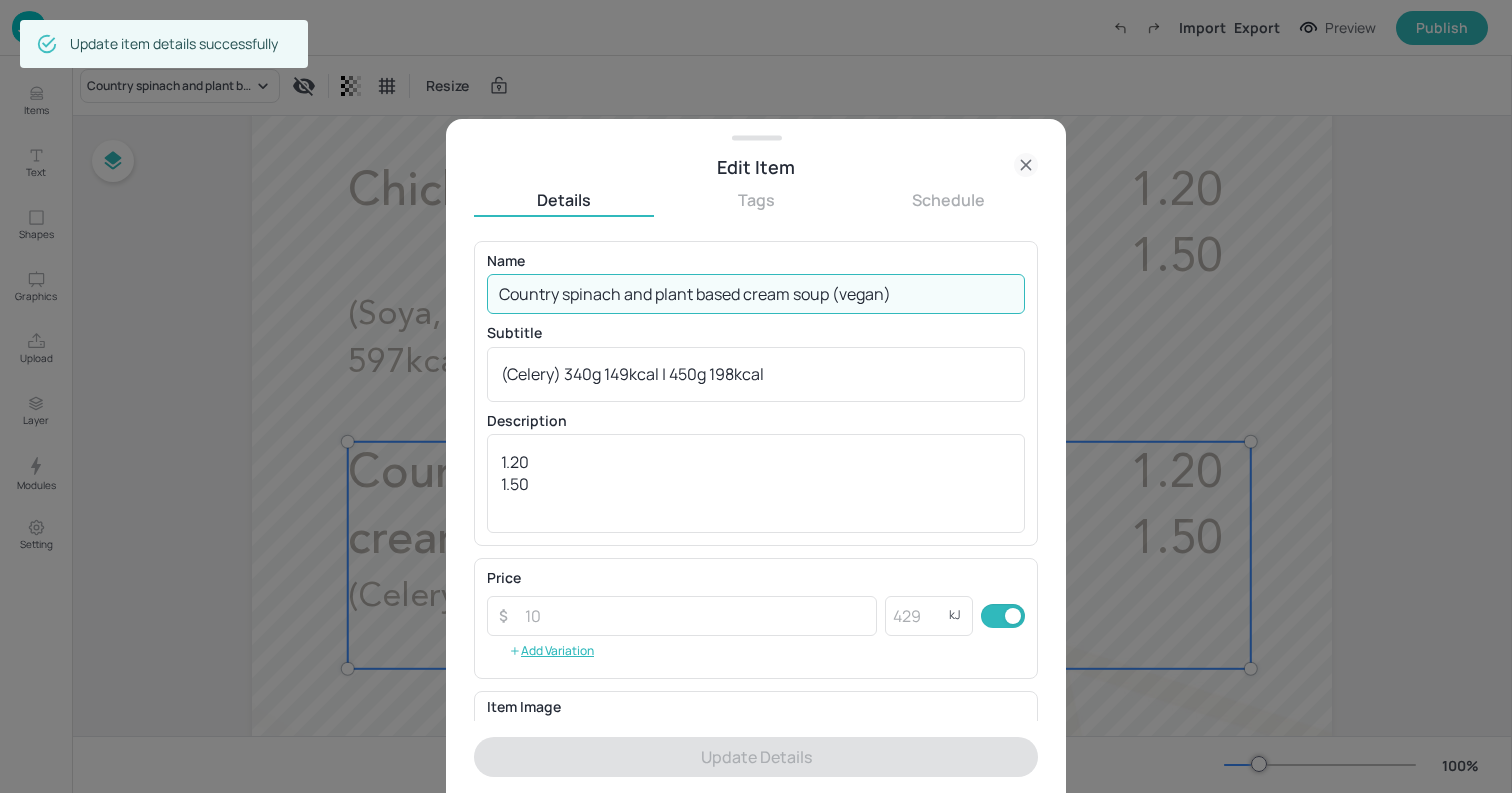 click on "Country spinach and plant based cream soup (vegan)" at bounding box center (756, 294) 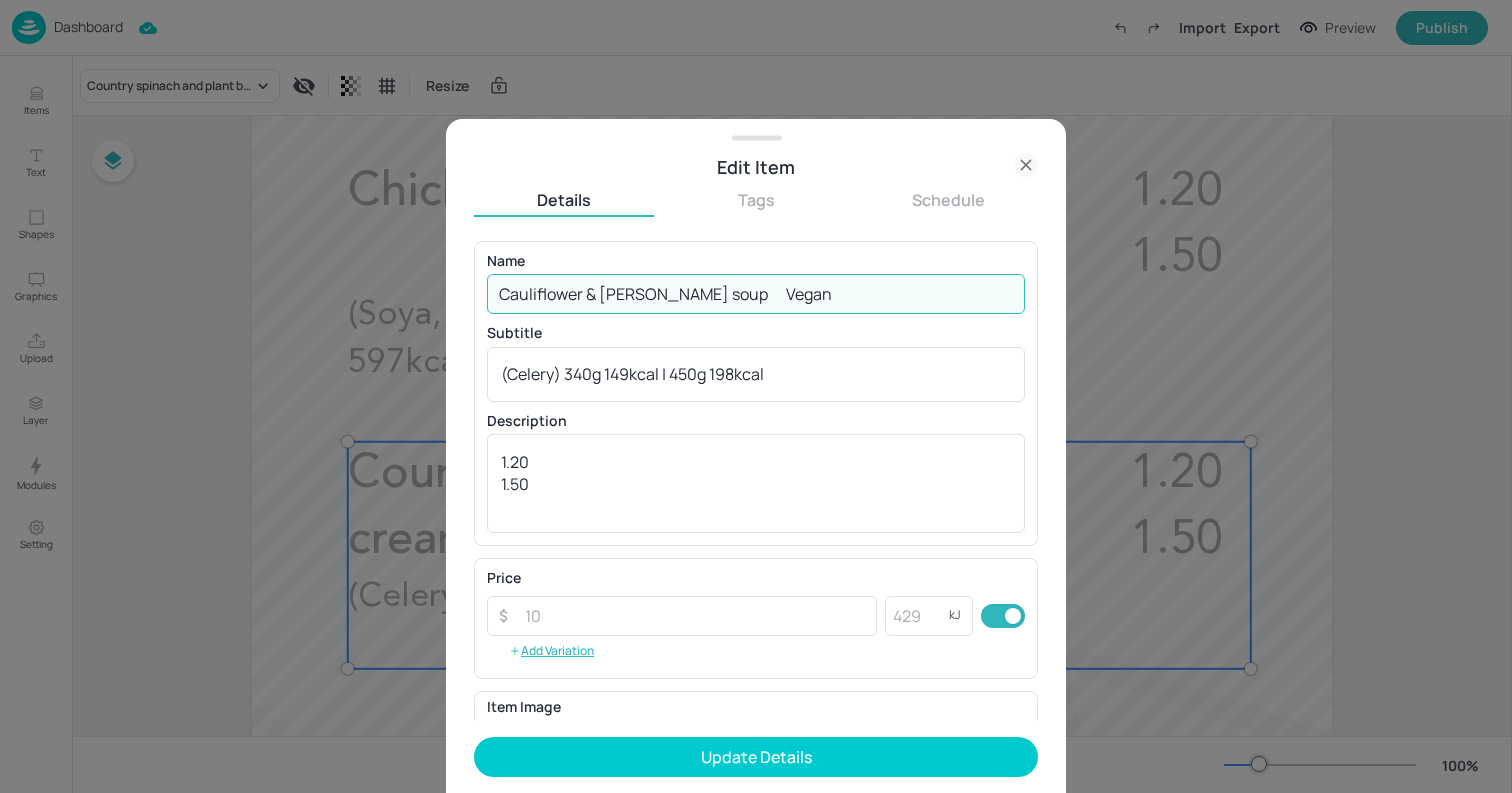 click on "Cauliflower & [PERSON_NAME] soup      Vegan" at bounding box center (756, 294) 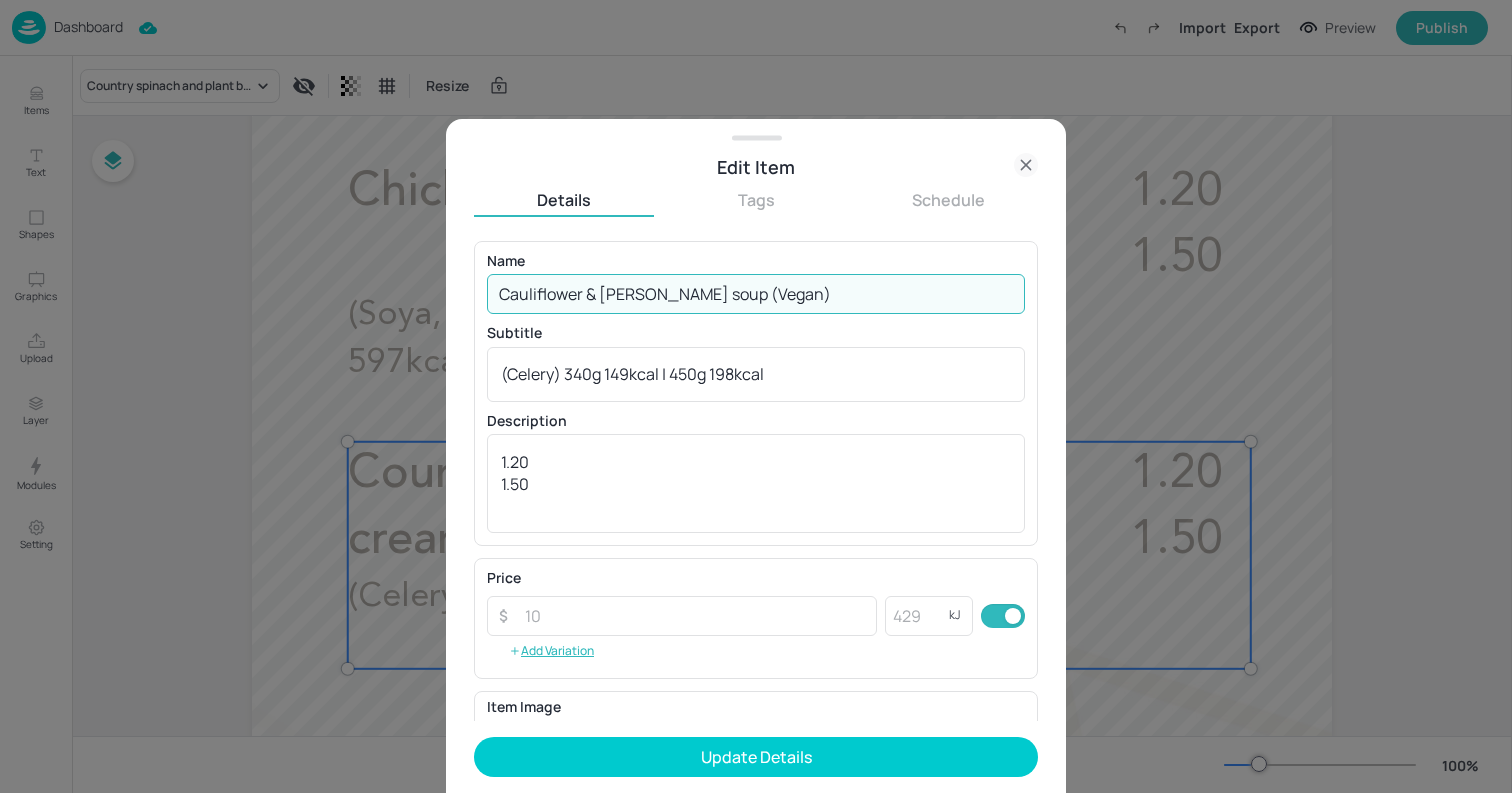 type on "Cauliflower & [PERSON_NAME] soup (Vegan)" 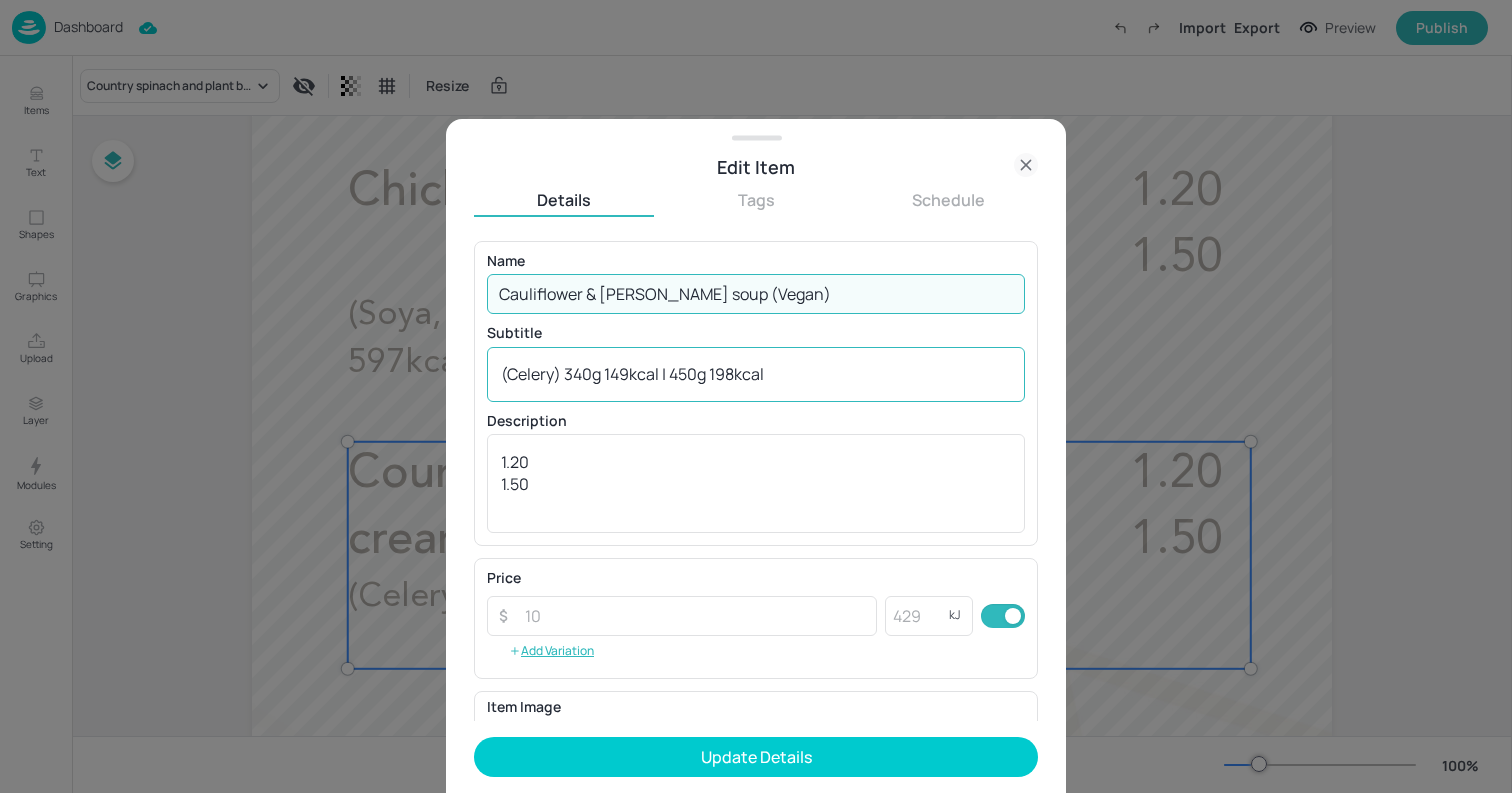 click on "(Celery) 340g 149kcal | 450g 198kcal" at bounding box center (756, 374) 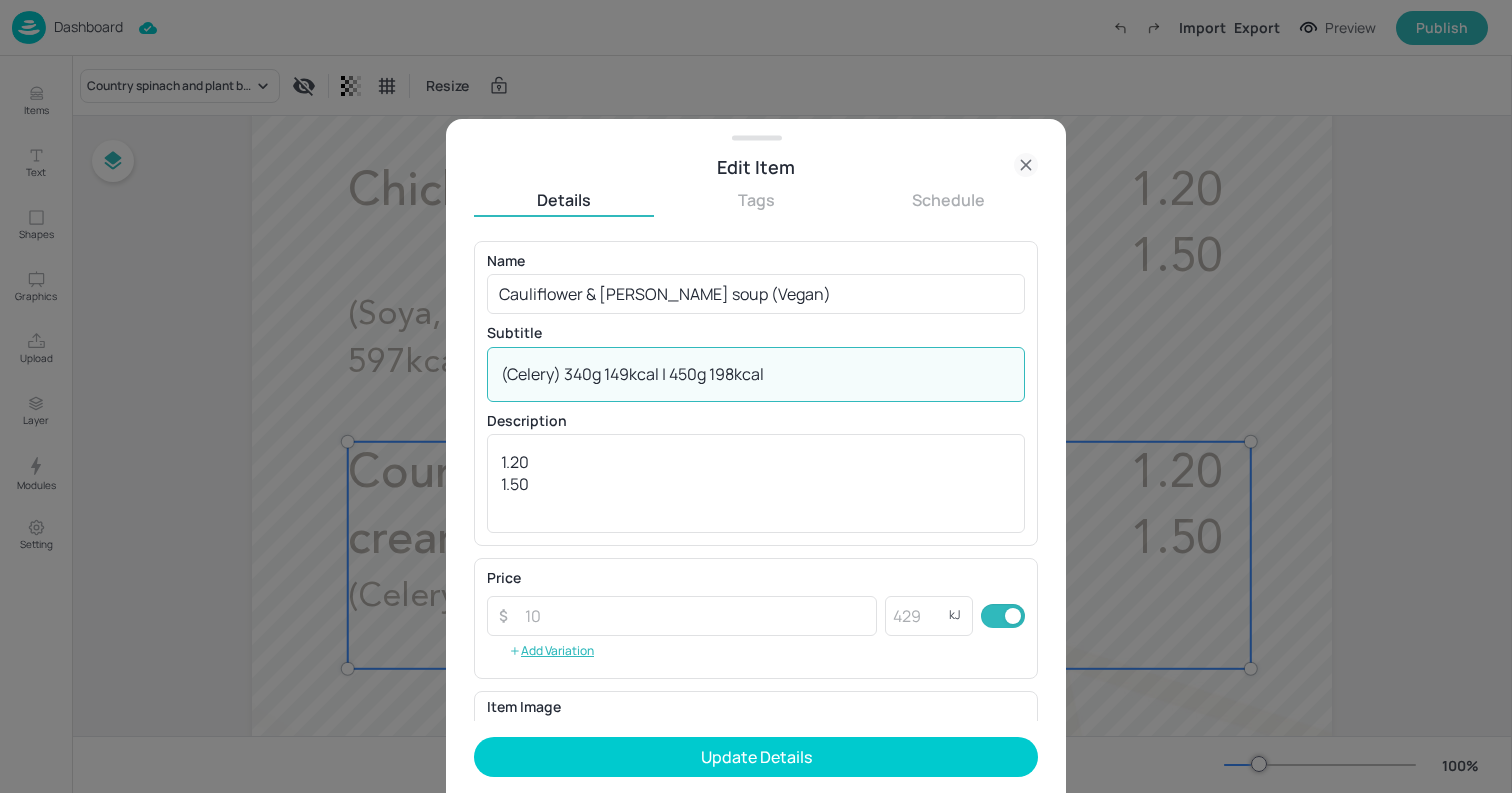 click on "(Celery) 340g 149kcal | 450g 198kcal" at bounding box center (756, 374) 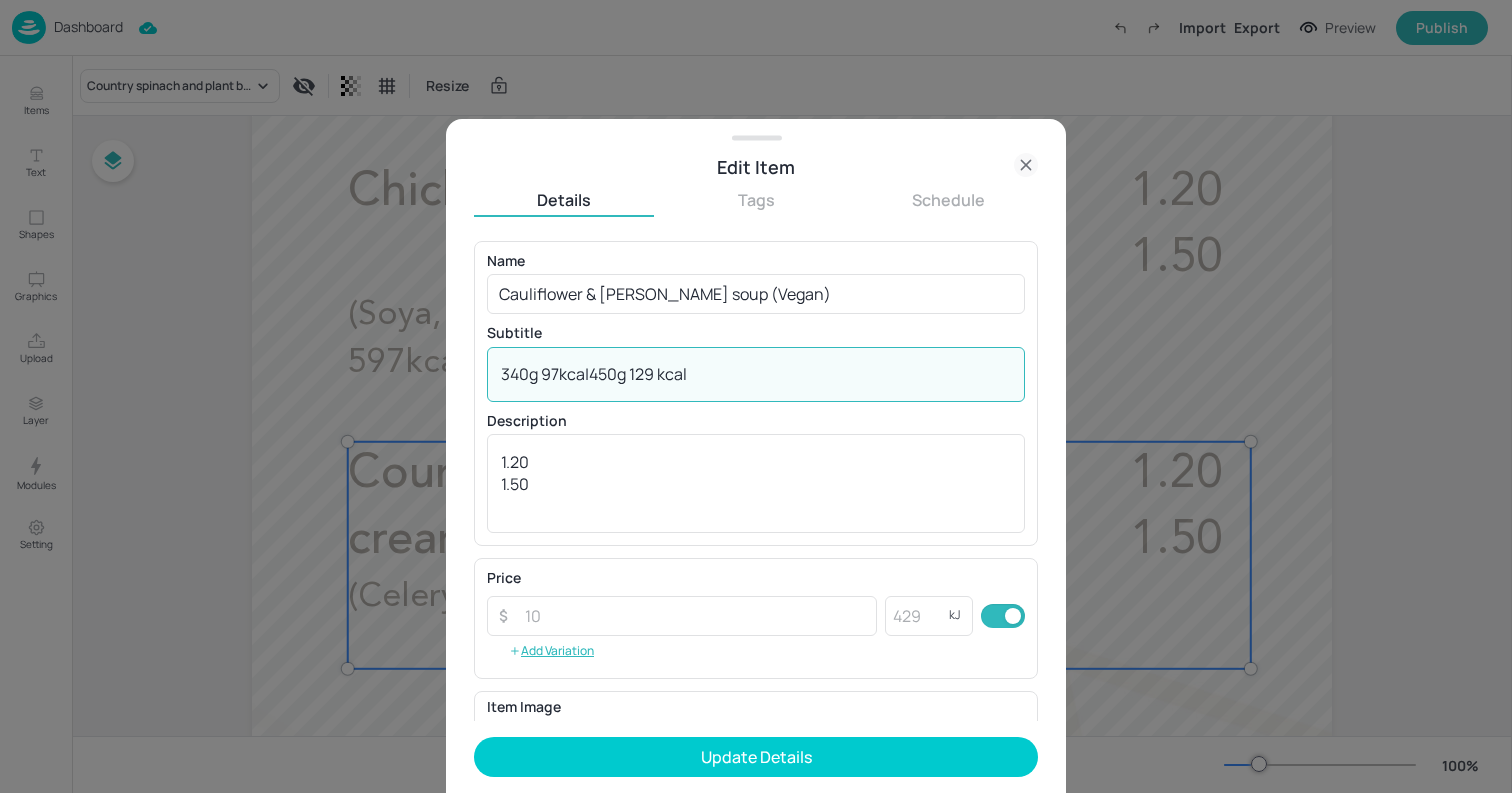 click on "340g 97kca|450g 129 kcal" at bounding box center (756, 374) 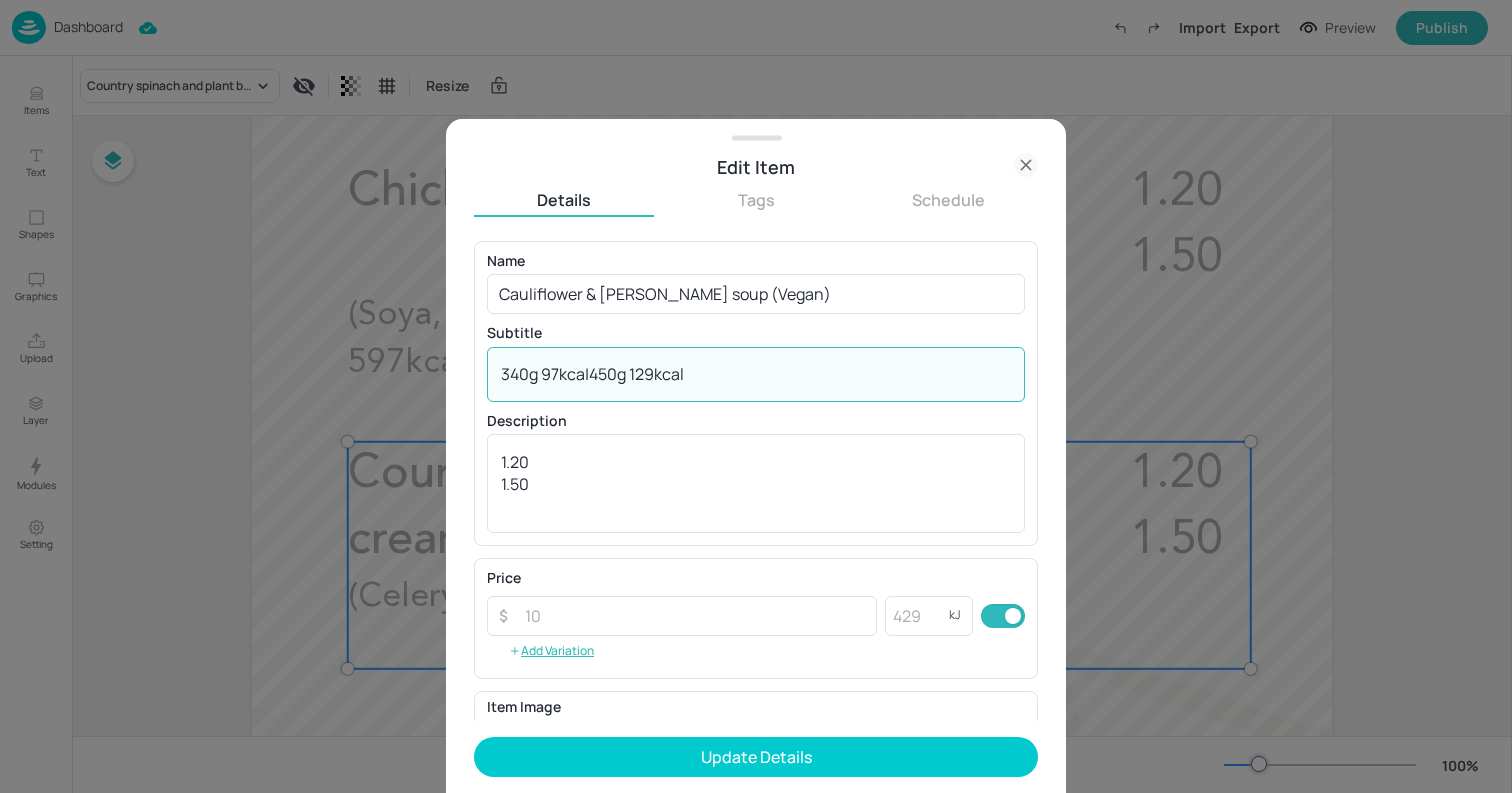 click on "340g 97kca|450g 129kcal" at bounding box center (756, 374) 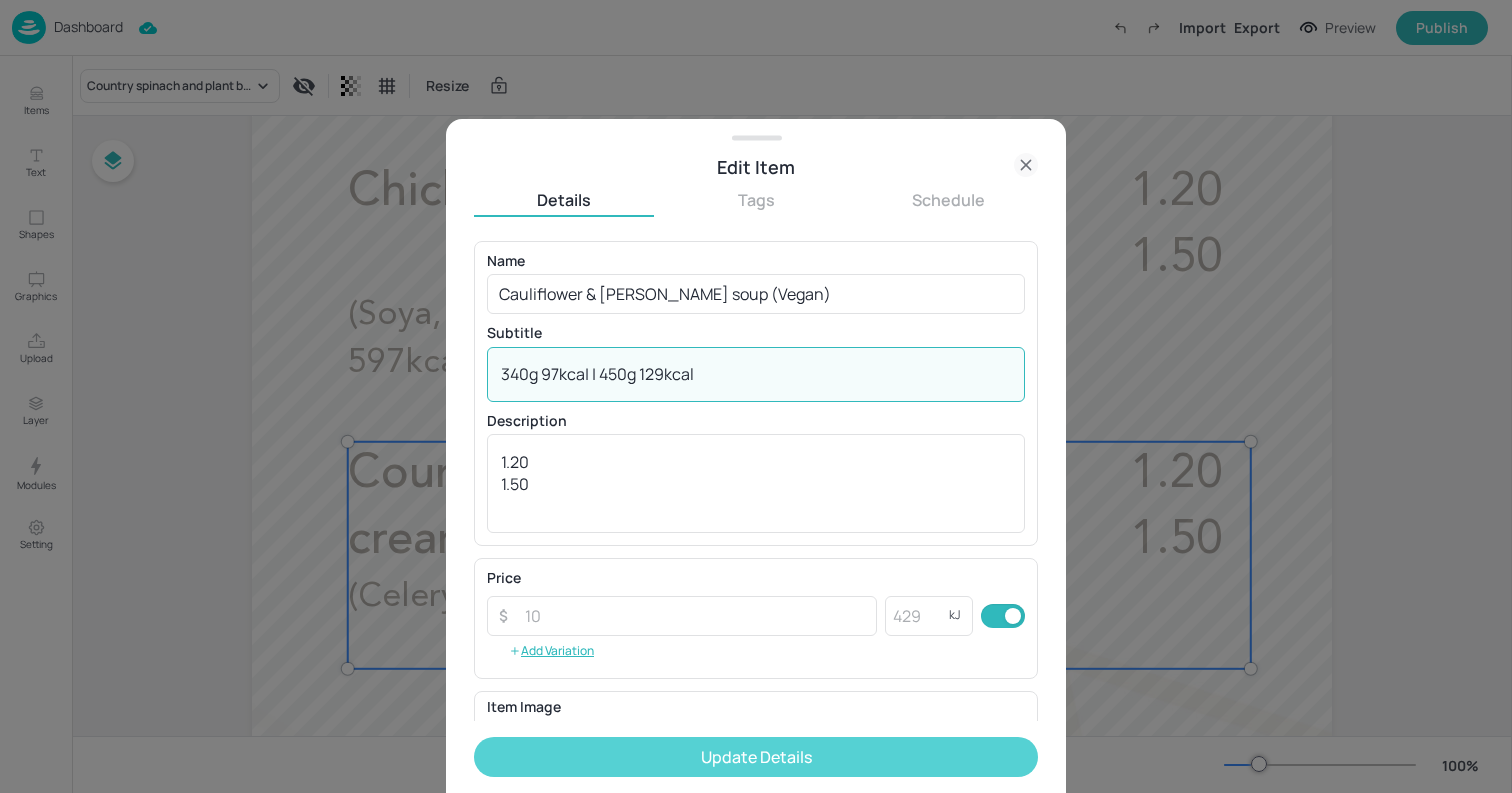 type on "340g 97kca| | 450g 129kcal" 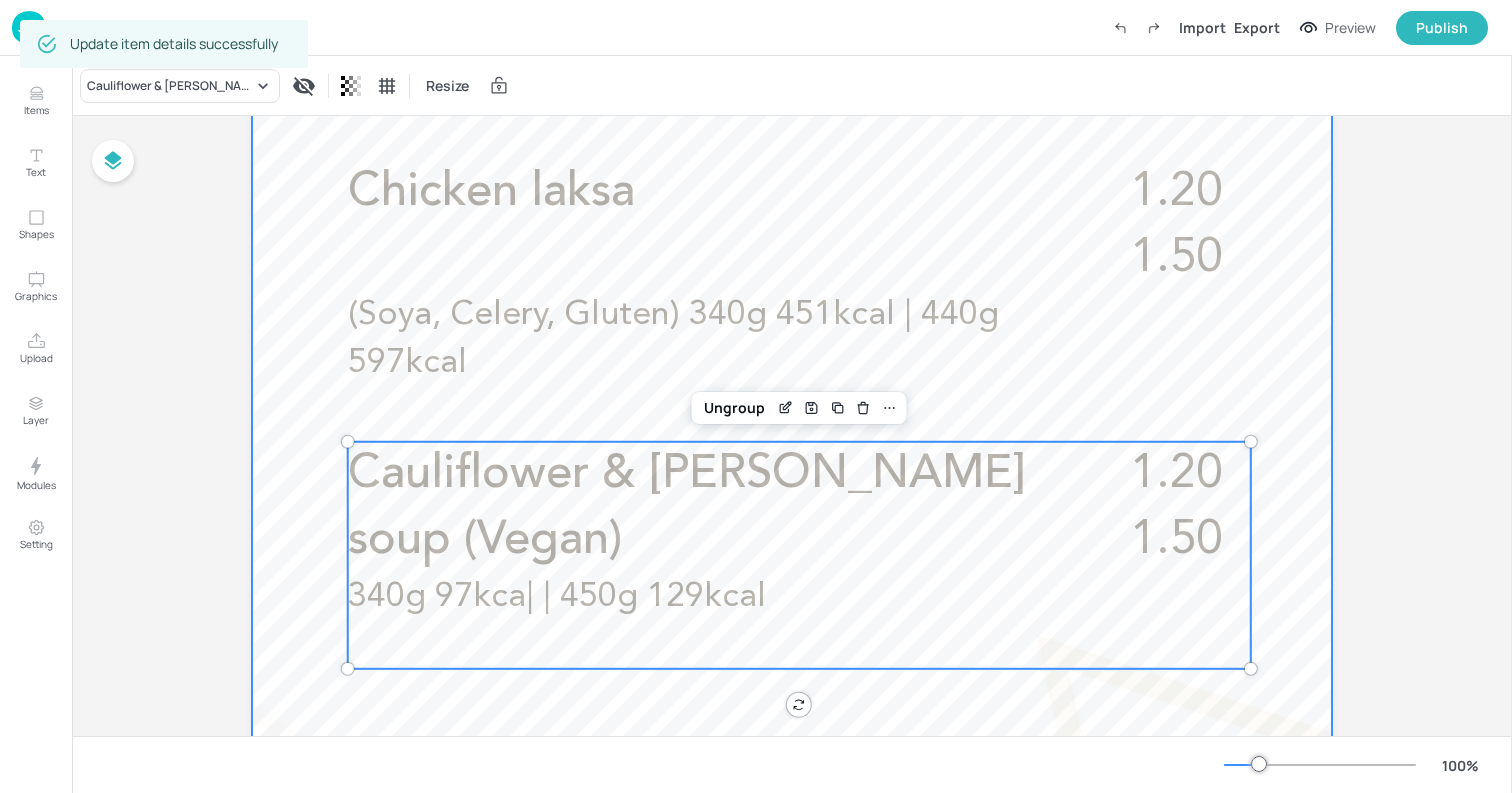 click at bounding box center [792, 450] 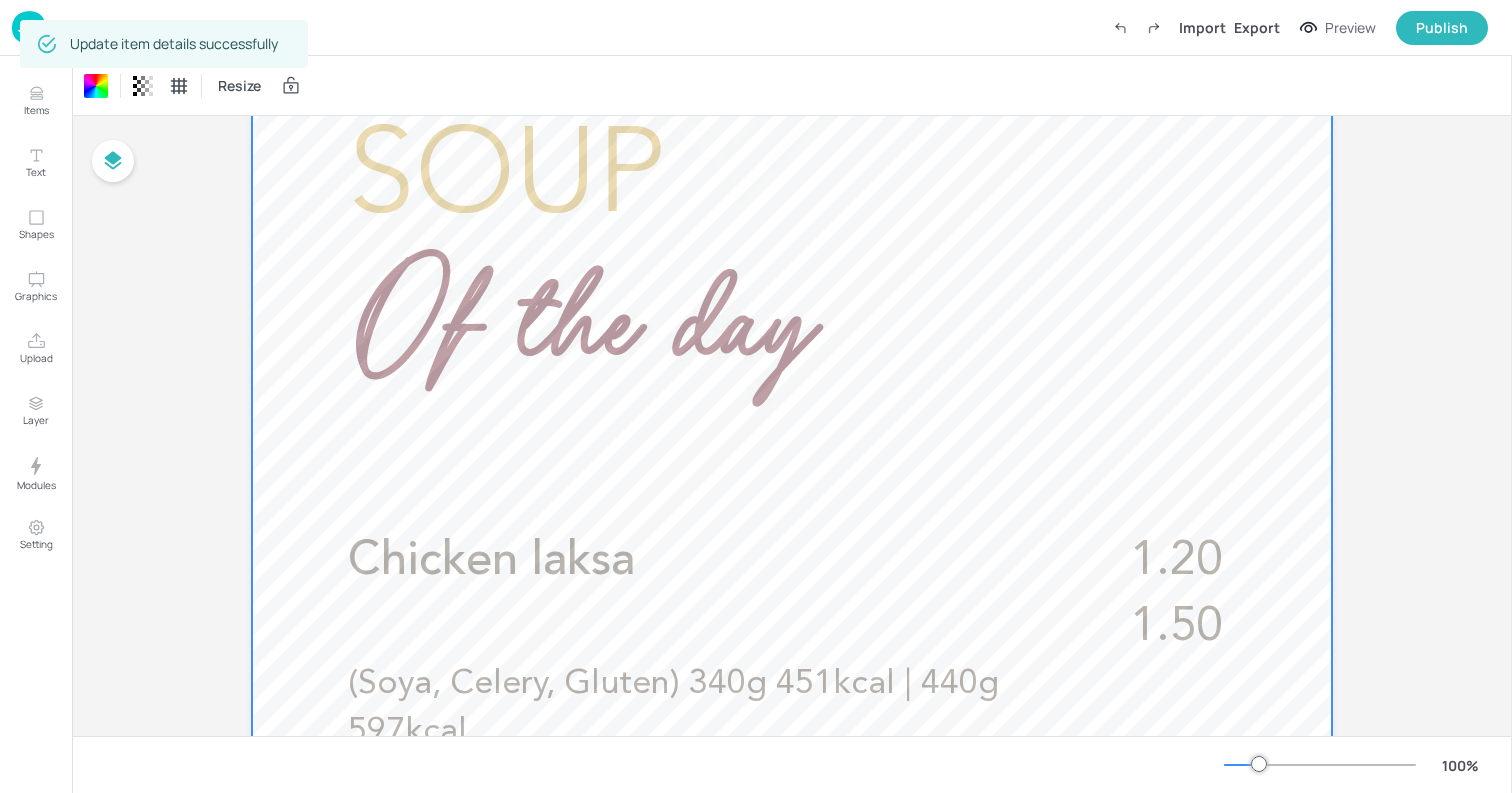 scroll, scrollTop: 0, scrollLeft: 0, axis: both 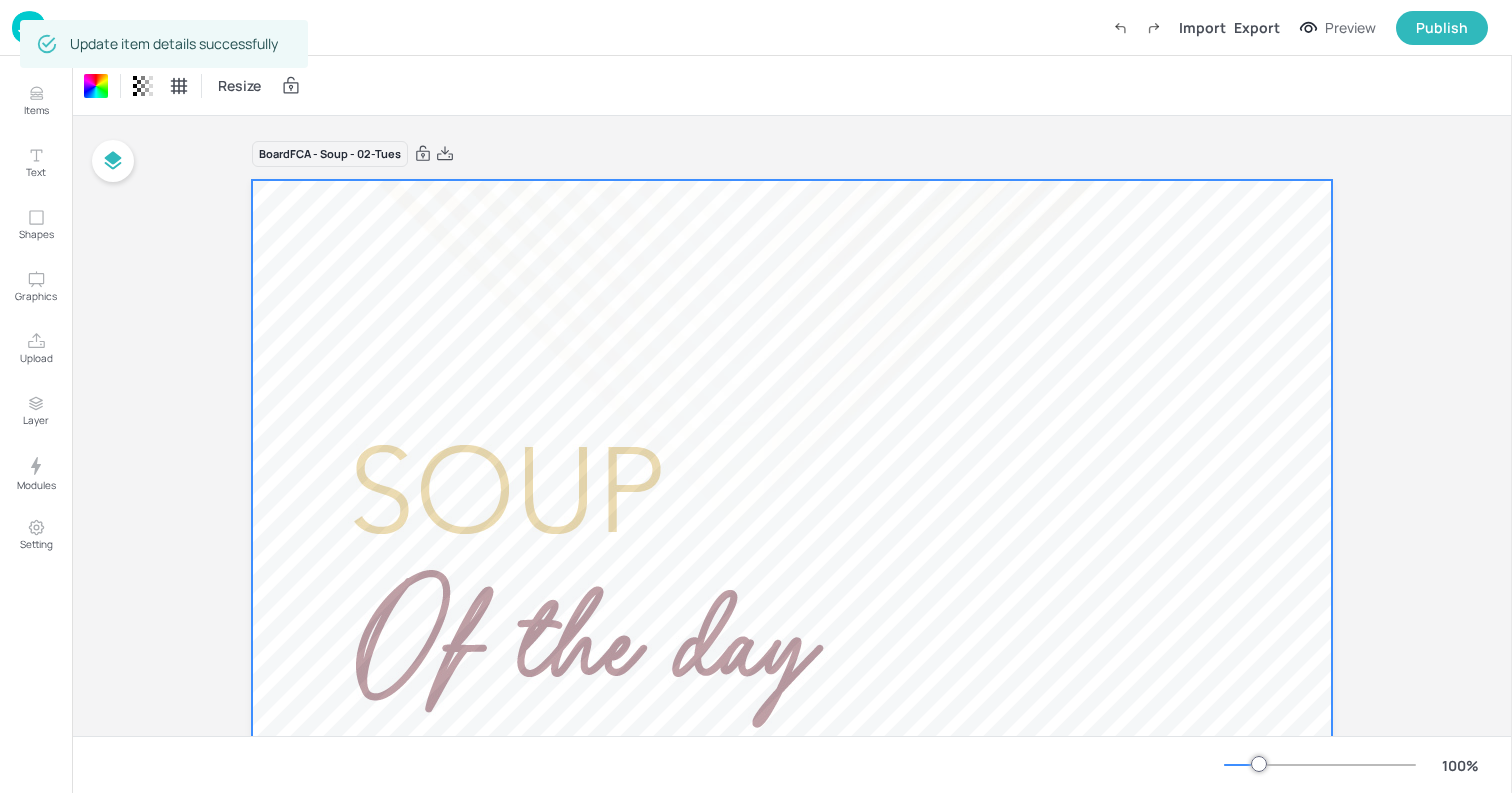 click on "Board  FCA - Soup - 02-Tues   Chicken laksa 1.20
1.50 (Soya, Celery, Gluten) 340g 451kcal | 440g 597kcal Cauliflower & [PERSON_NAME] soup (Vegan) 1.20
1.50 340g 97kca| | 450g 129kcal" at bounding box center [792, 1133] 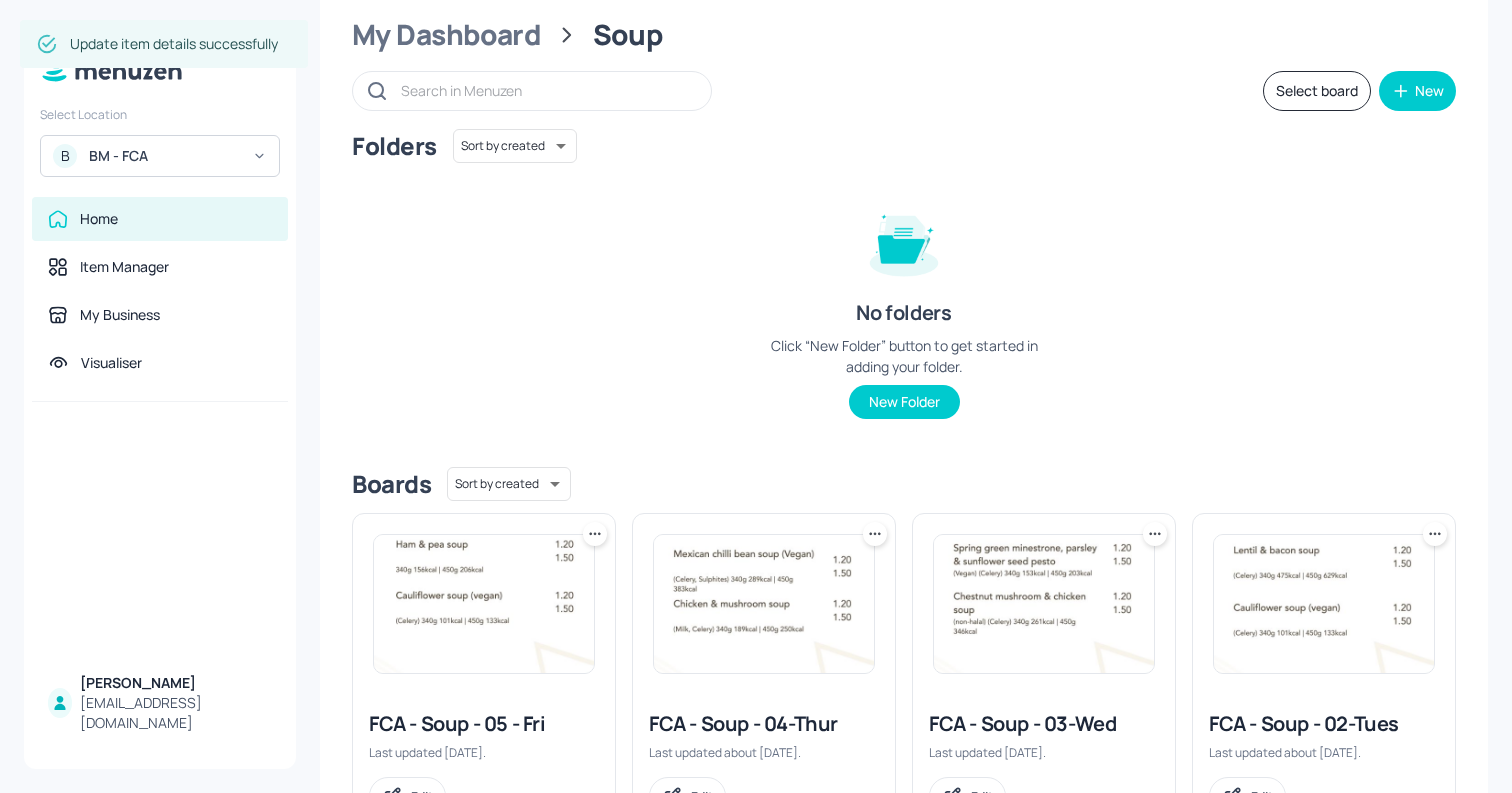 scroll, scrollTop: 78, scrollLeft: 0, axis: vertical 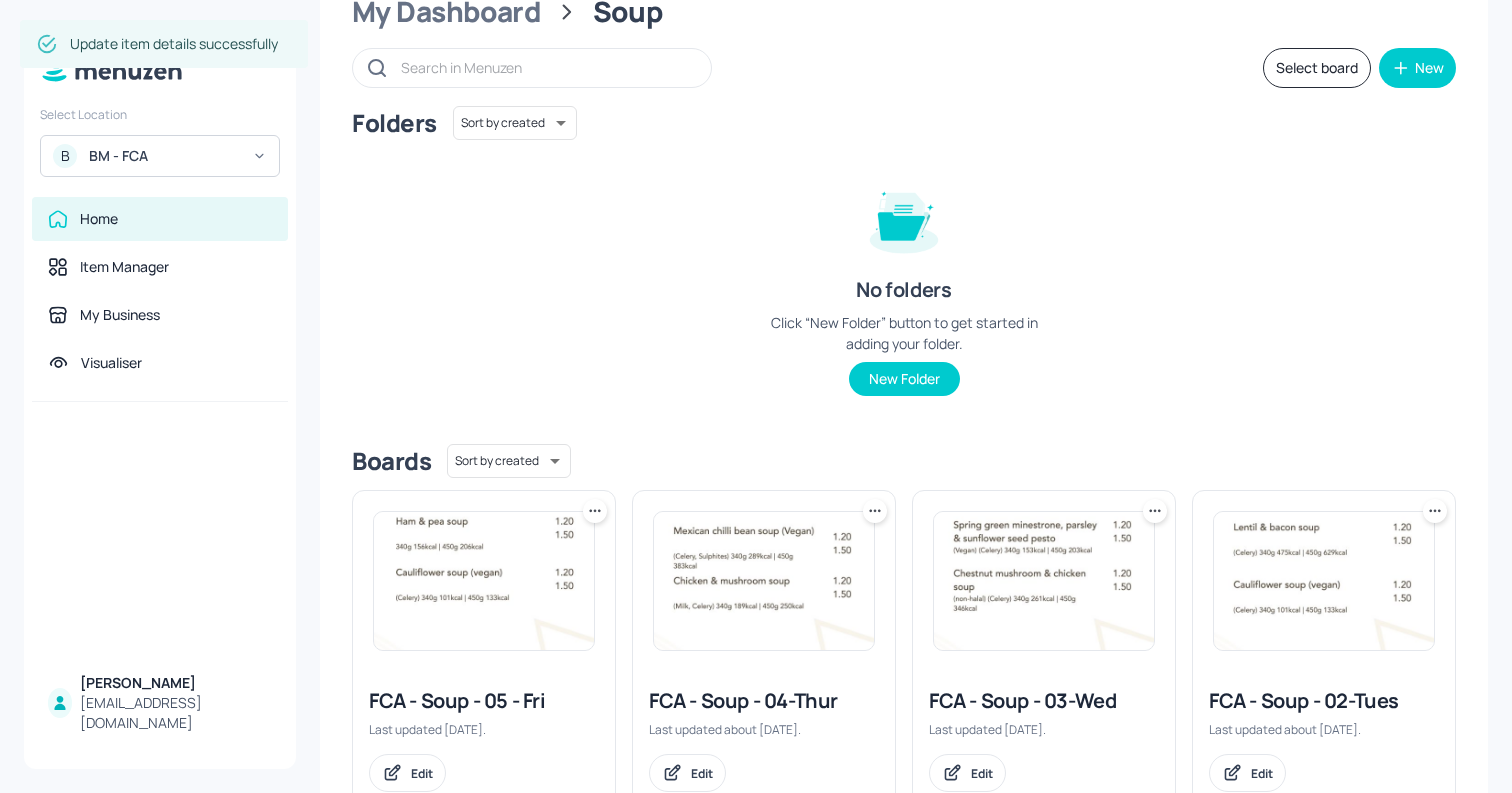 click at bounding box center (1044, 581) 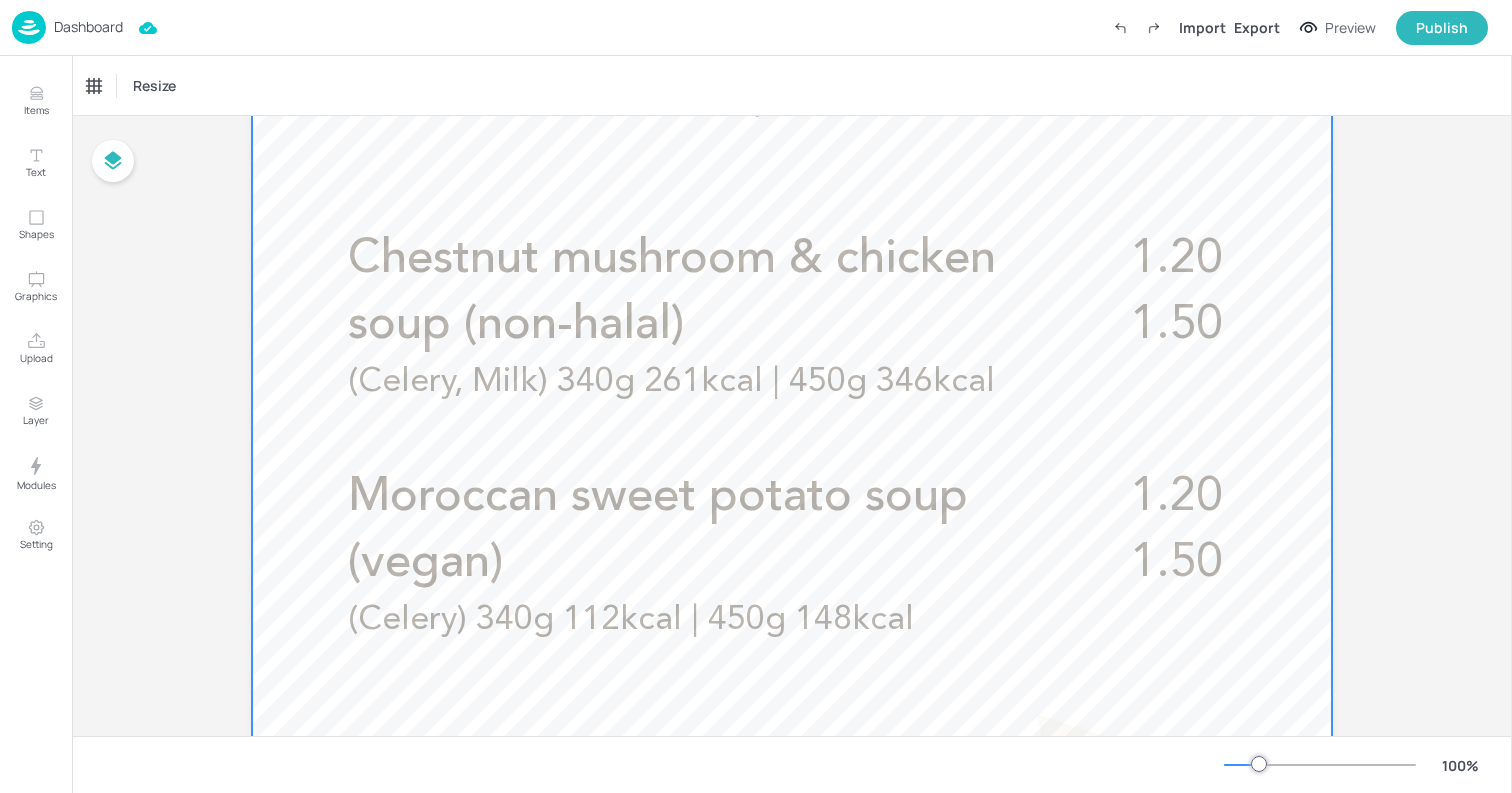 scroll, scrollTop: 601, scrollLeft: 0, axis: vertical 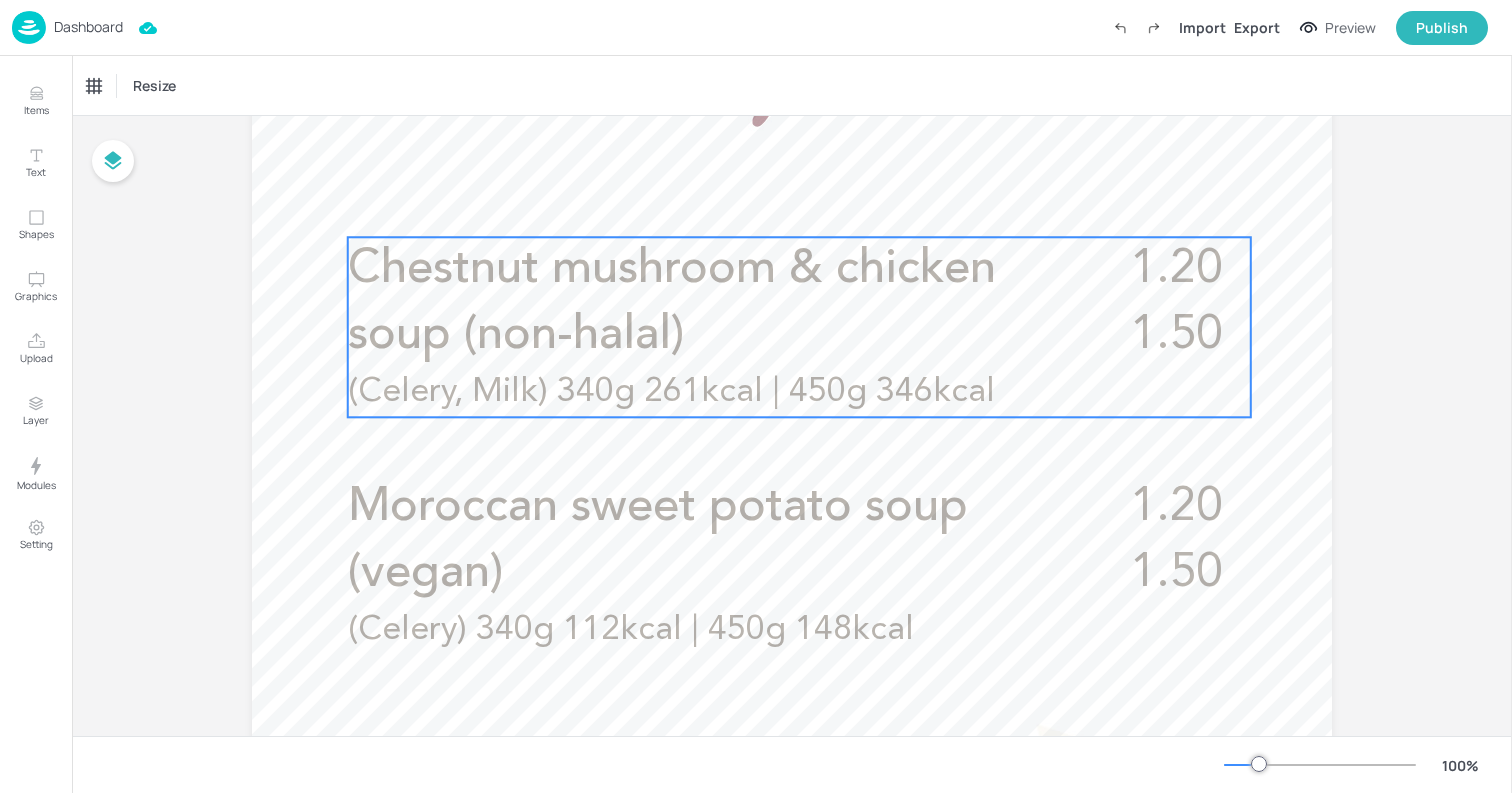 click on "Chestnut mushroom & chicken soup (non-halal)" at bounding box center [713, 303] 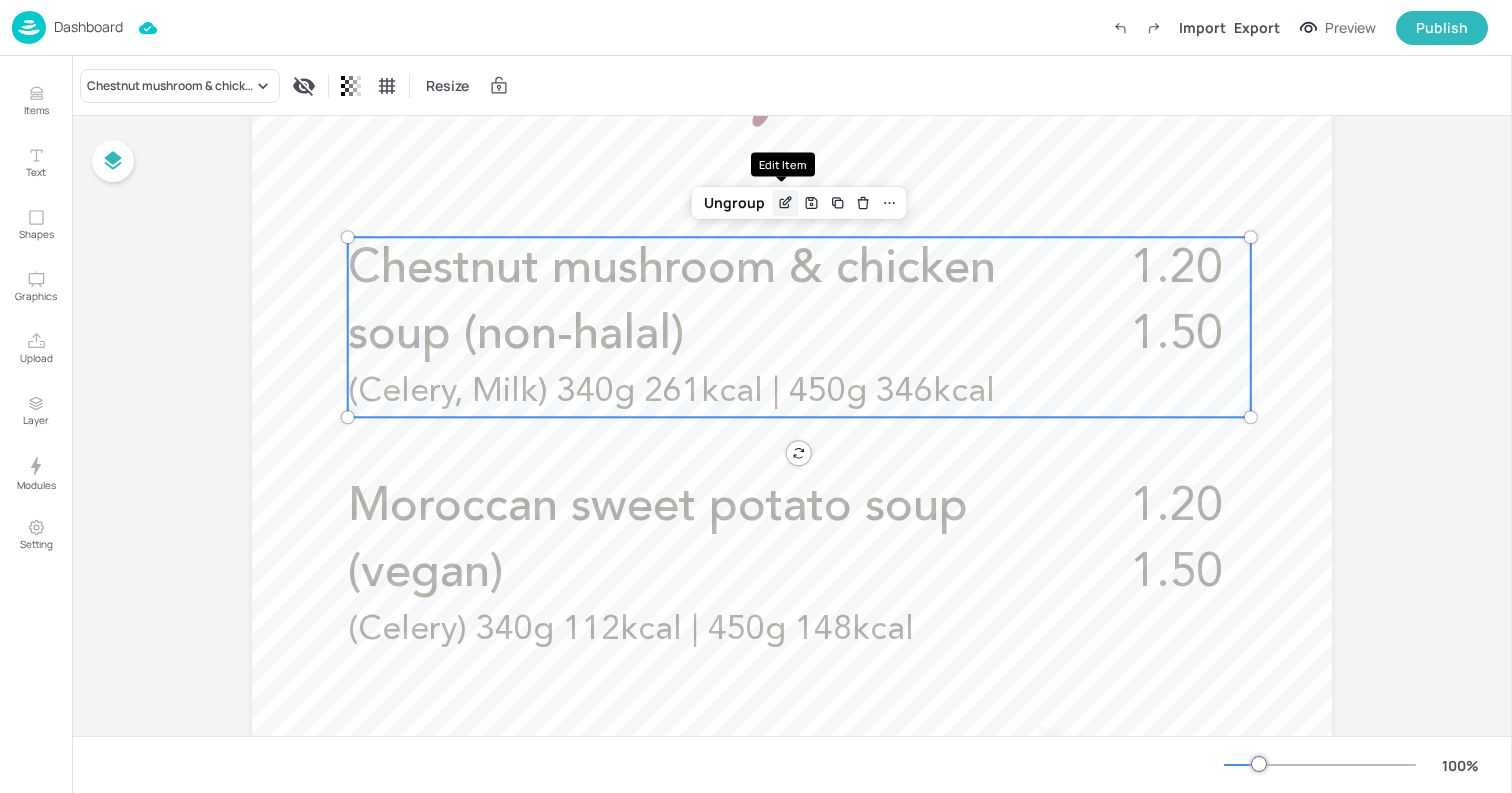 click 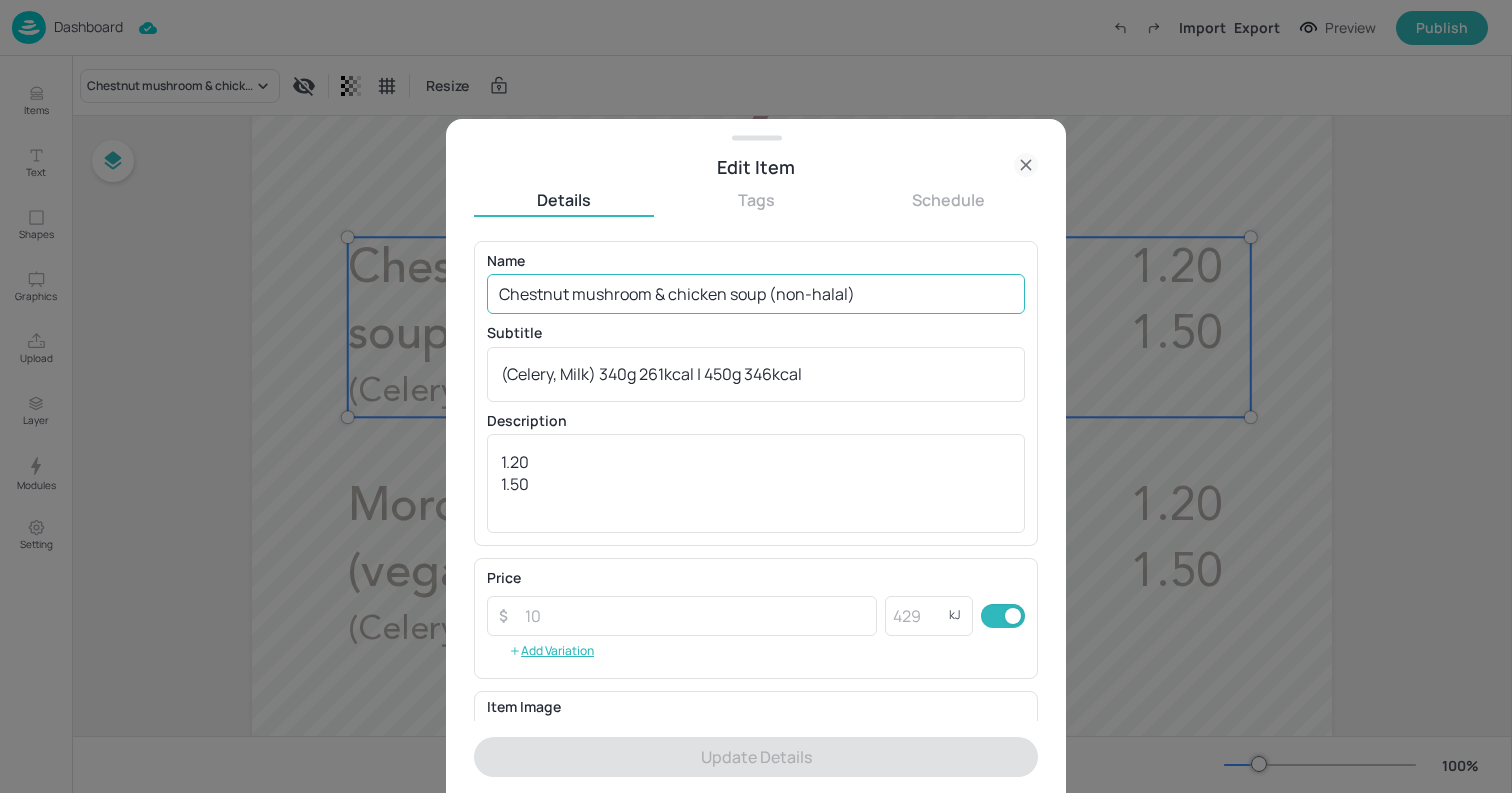 click on "Chestnut mushroom & chicken soup (non-halal)" at bounding box center (756, 294) 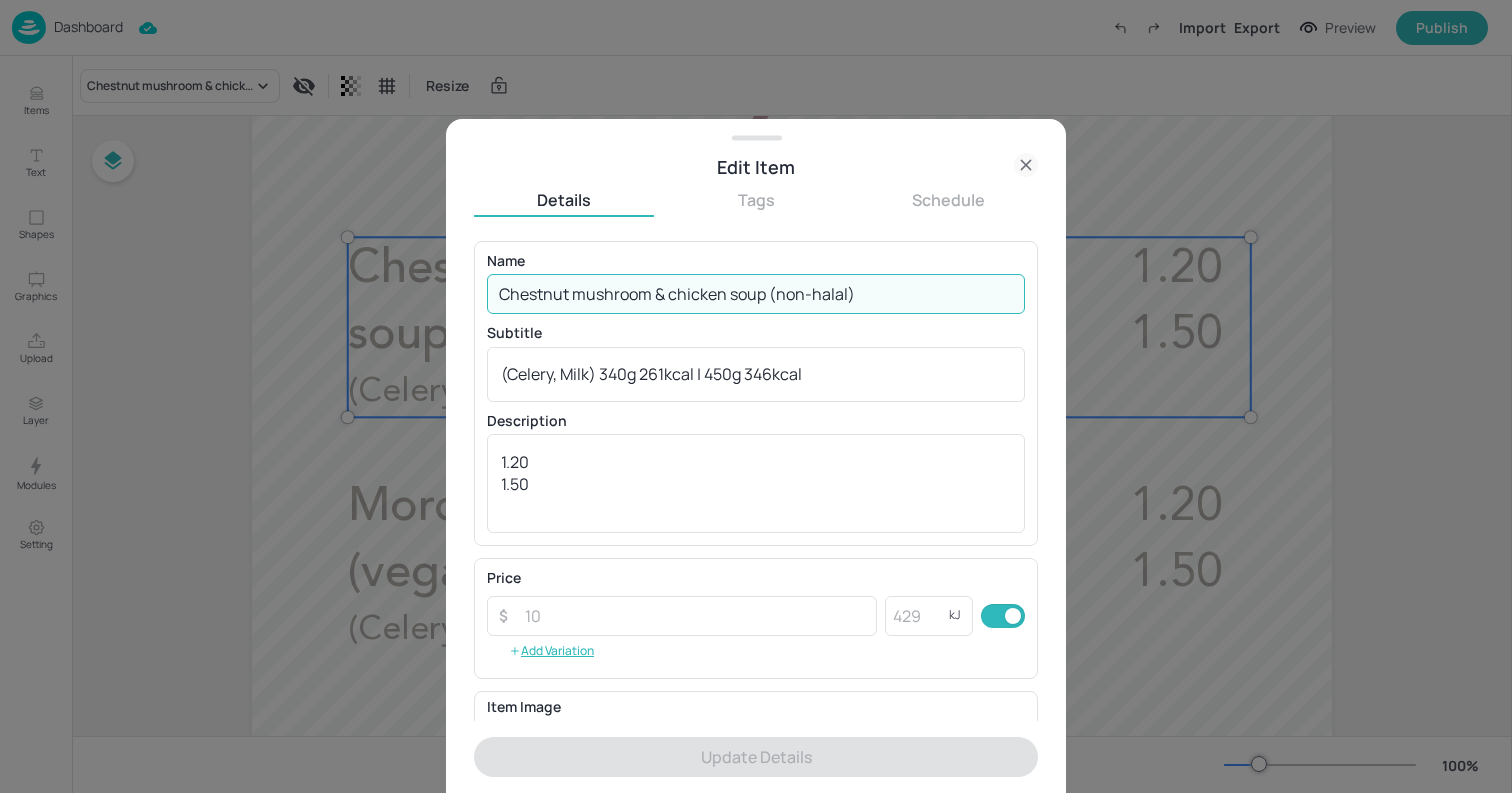 click on "Chestnut mushroom & chicken soup (non-halal)" at bounding box center (756, 294) 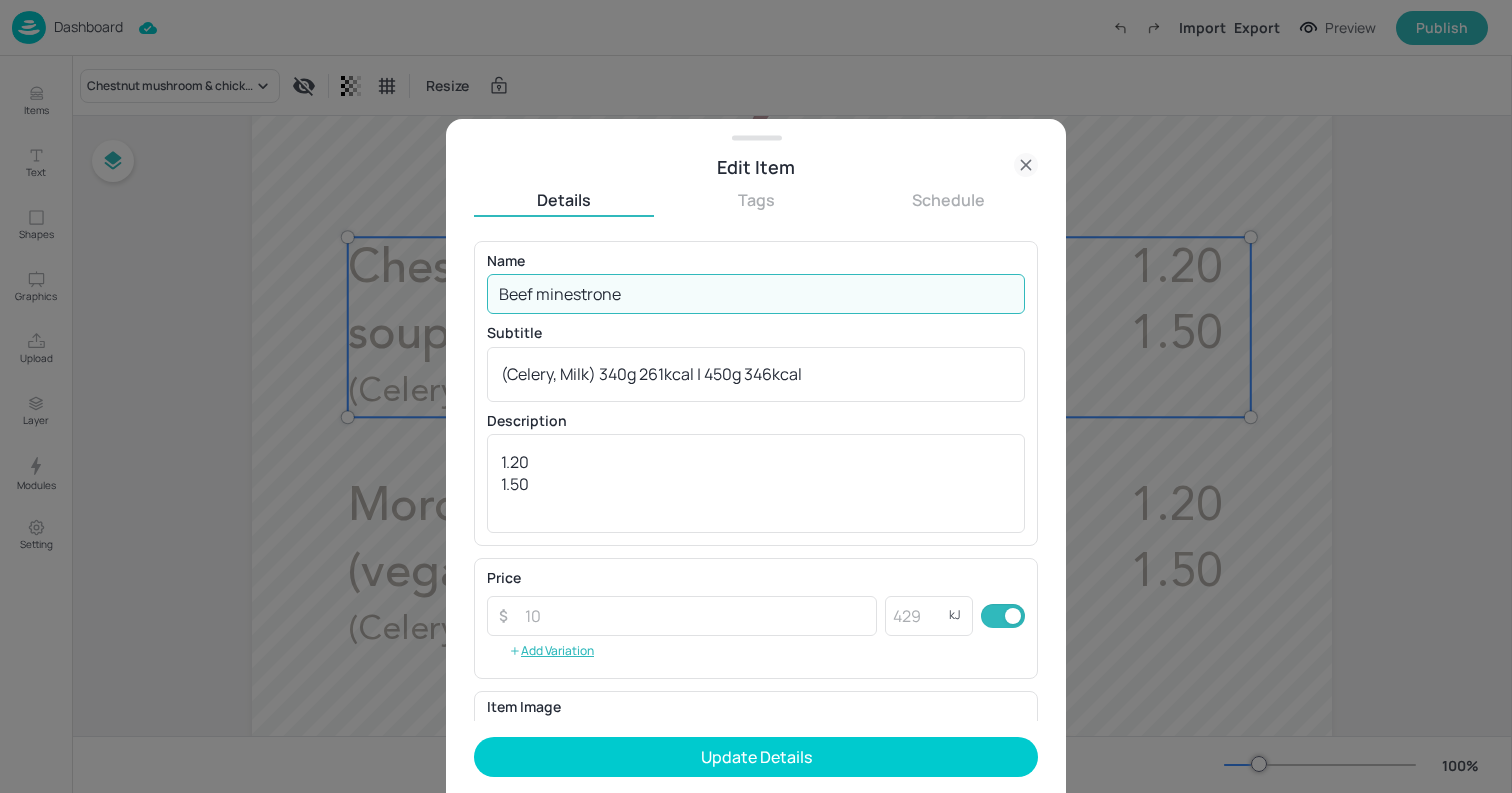 type on "Beef minestrone" 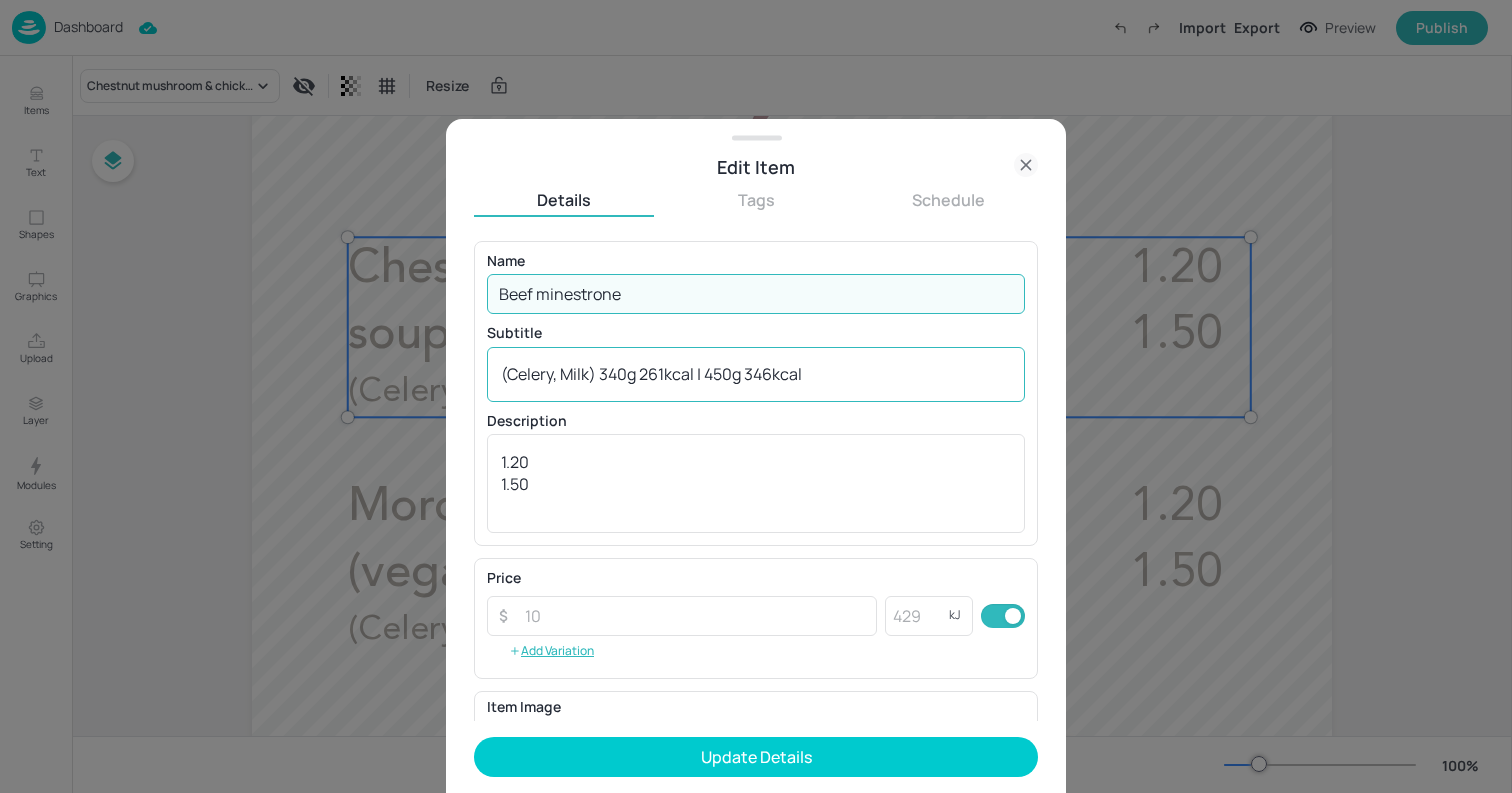 click on "(Celery, Milk) 340g 261kcal | 450g 346kcal" at bounding box center [756, 374] 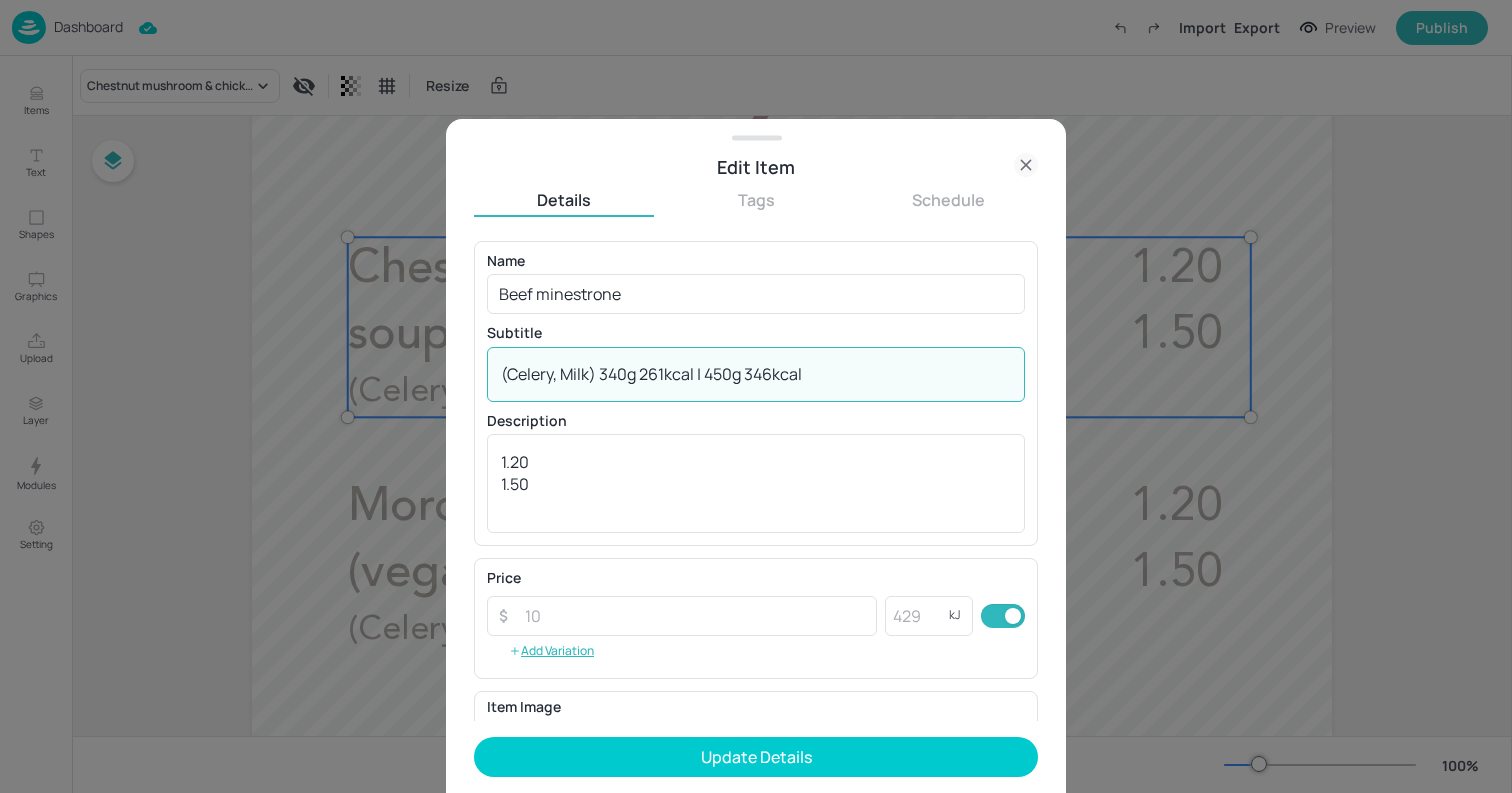 click on "(Celery, Milk) 340g 261kcal | 450g 346kcal" at bounding box center (756, 374) 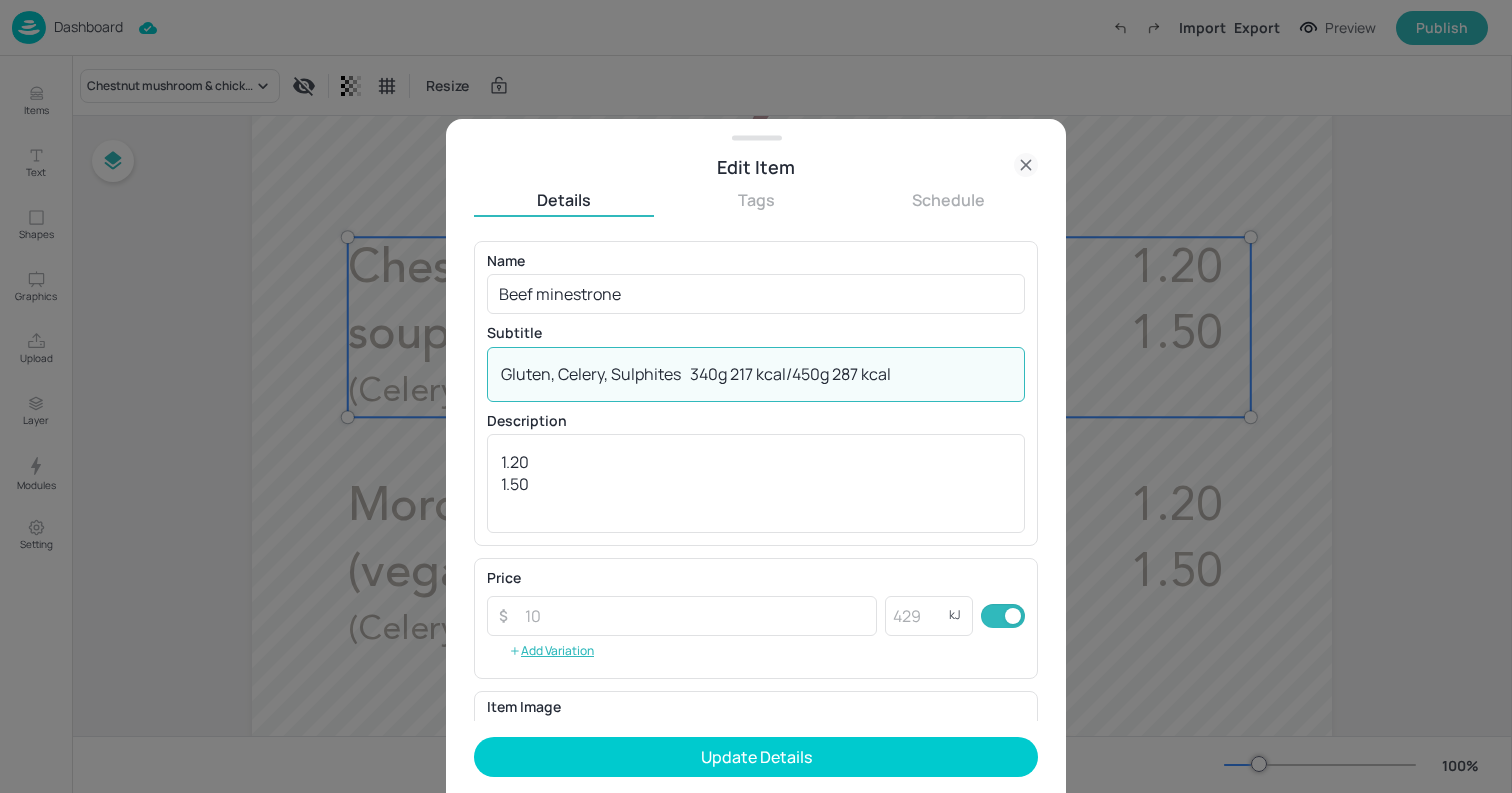 click on "Gluten, Celery, Sulphites   340g 217 kcal/450g 287 kcal" at bounding box center (756, 374) 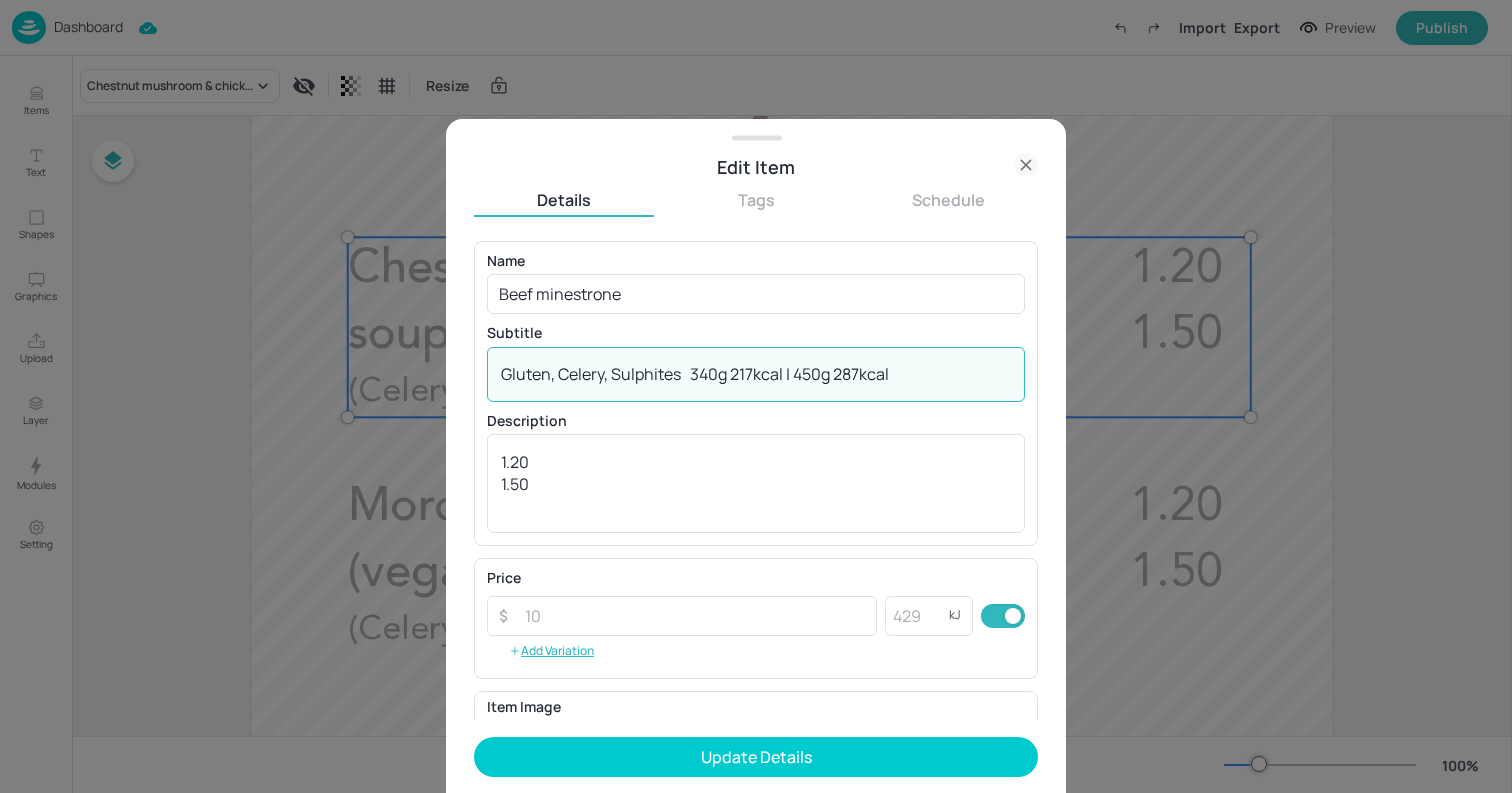 click on "Gluten, Celery, Sulphites   340g 217kcal | 450g 287kcal" at bounding box center (756, 374) 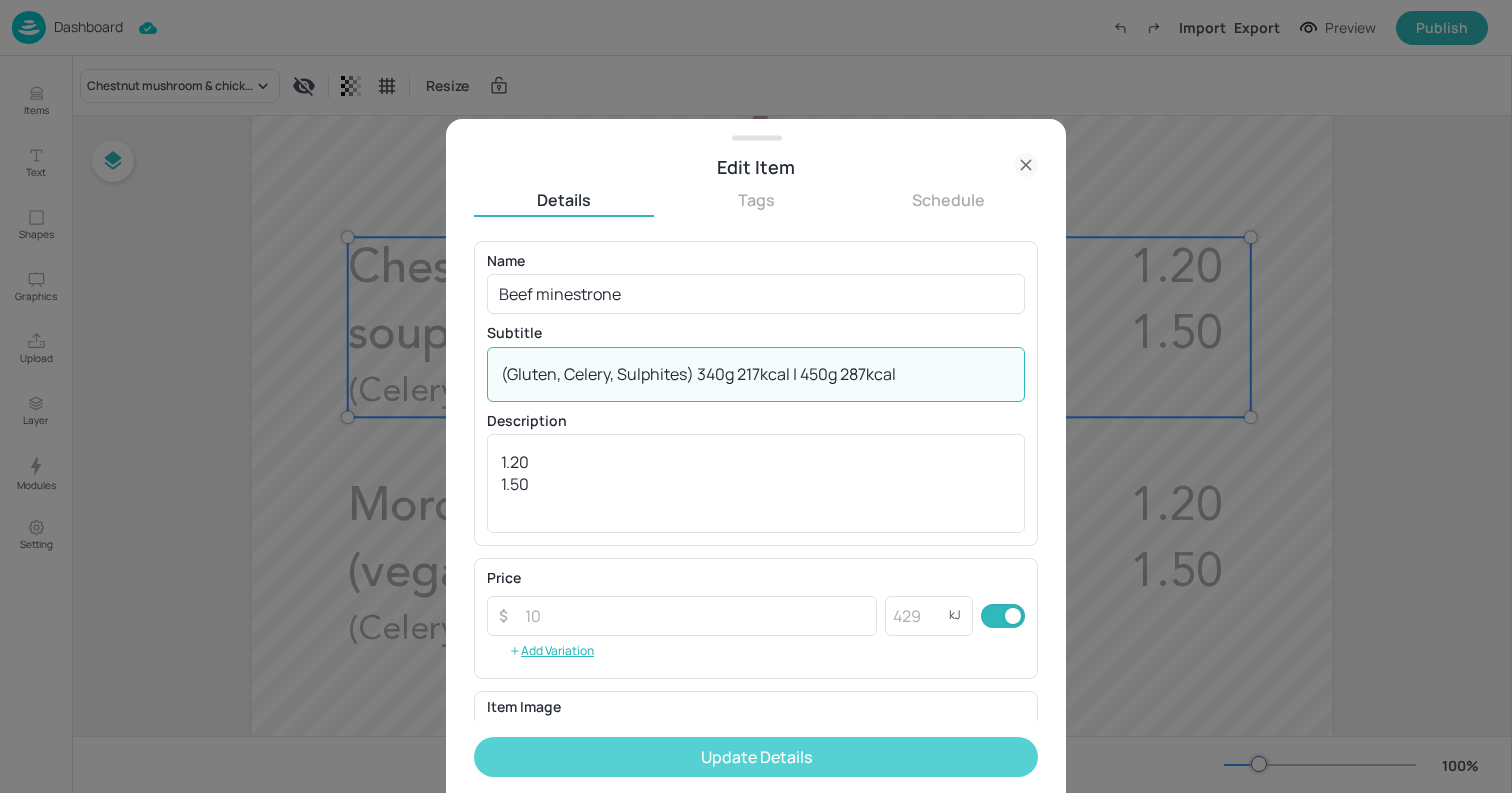 type on "(Gluten, Celery, Sulphites) 340g 217kcal | 450g 287kcal" 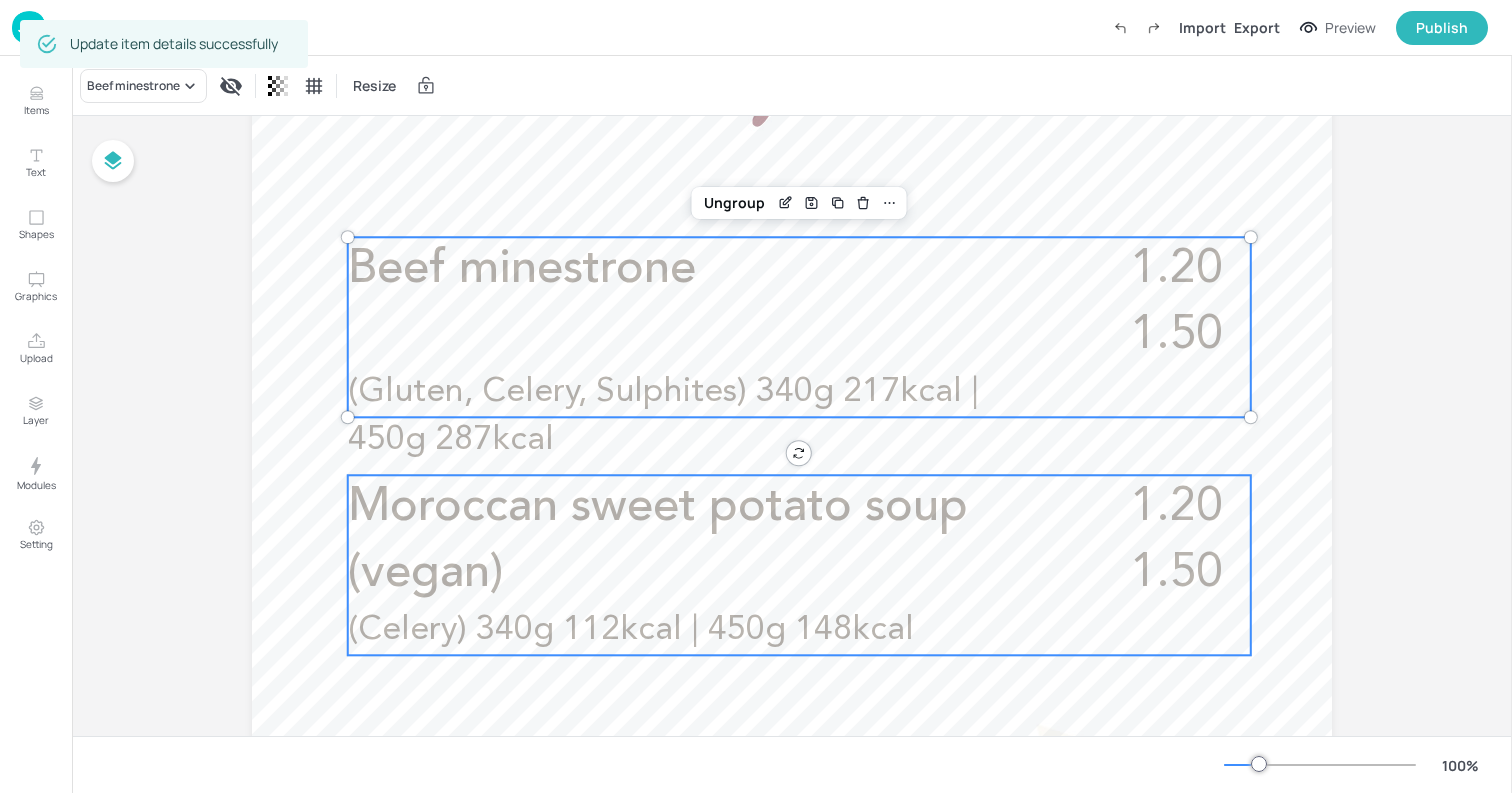 click on "Moroccan sweet potato soup (vegan)" at bounding box center (658, 540) 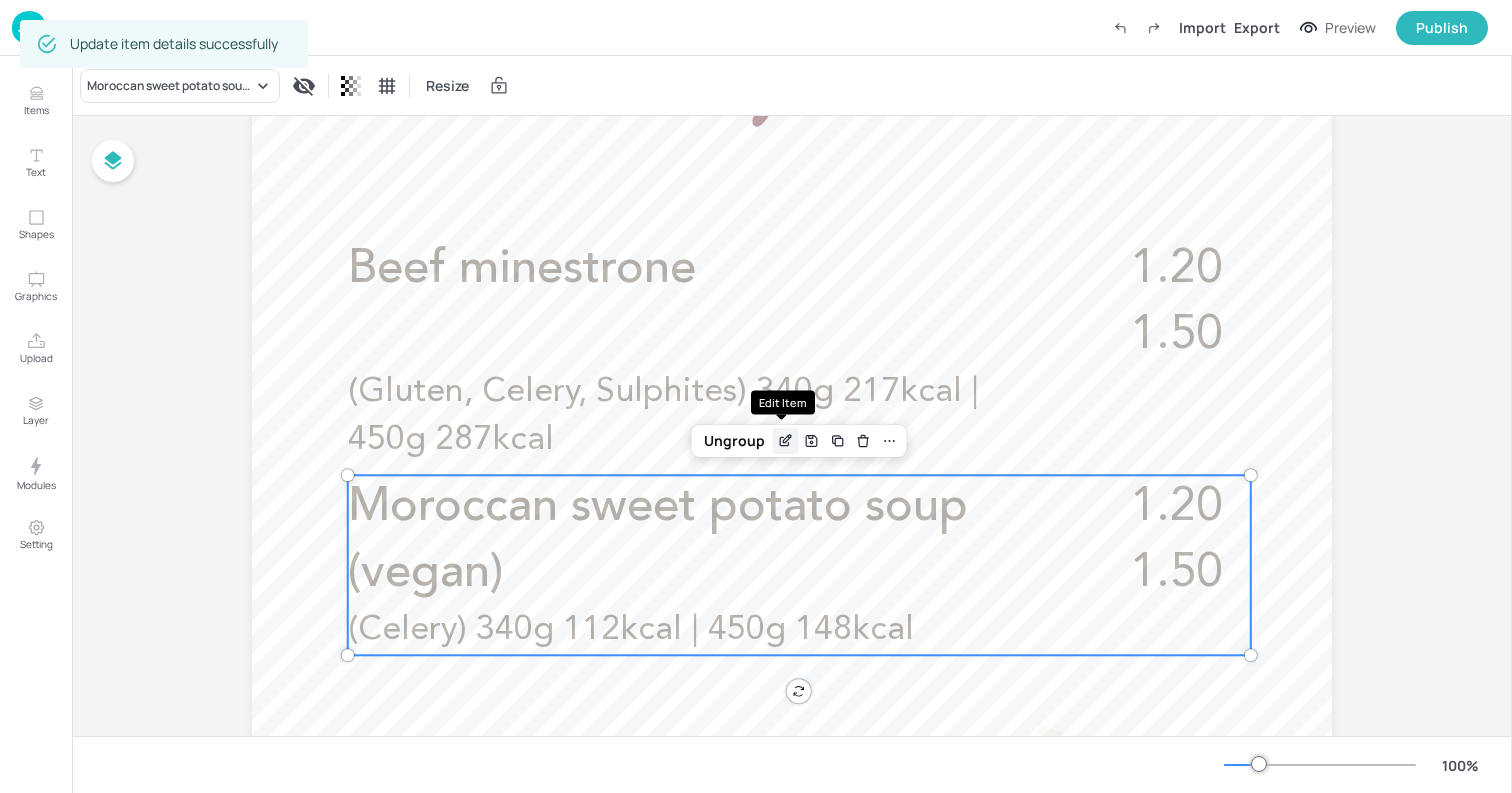 click 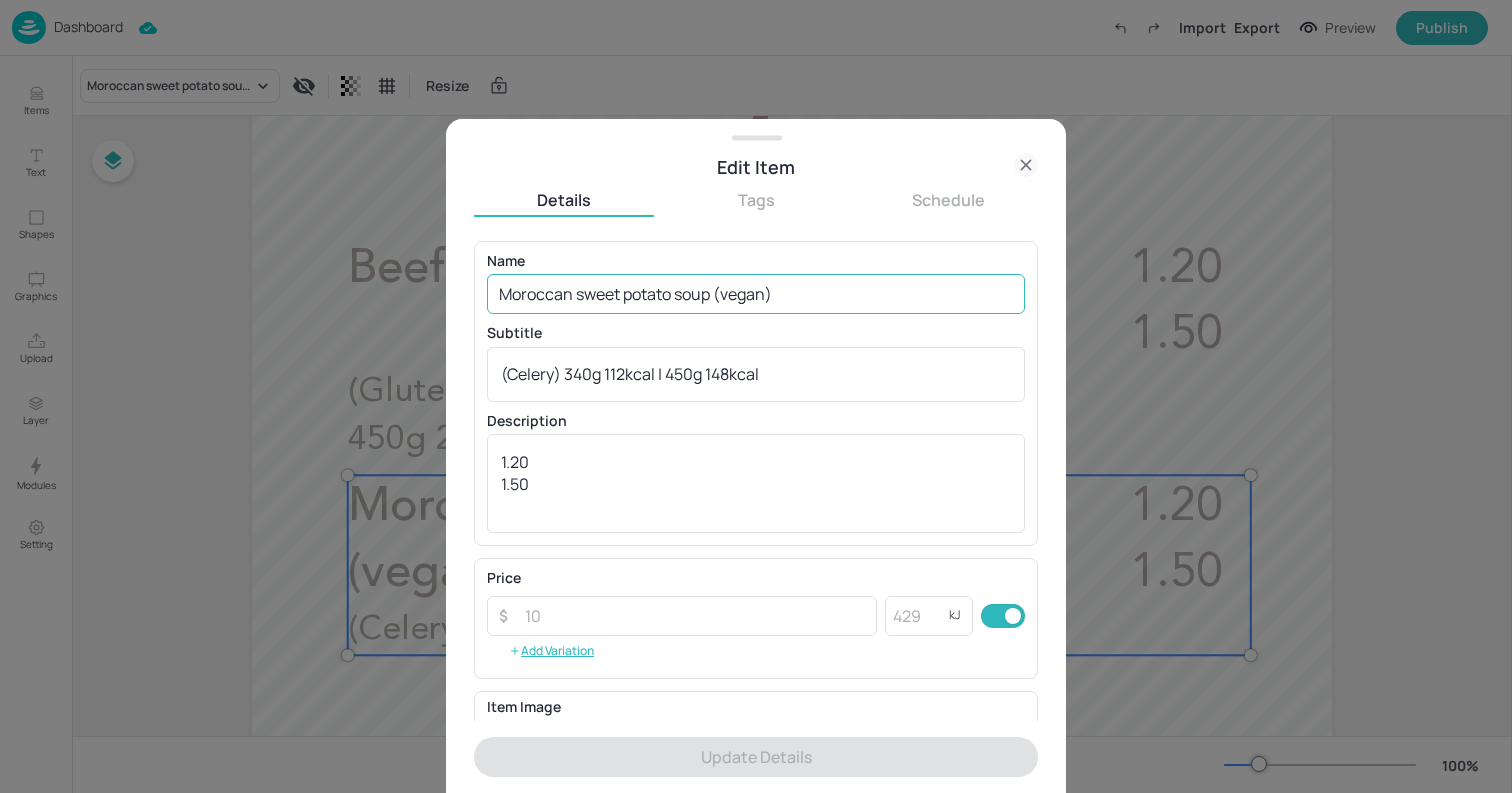 click on "Moroccan sweet potato soup (vegan)" at bounding box center [756, 294] 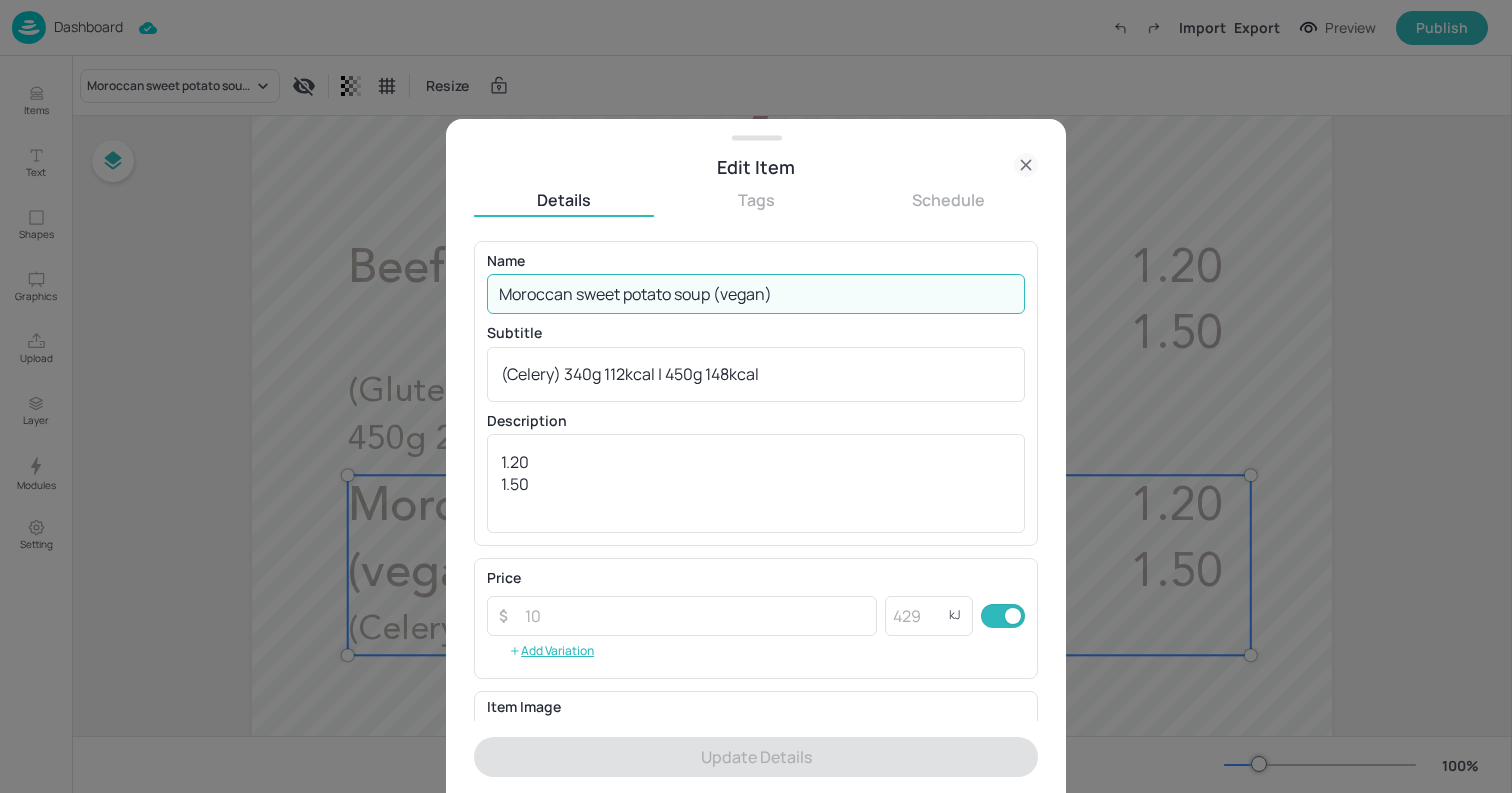 click on "Moroccan sweet potato soup (vegan)" at bounding box center [756, 294] 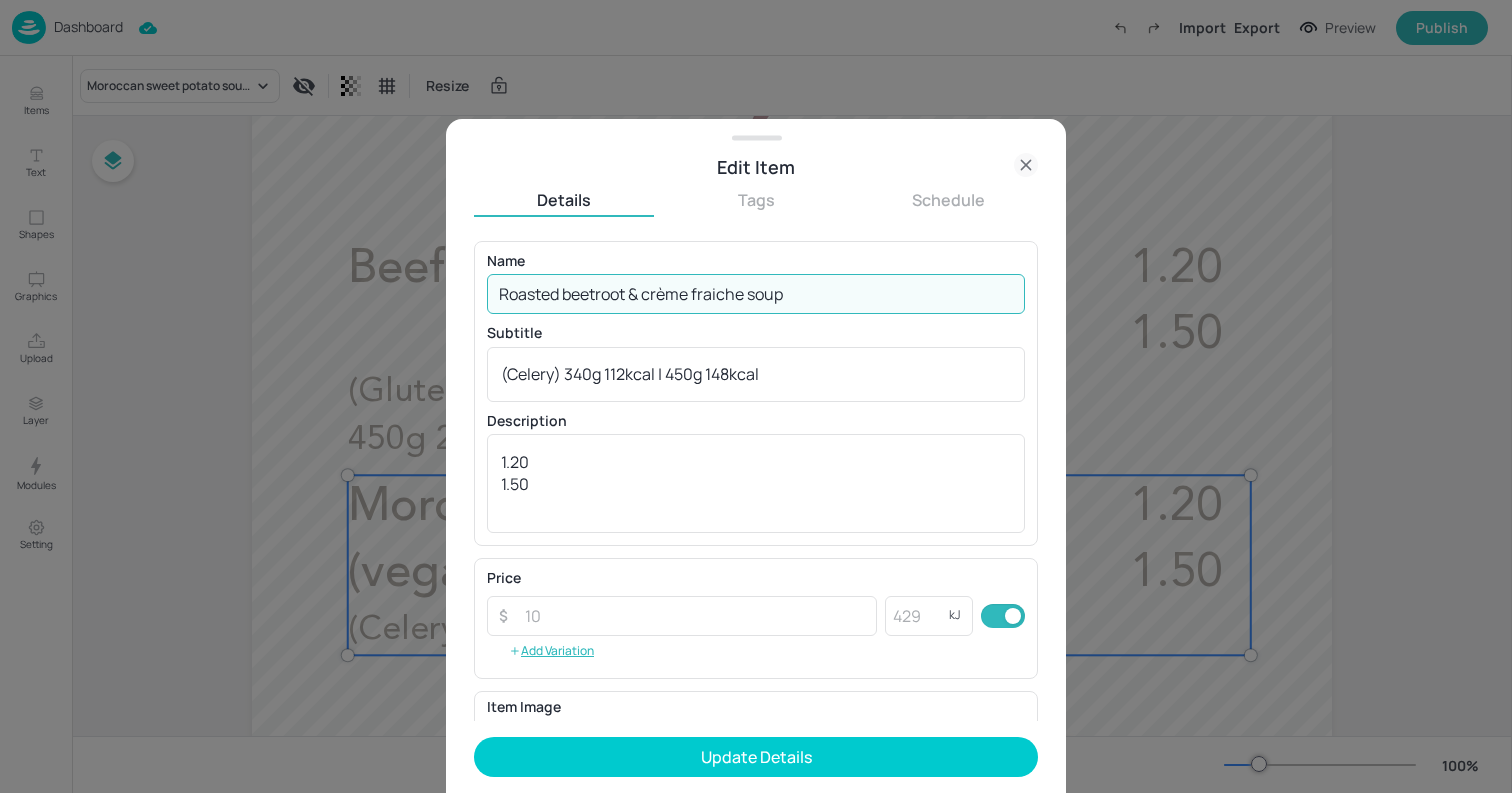 type on "Roasted beetroot & crème fraiche soup" 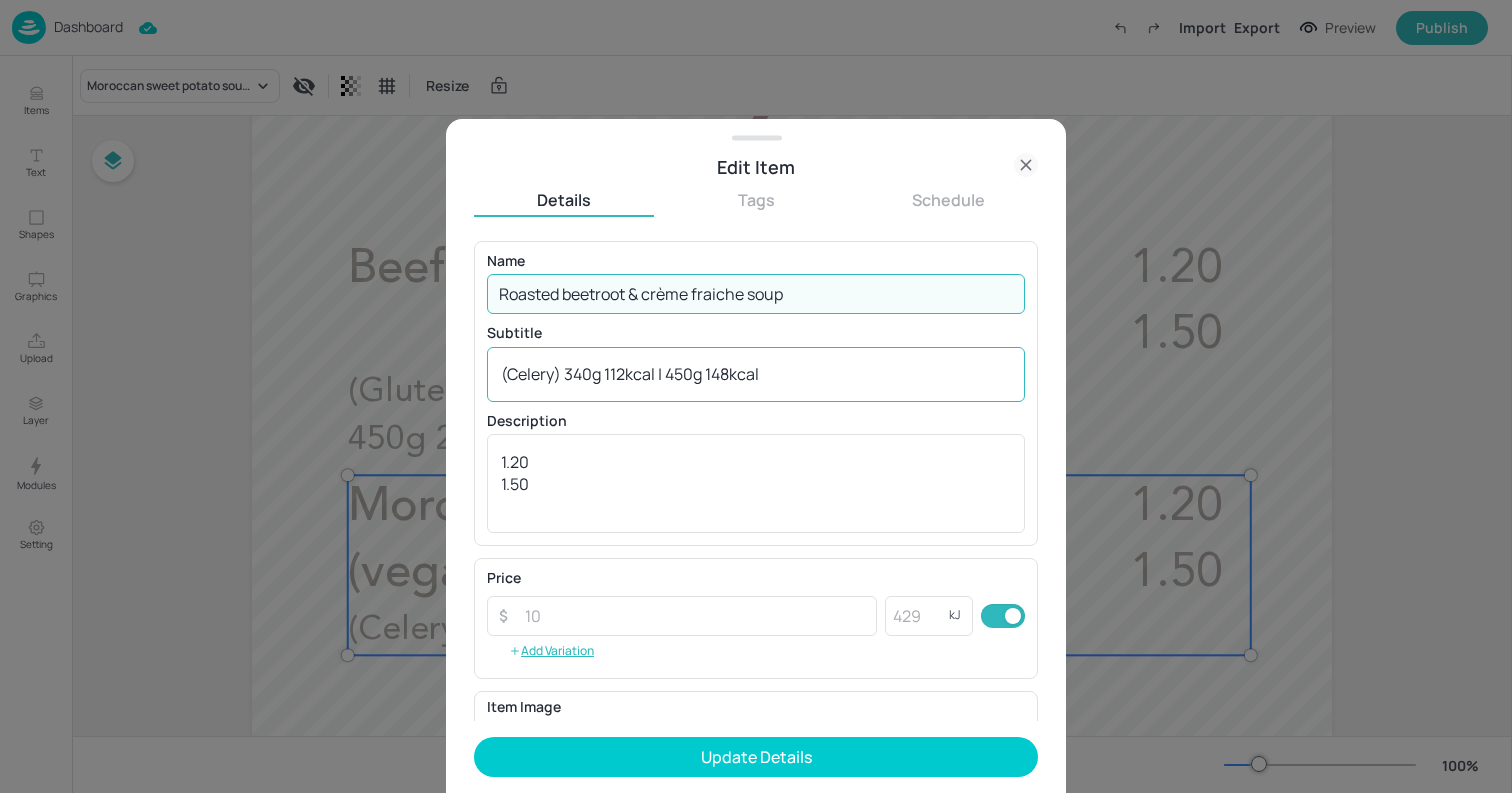 click on "(Celery) 340g 112kcal | 450g 148kcal" at bounding box center [756, 374] 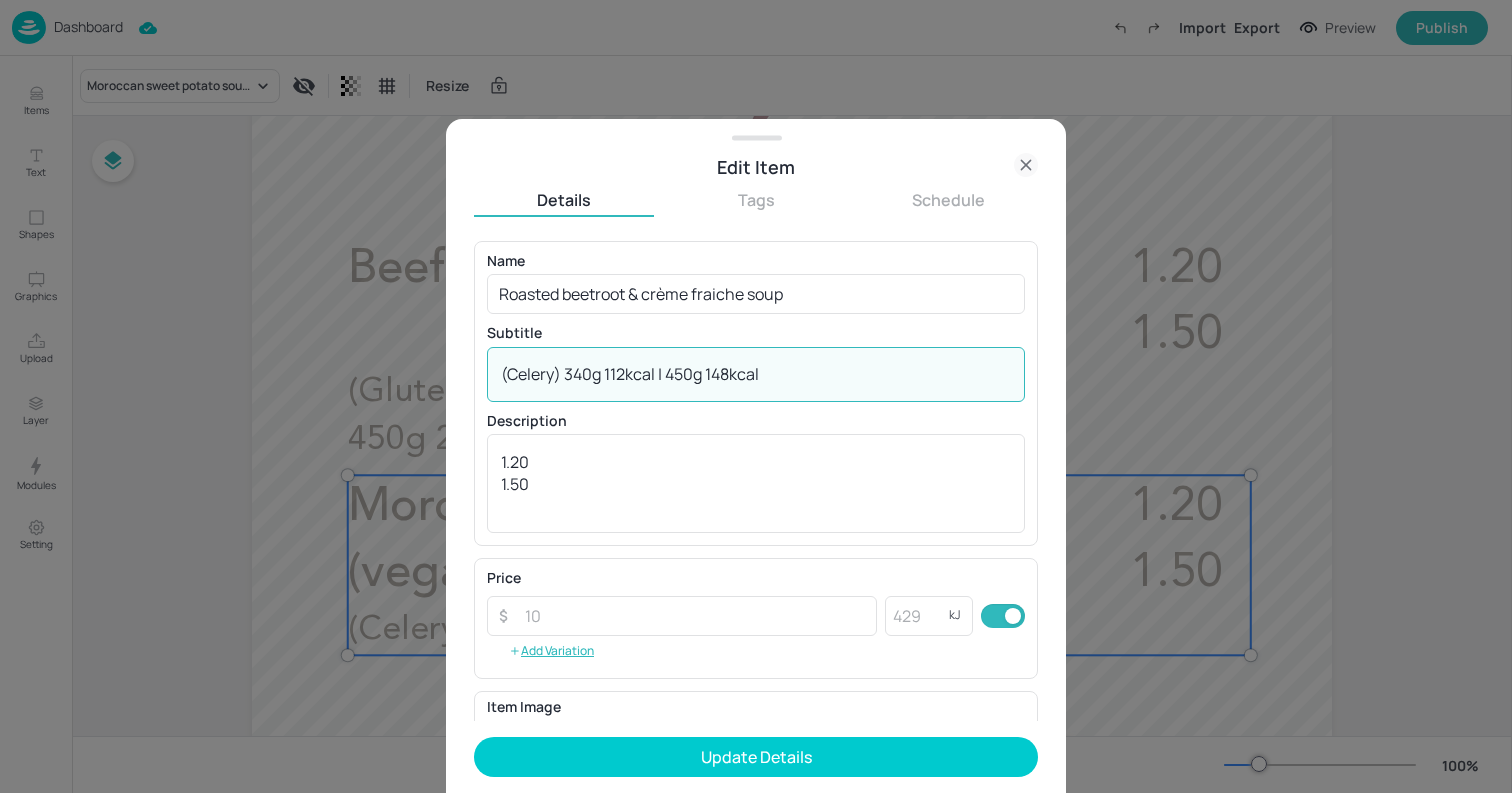 click on "(Celery) 340g 112kcal | 450g 148kcal" at bounding box center (756, 374) 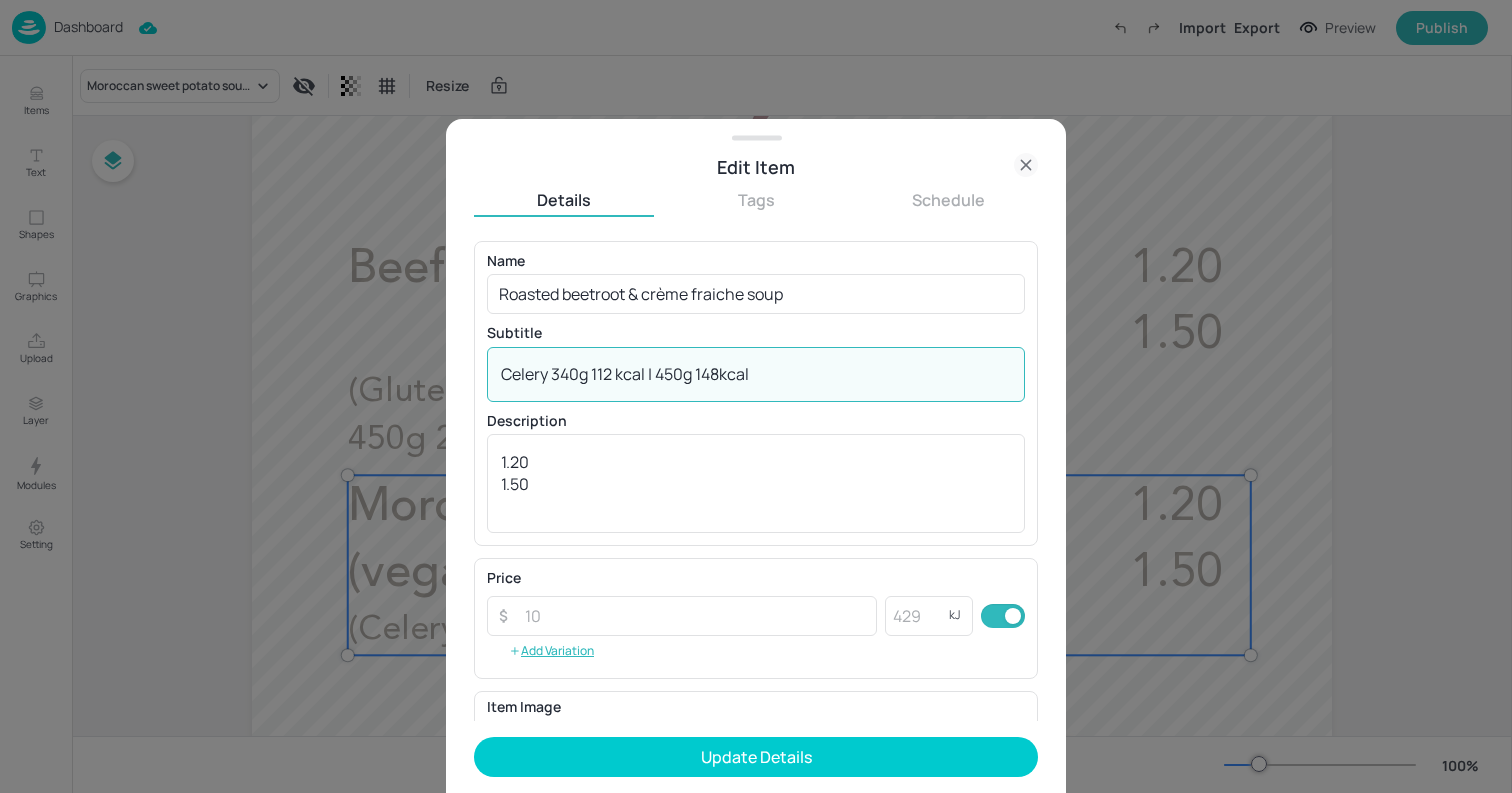 click on "Celery 340g 112 kcal | 450g 148kcal" at bounding box center [756, 374] 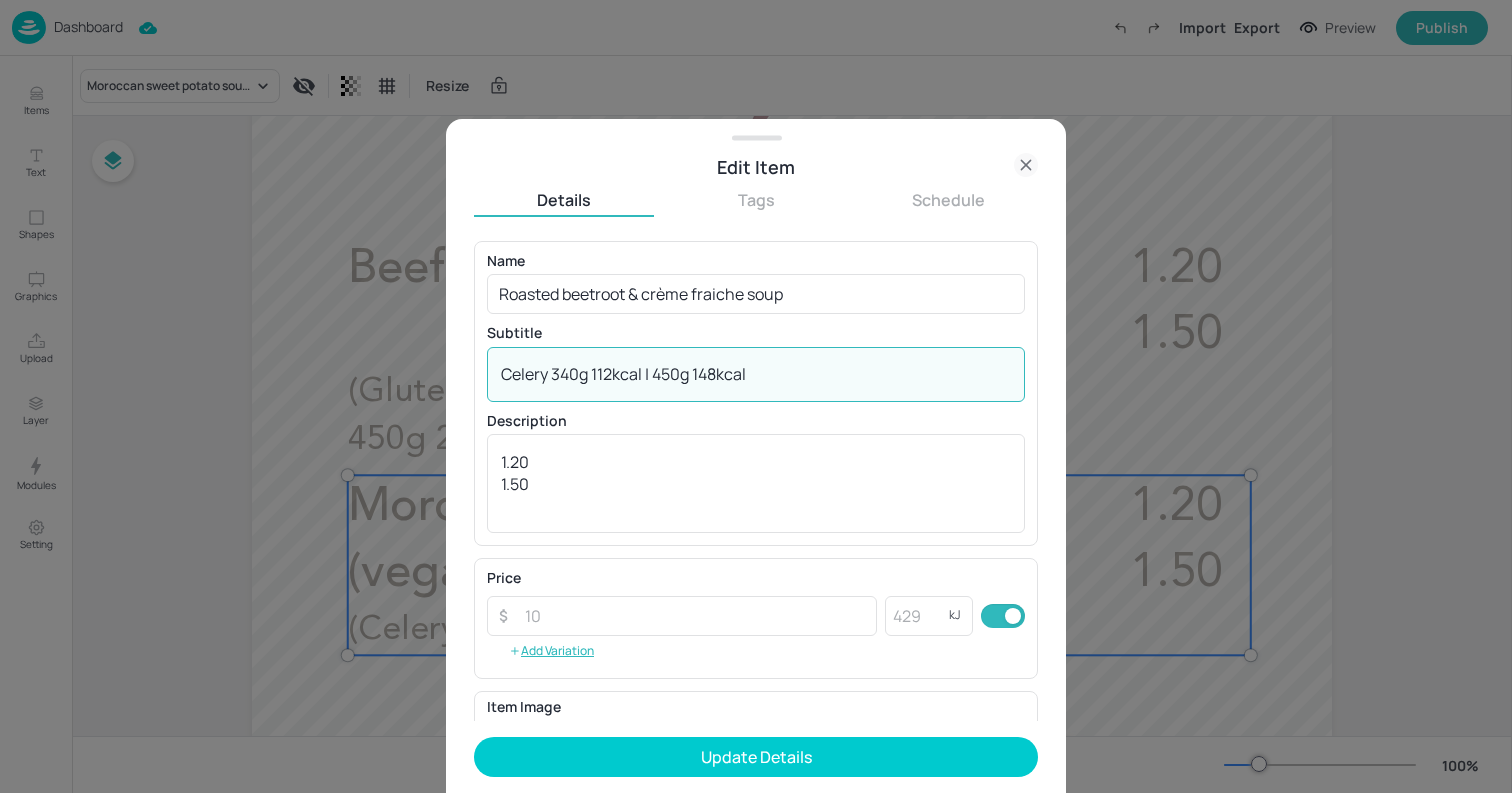 click on "Celery 340g 112kcal | 450g 148kcal" at bounding box center [756, 374] 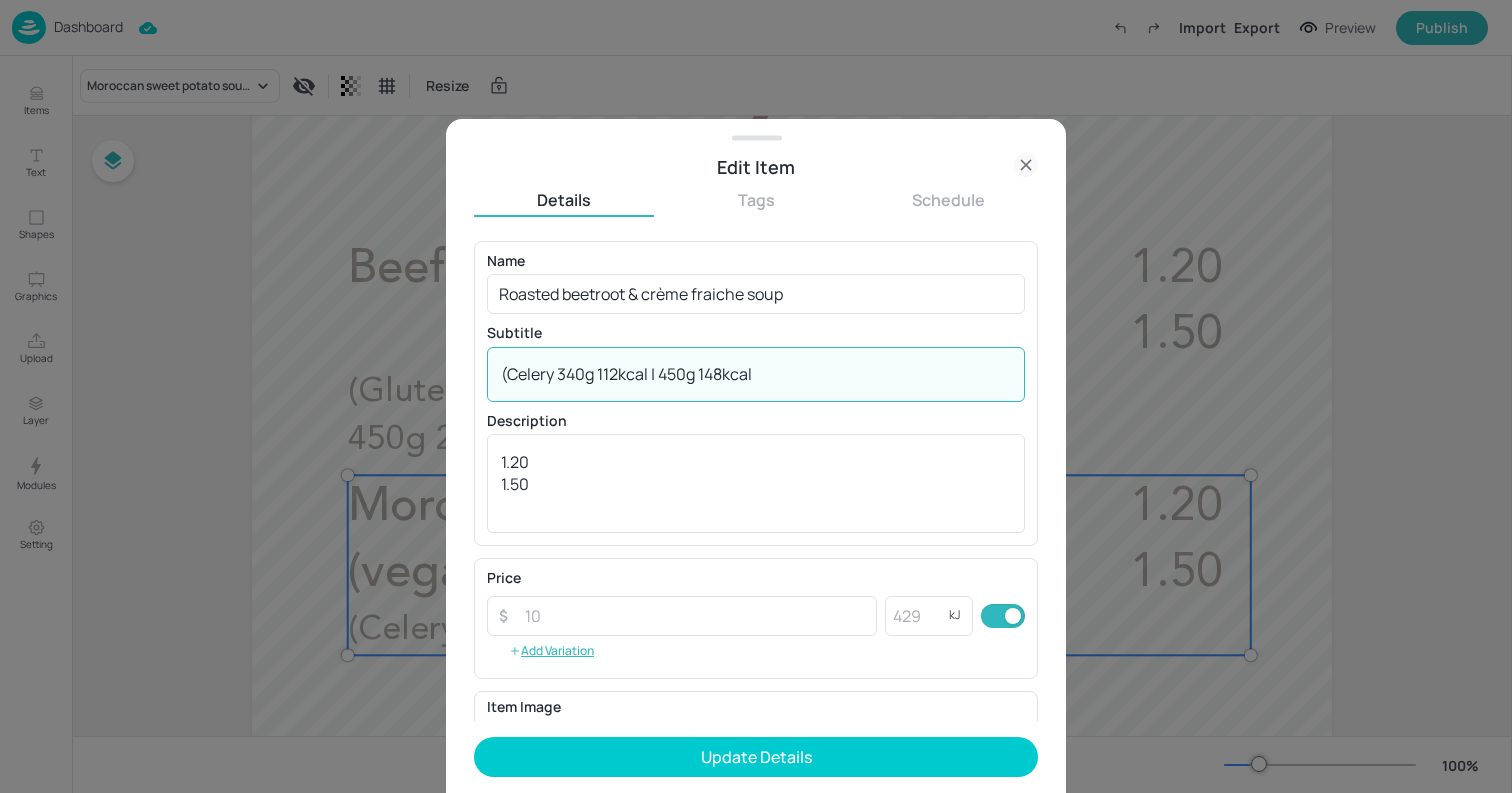 type on "(Celery) 340g 112kcal | 450g 148kcal" 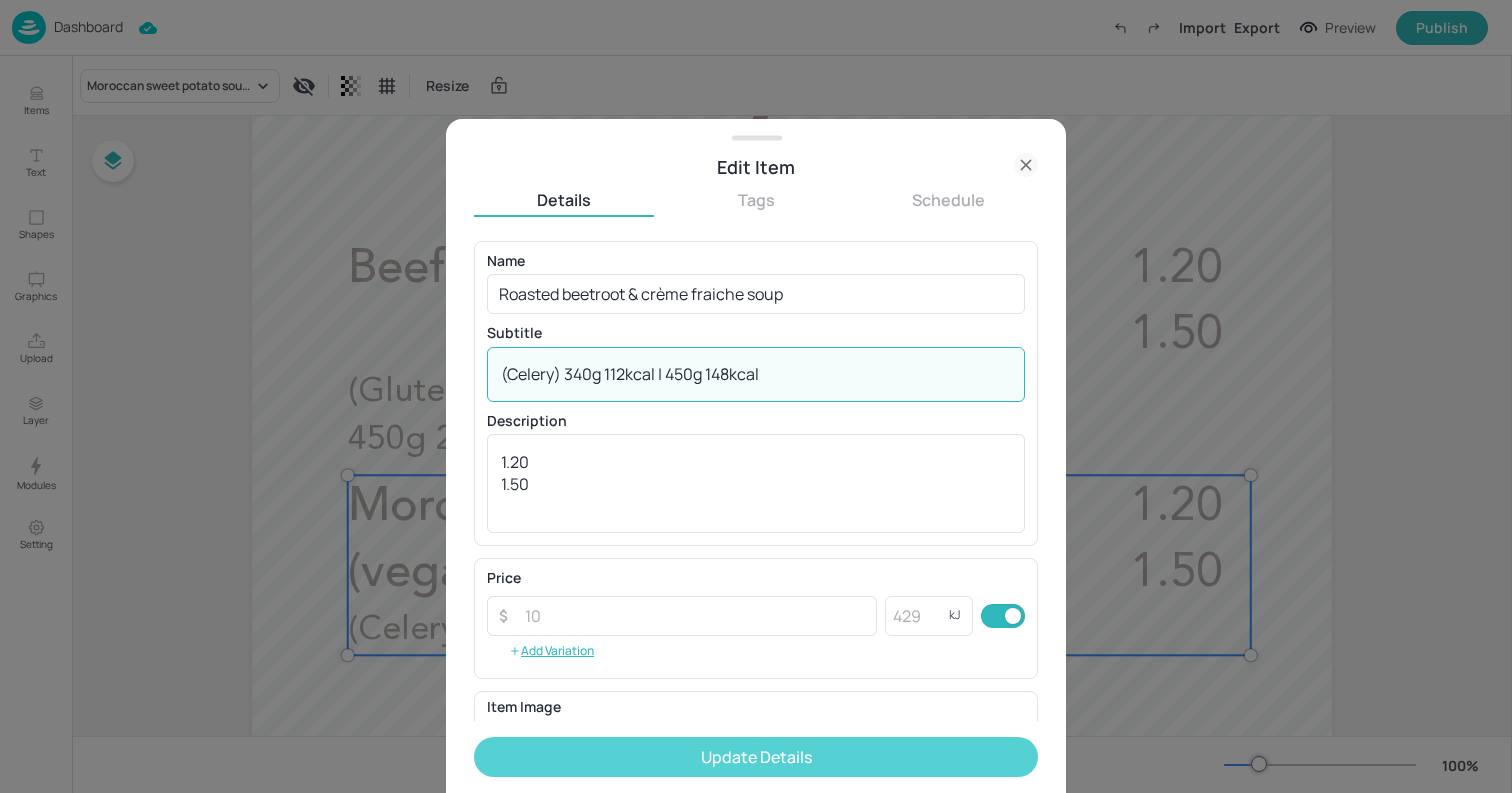 click on "Update Details" at bounding box center (756, 757) 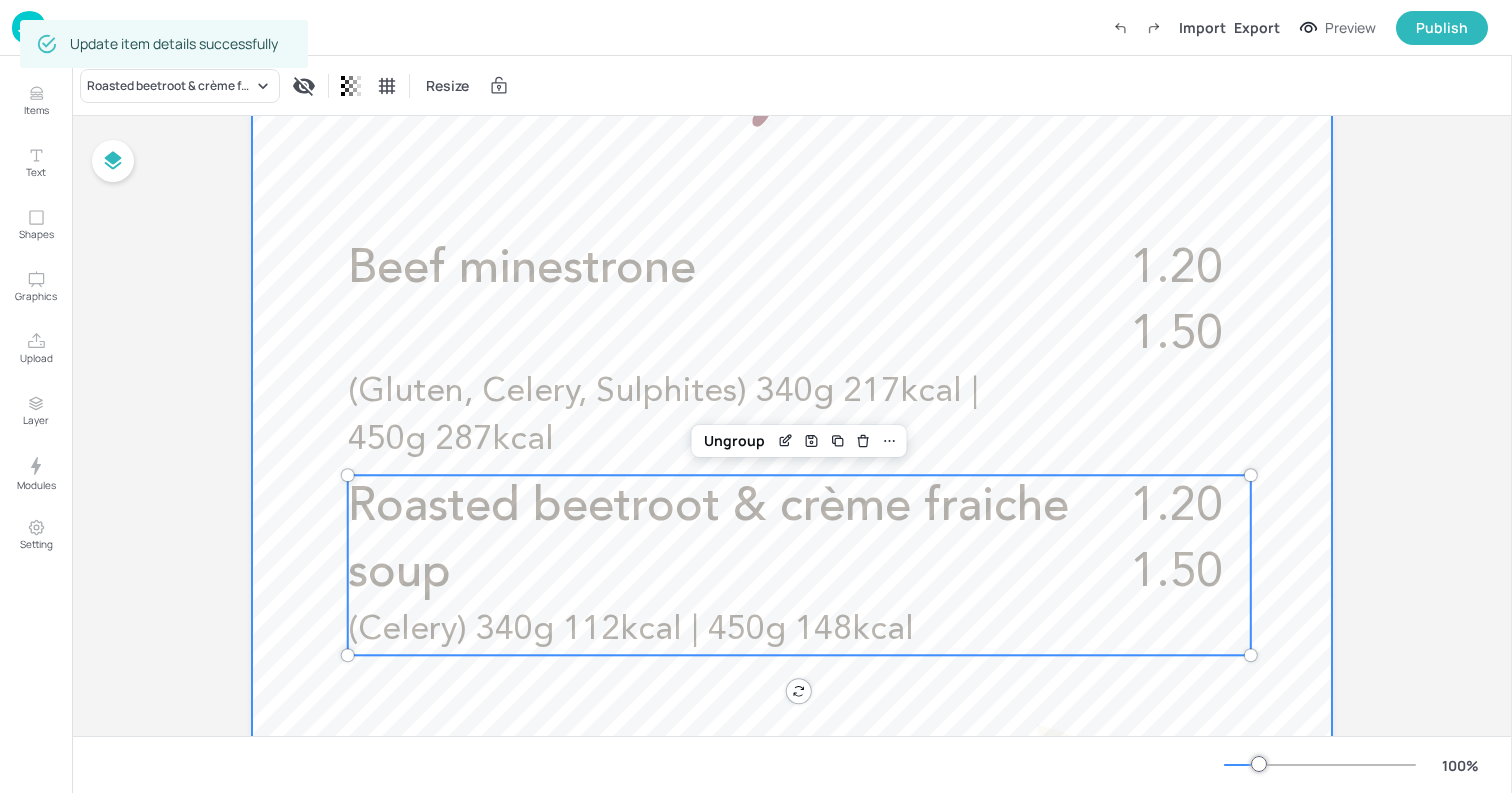 click at bounding box center (792, 539) 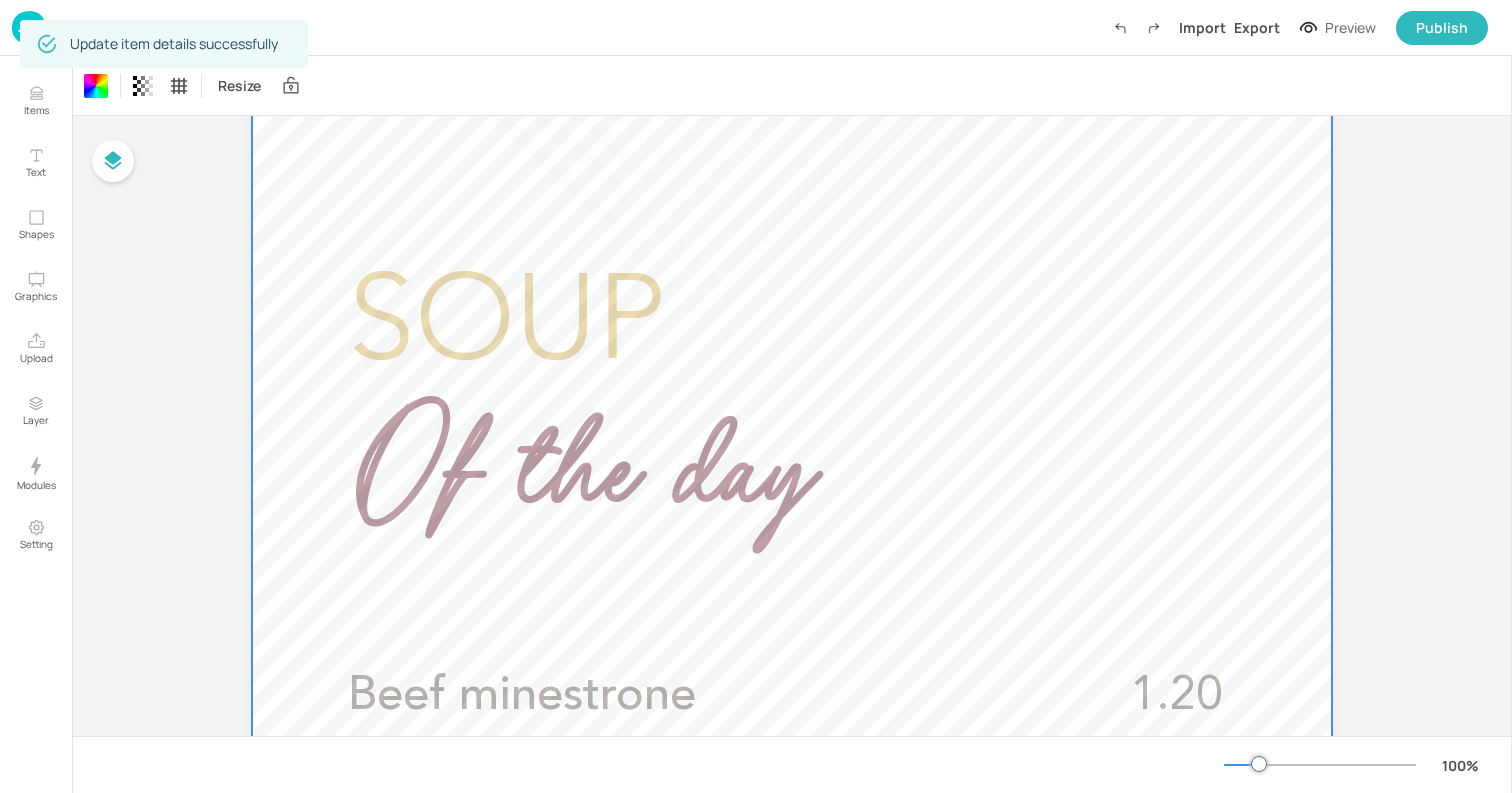 scroll, scrollTop: 0, scrollLeft: 0, axis: both 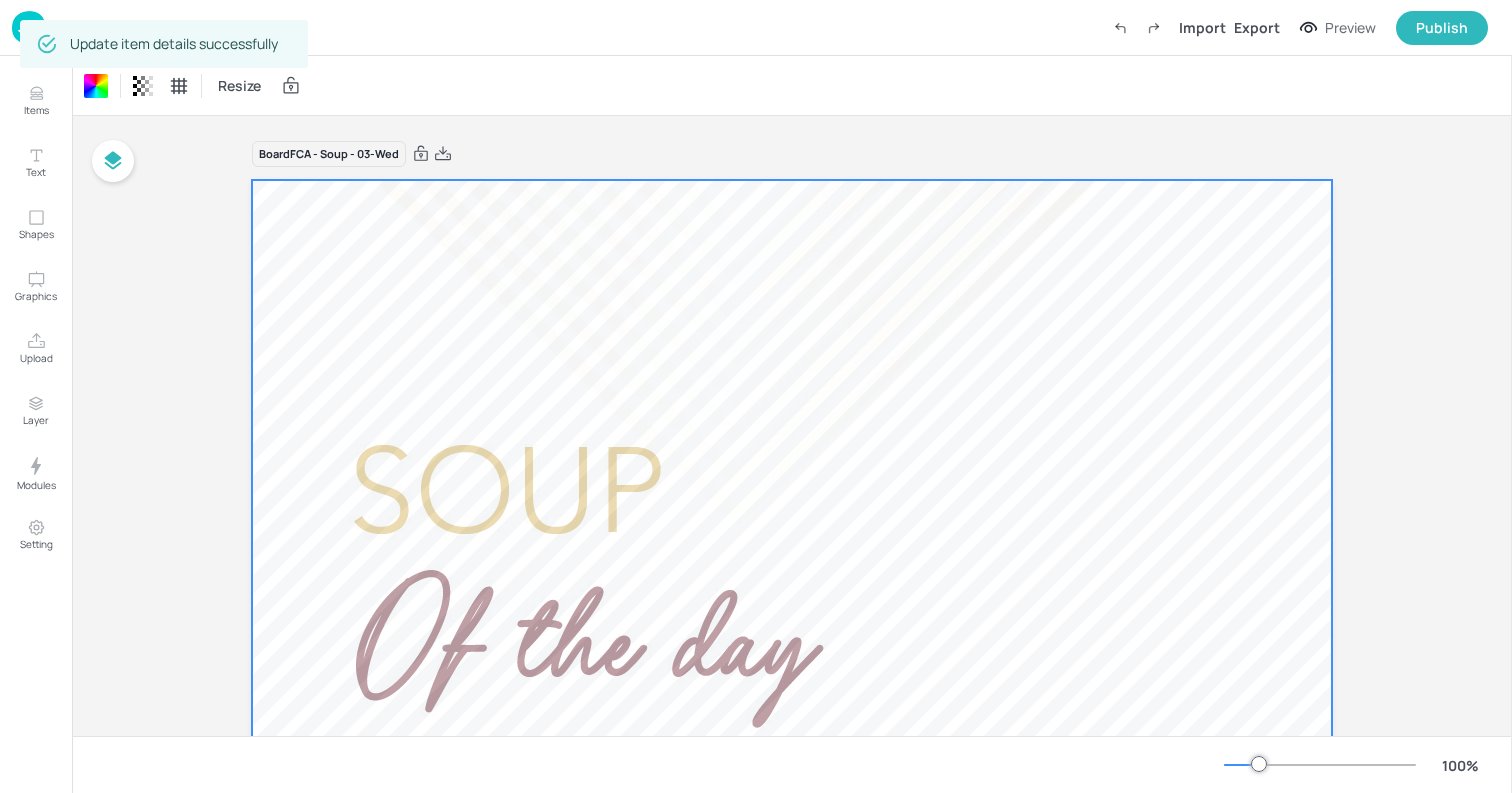 click at bounding box center (29, 27) 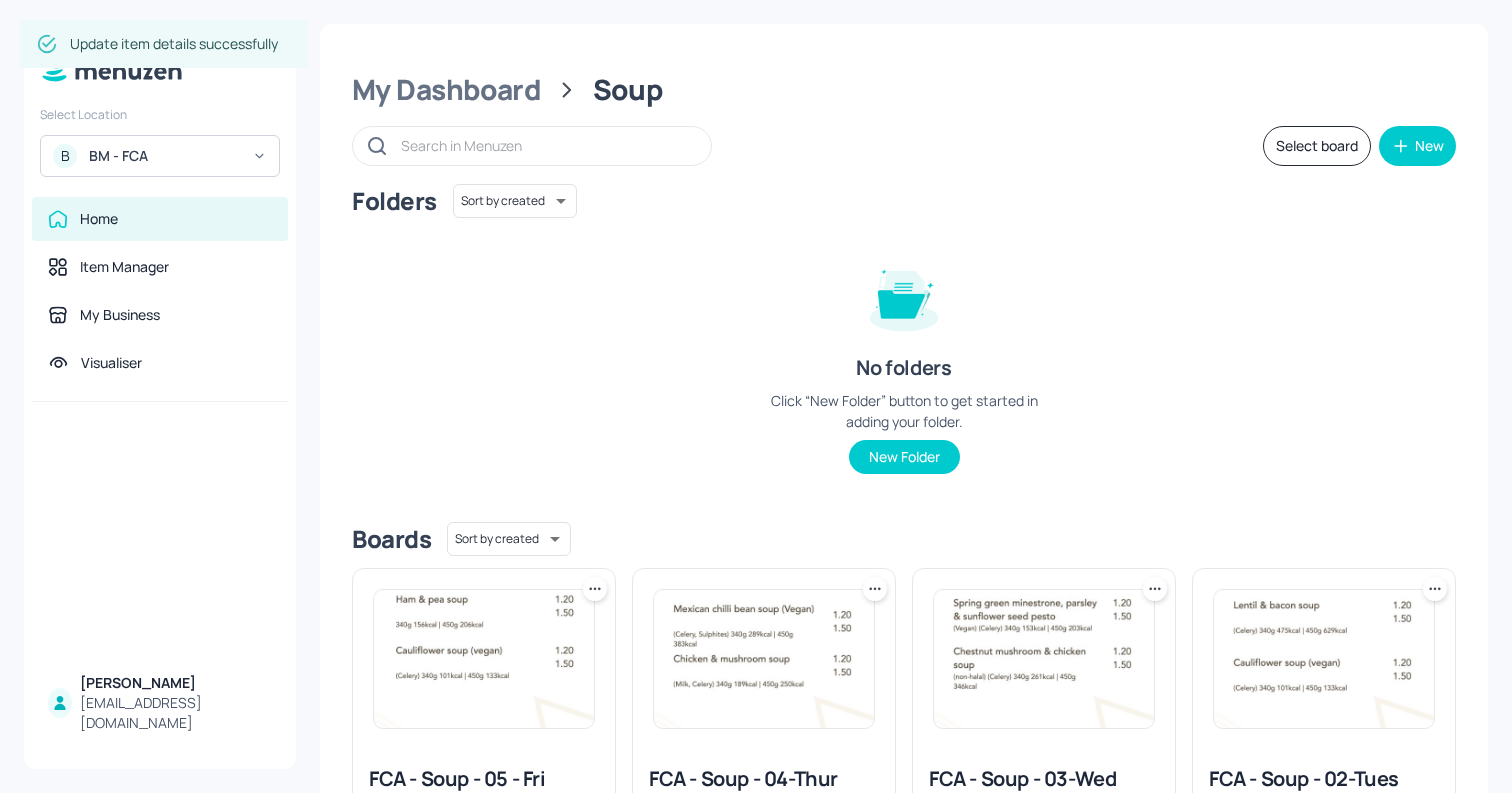 click at bounding box center (764, 659) 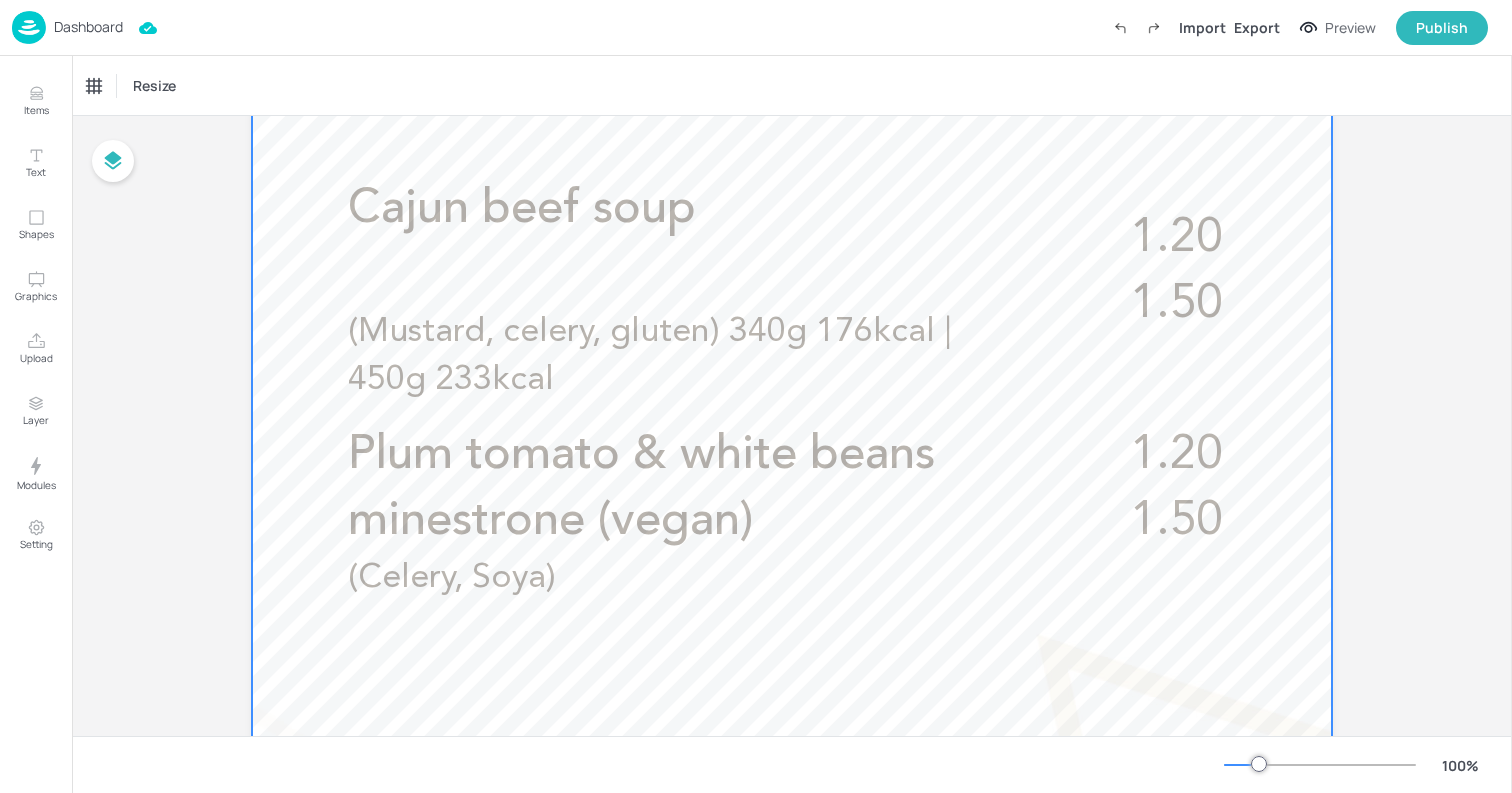 scroll, scrollTop: 717, scrollLeft: 0, axis: vertical 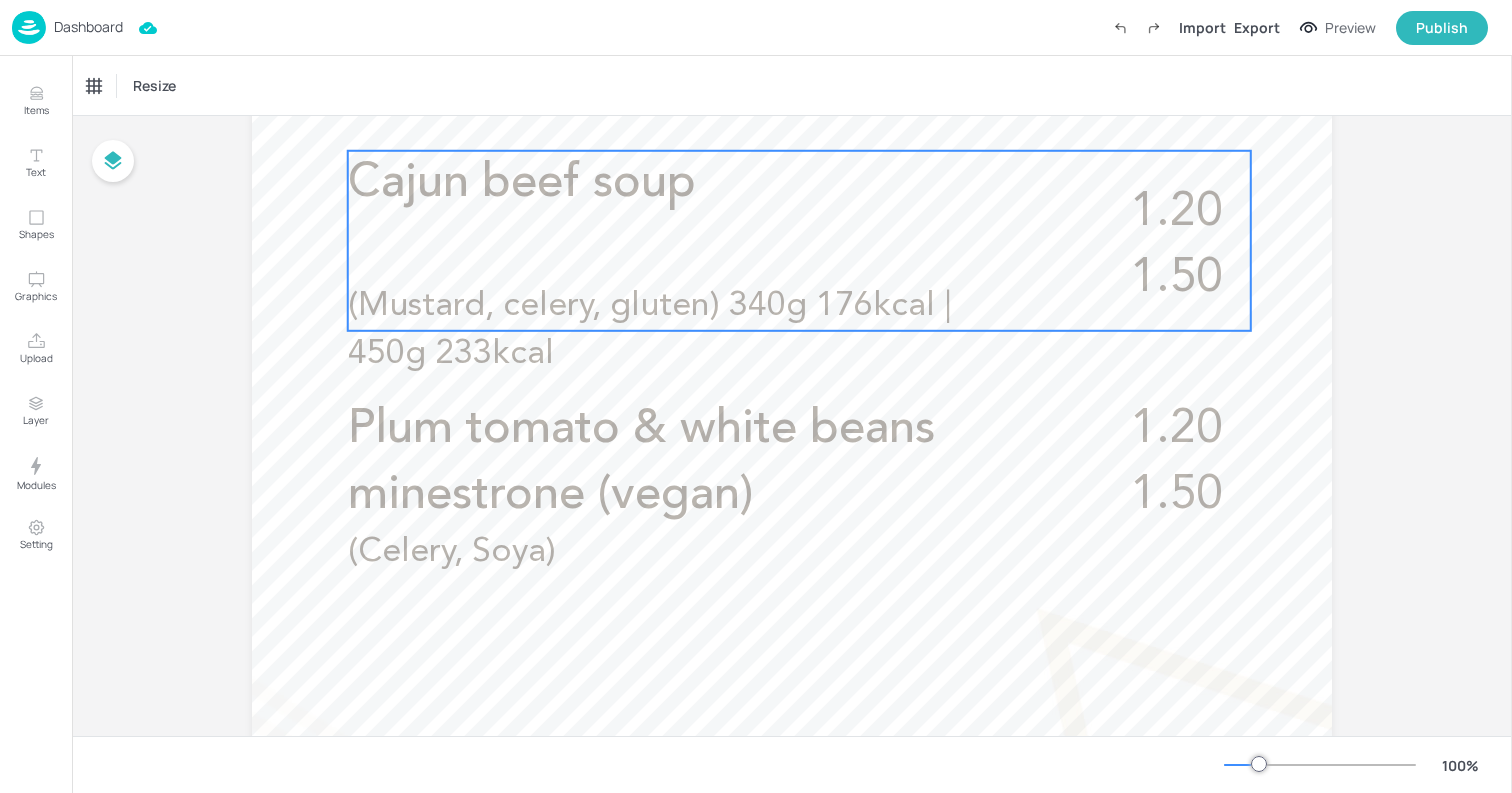 click on "Cajun beef soup       1.20
1.50 (Mustard, celery, gluten) 340g 176kcal | 450g 233kcal" at bounding box center (799, 241) 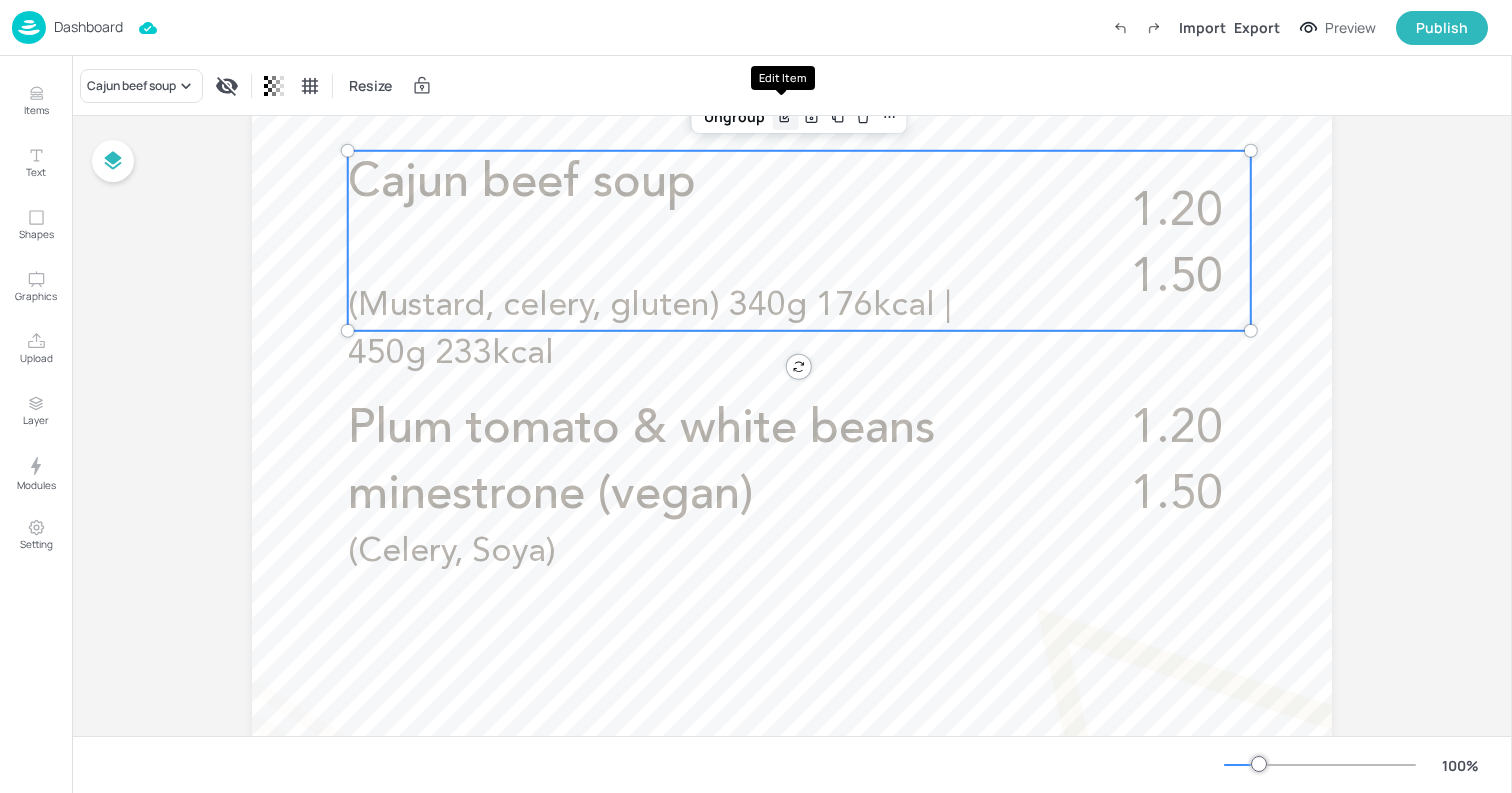 click 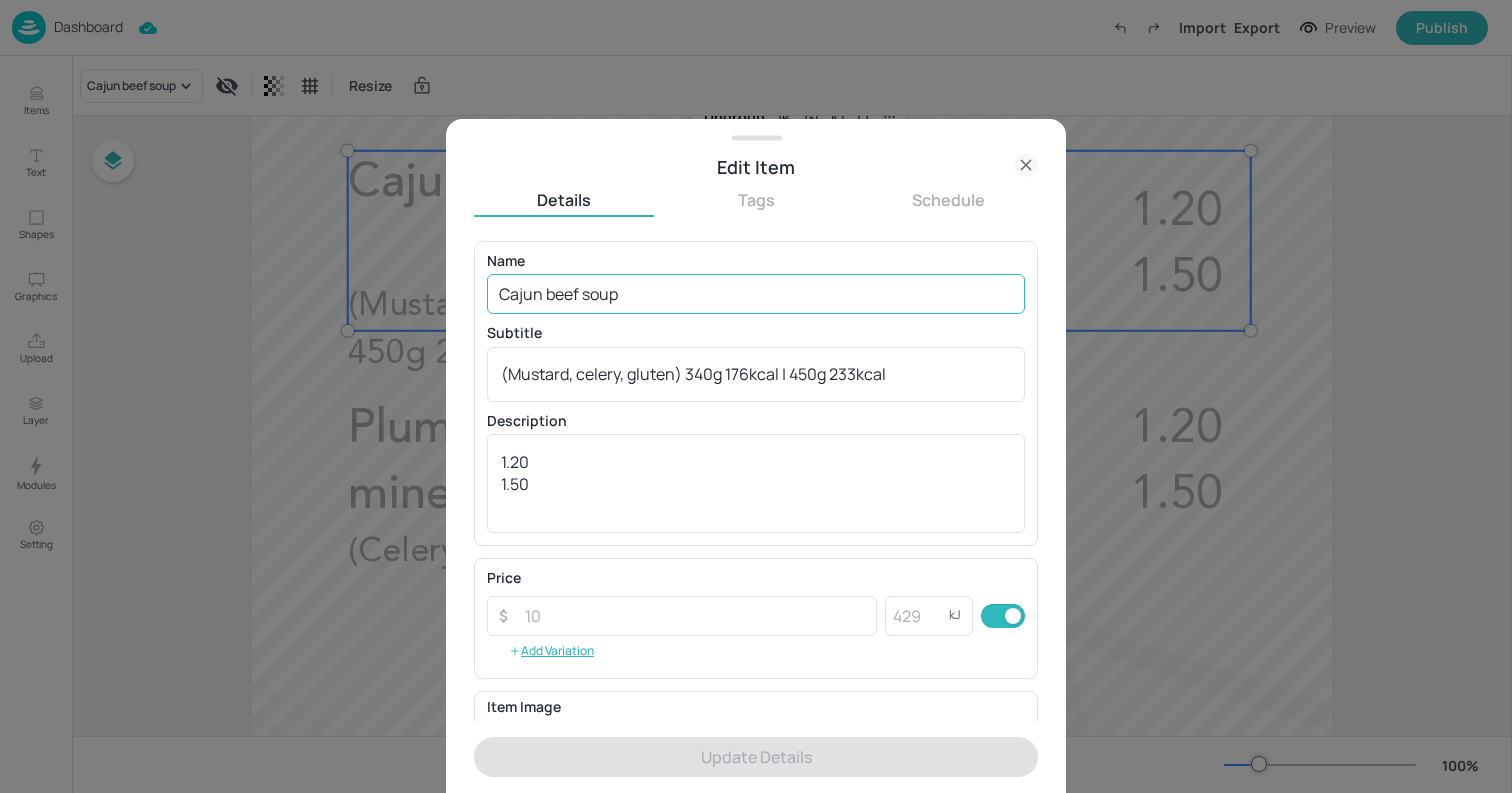 click on "Cajun beef soup" at bounding box center (756, 294) 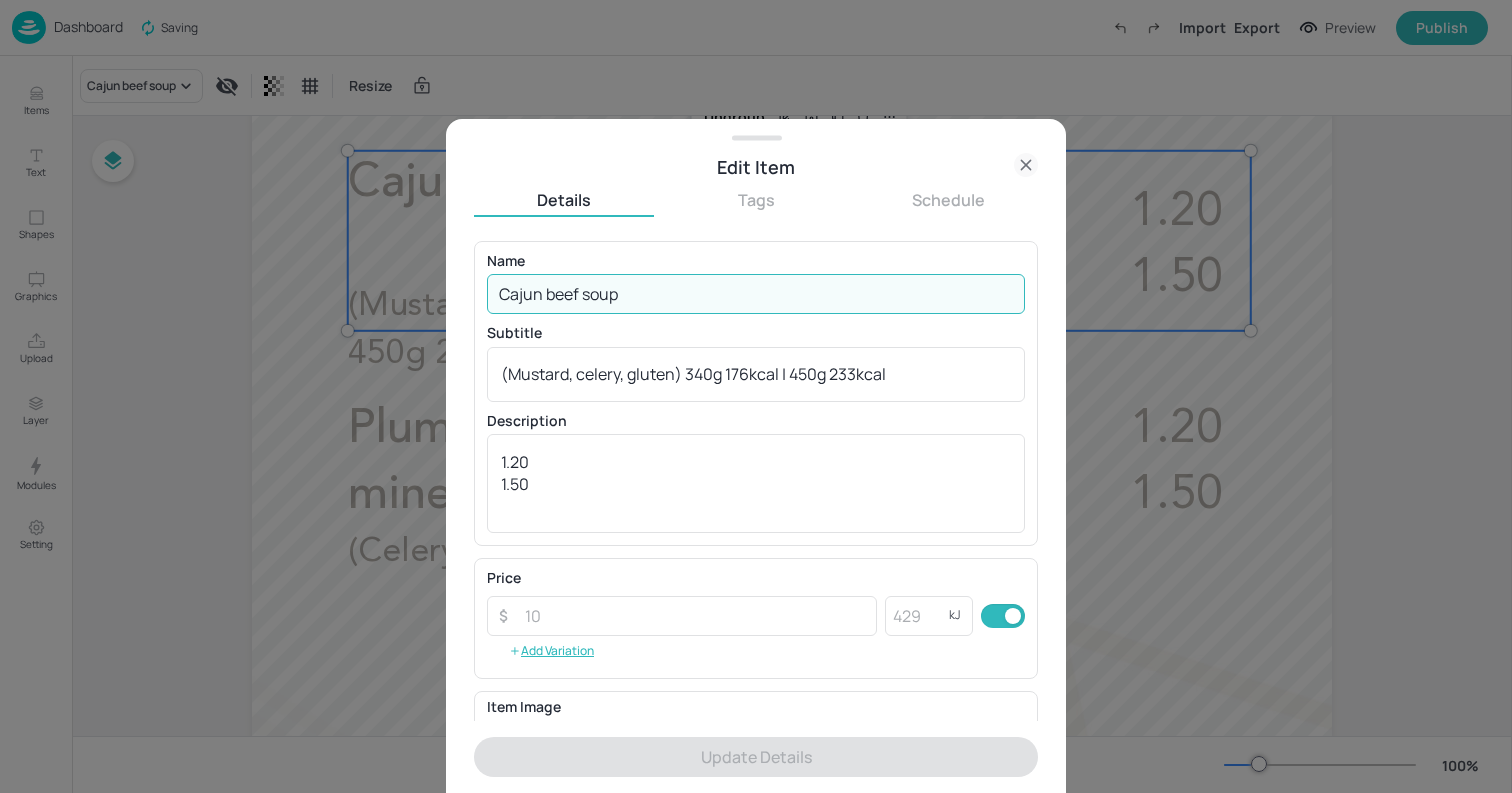click on "Cajun beef soup" at bounding box center (756, 294) 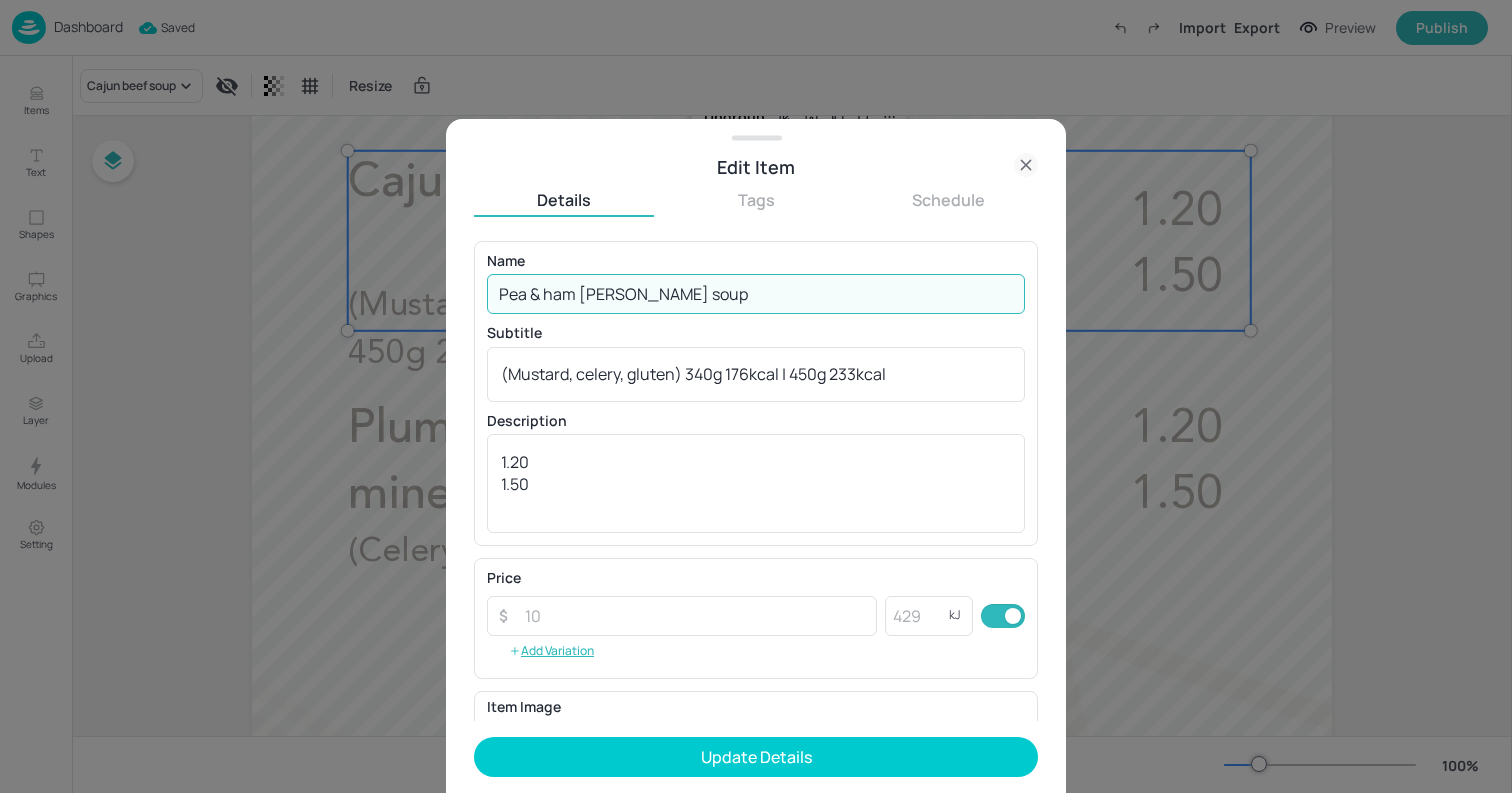 type on "Pea & ham [PERSON_NAME] soup" 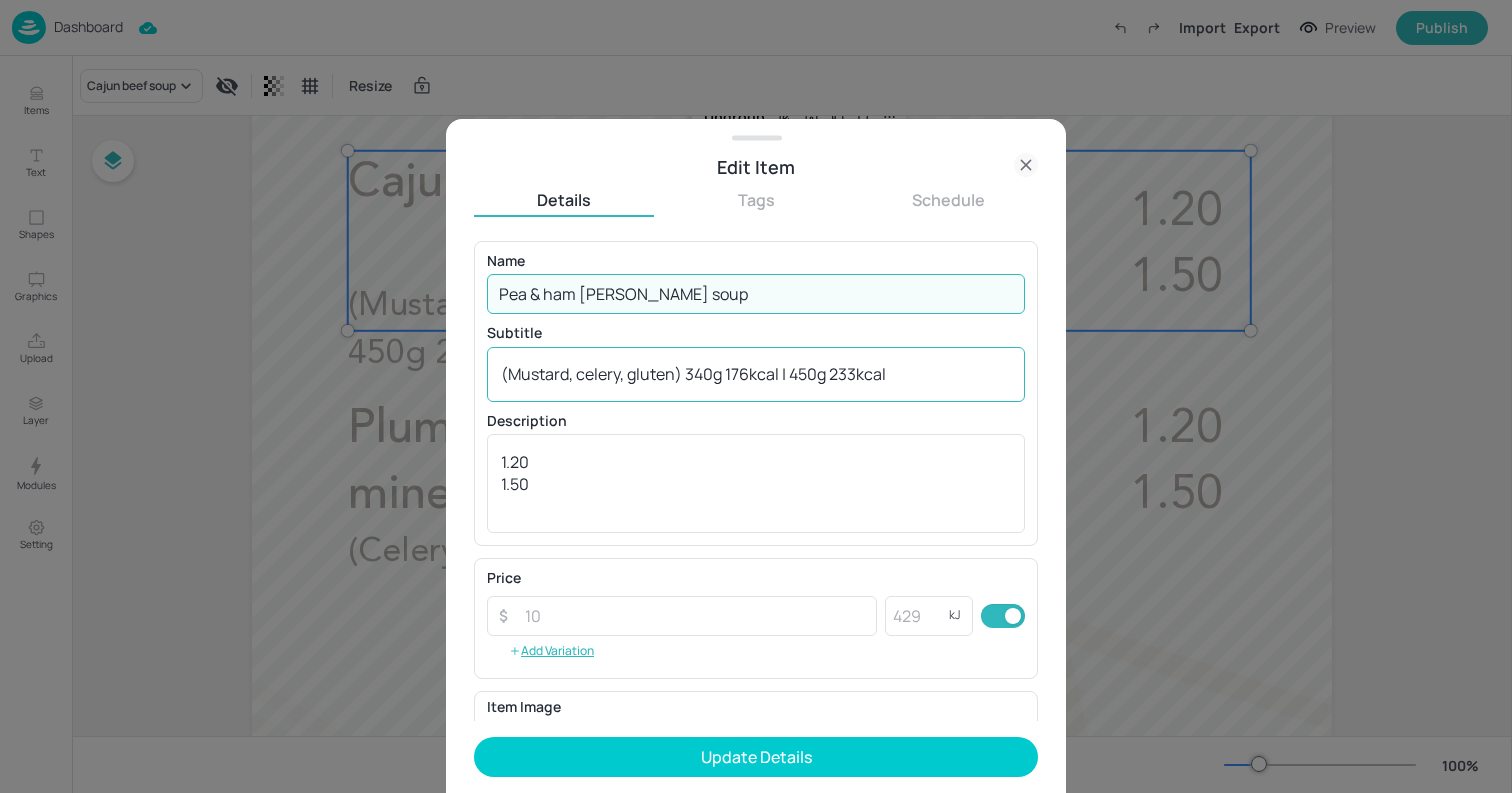 click on "(Mustard, celery, gluten) 340g 176kcal | 450g 233kcal" at bounding box center [756, 374] 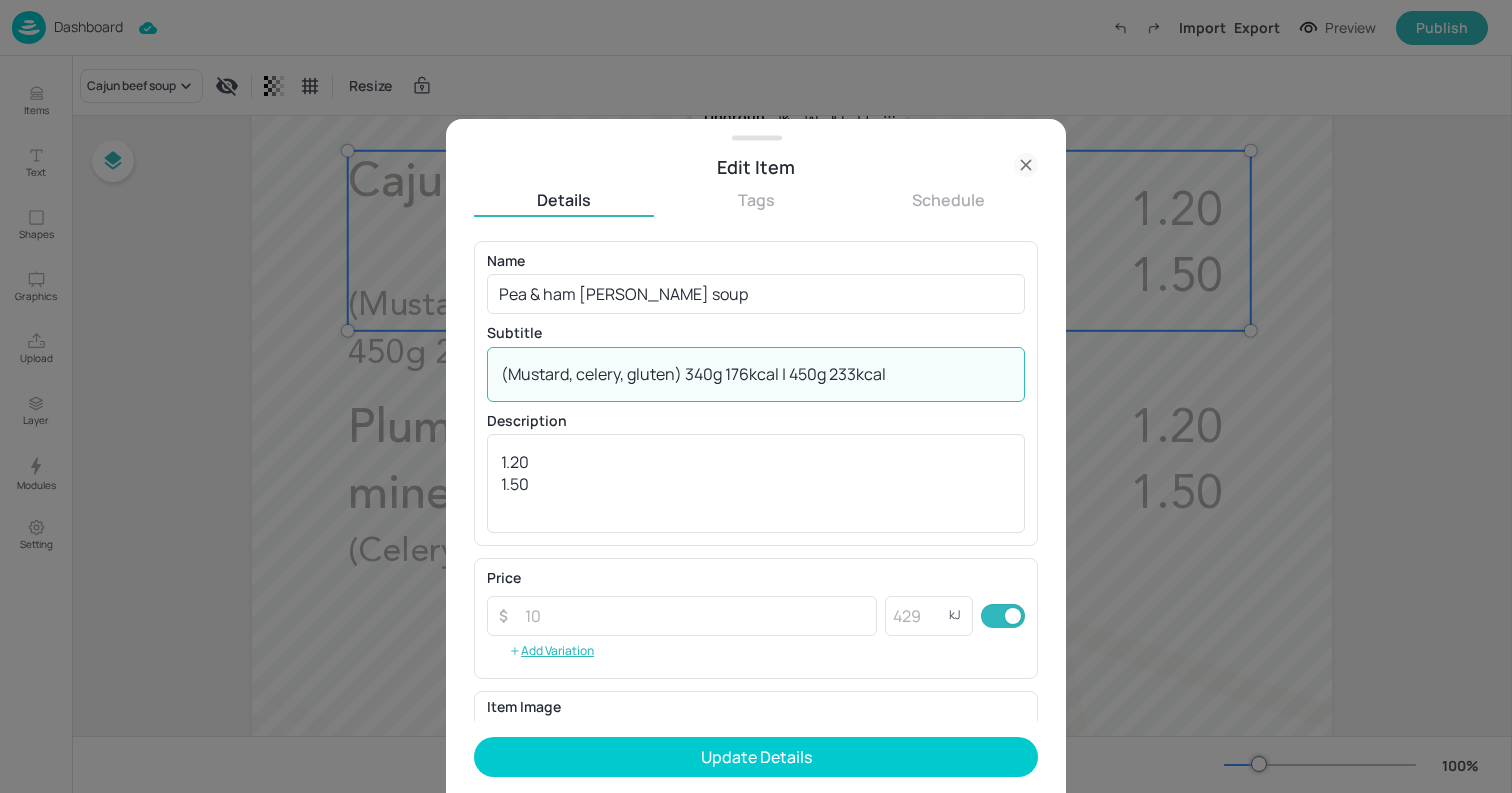 click on "(Mustard, celery, gluten) 340g 176kcal | 450g 233kcal" at bounding box center [756, 374] 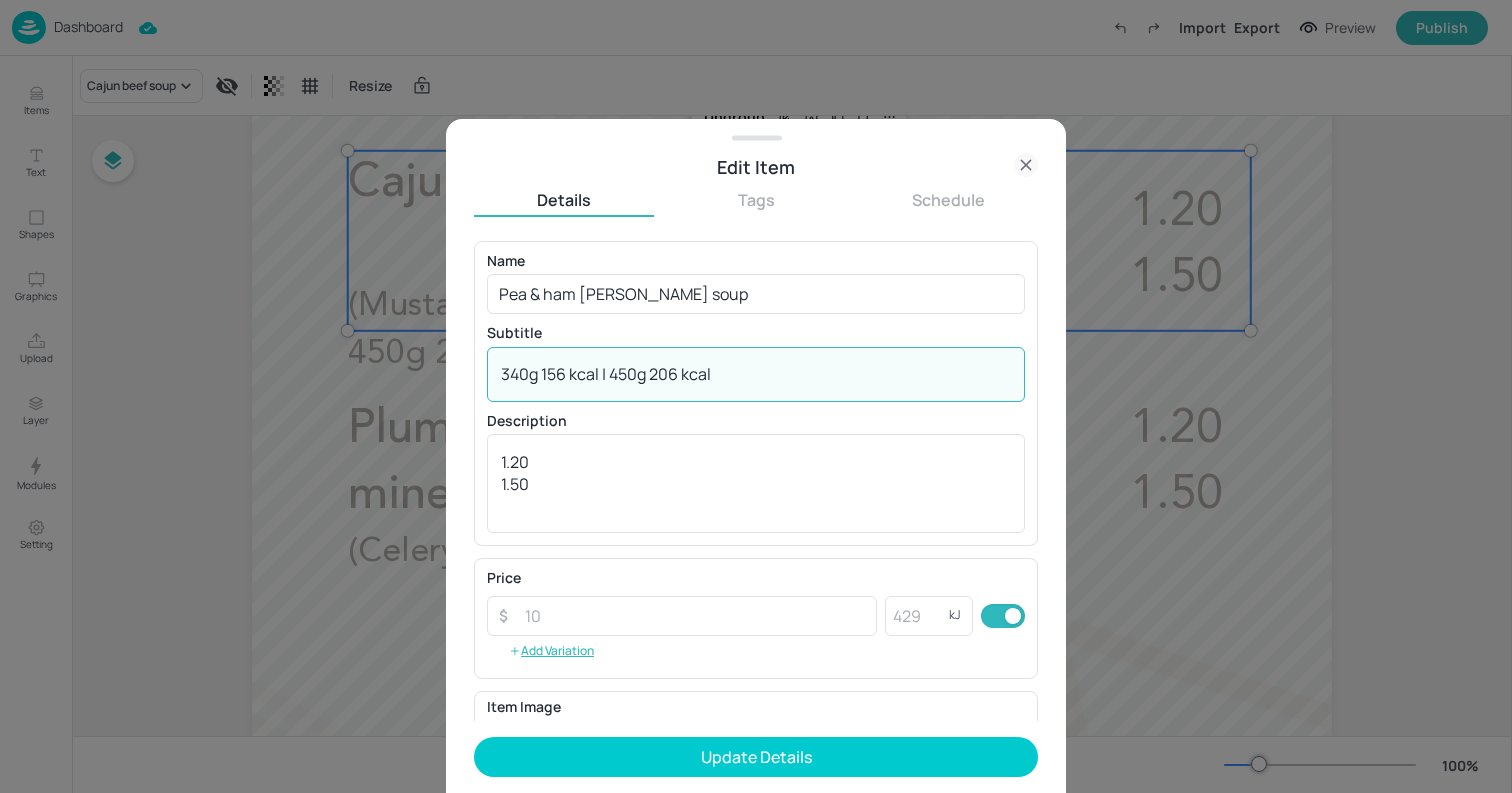 click on "340g 156 kcal | 450g 206 kcal" at bounding box center (756, 374) 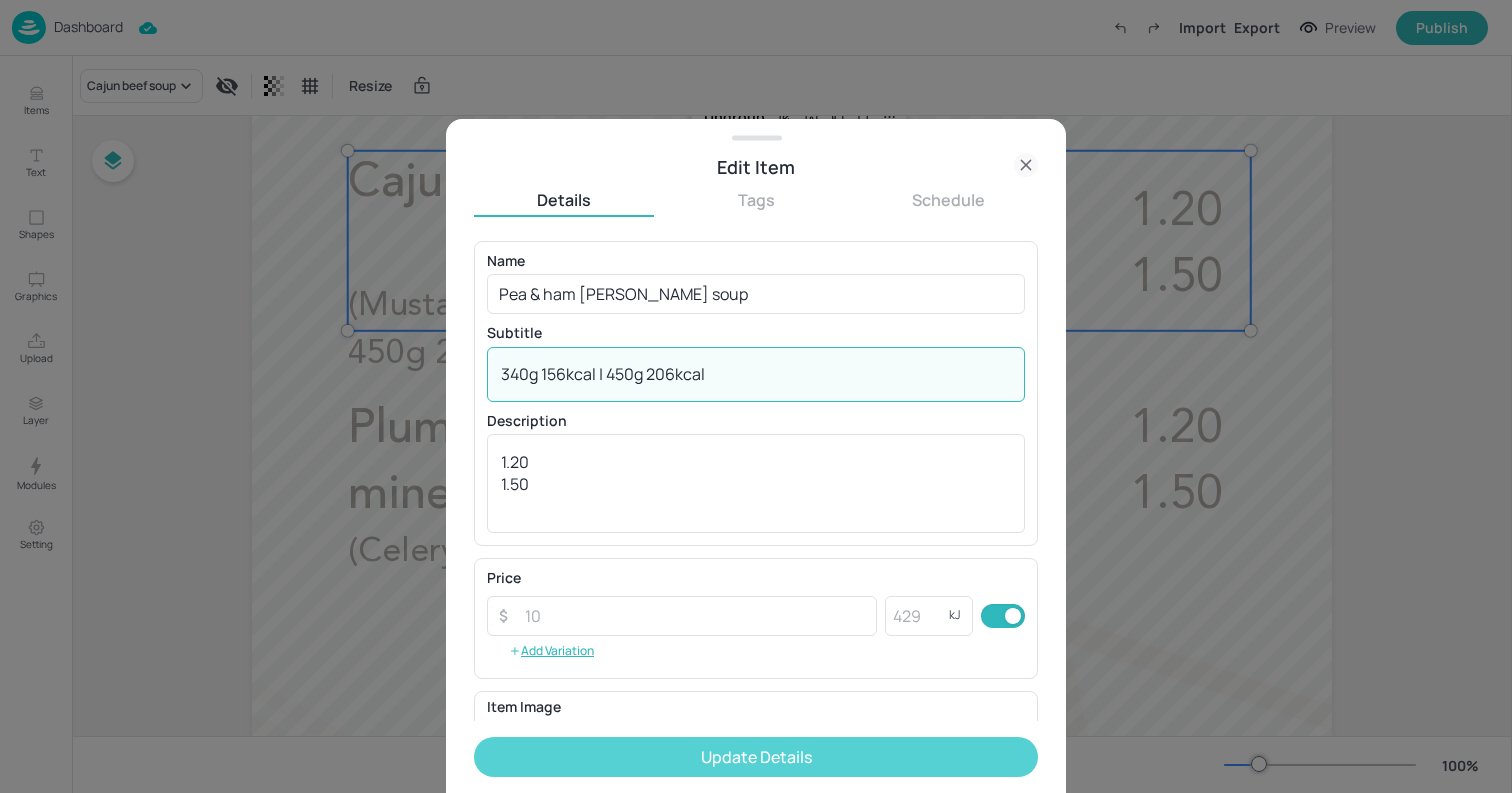 type on "340g 156kcal | 450g 206kcal" 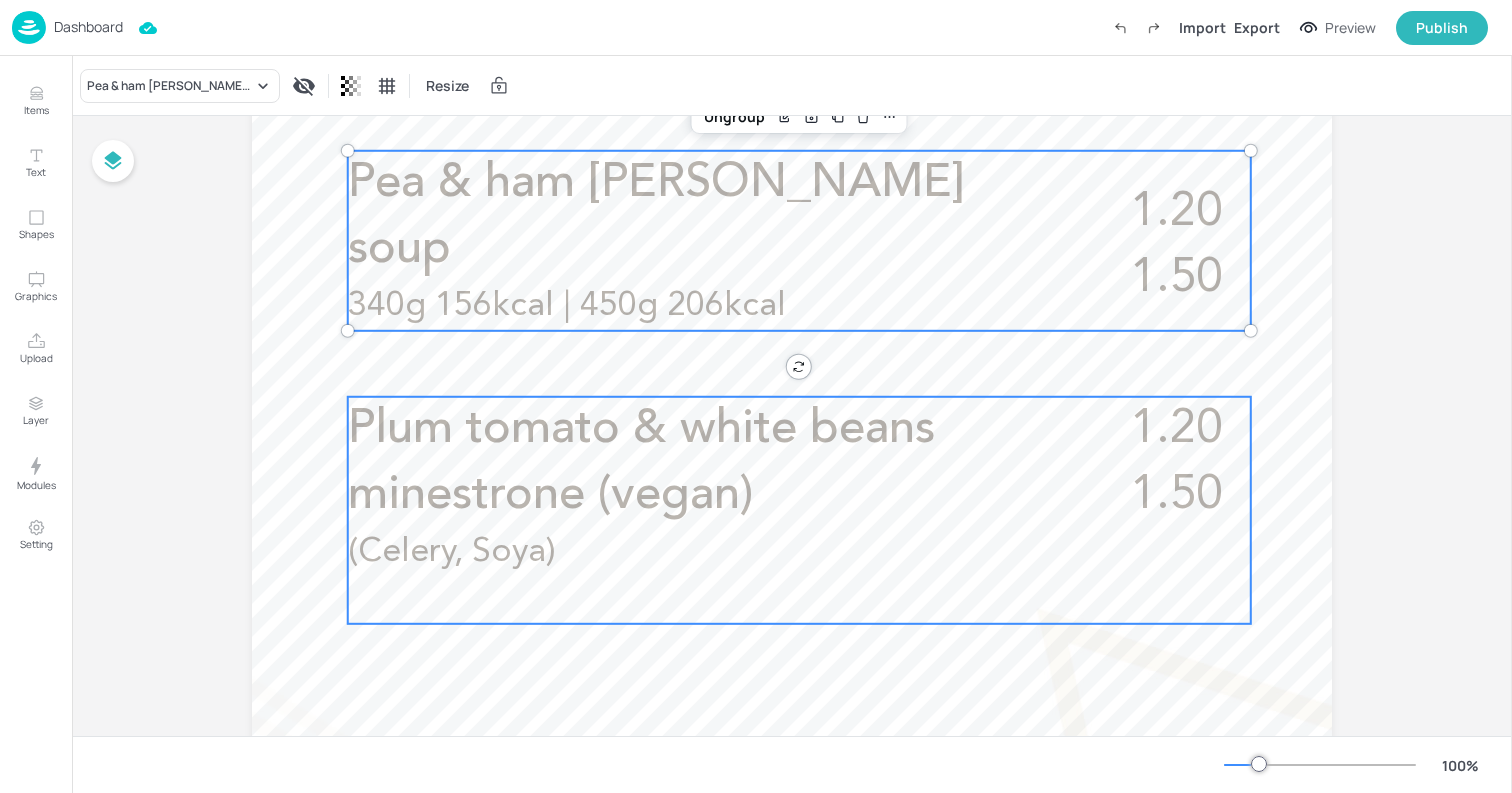 click on "Plum tomato & white beans minestrone (vegan)" at bounding box center [641, 462] 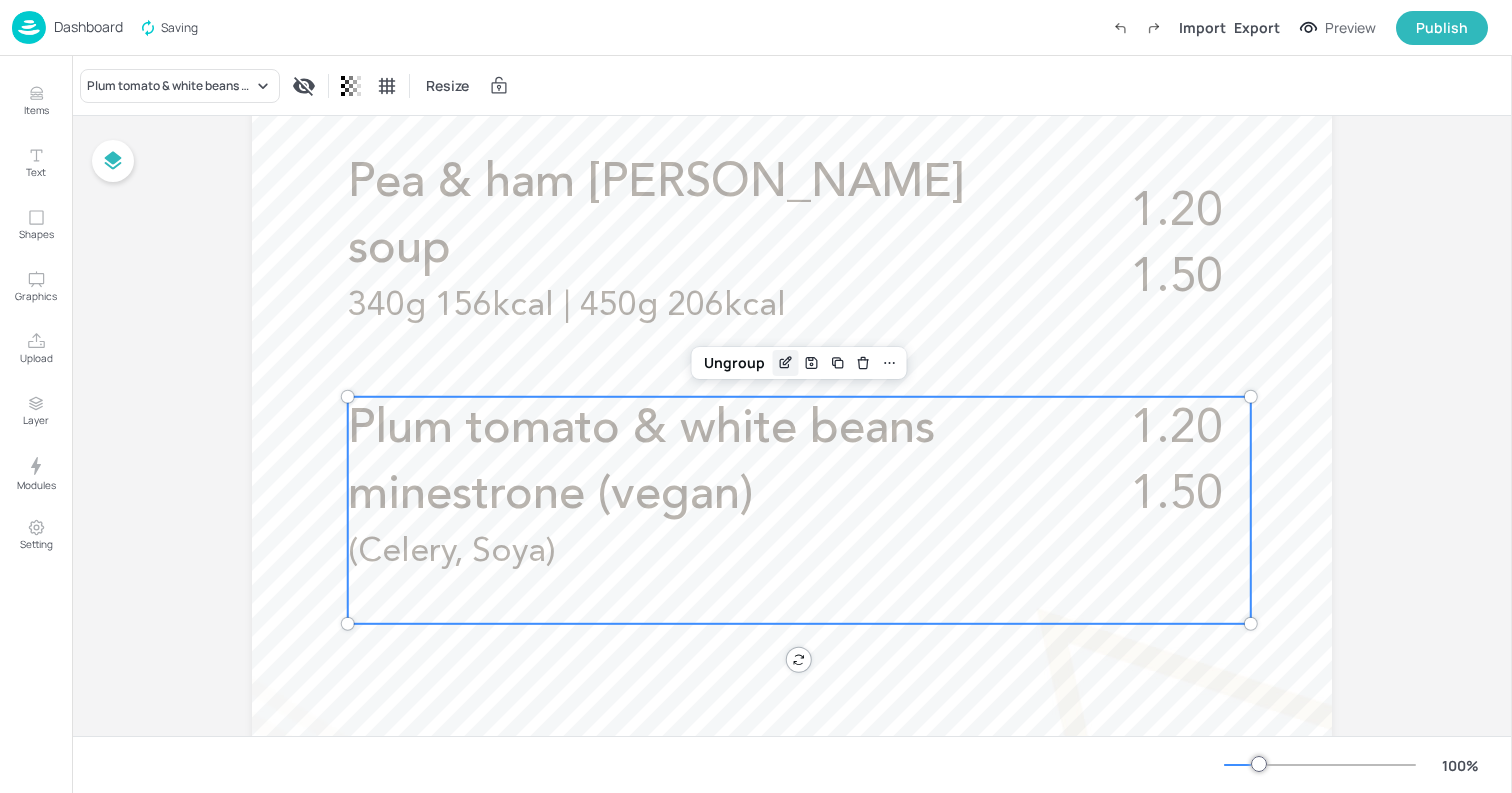 click 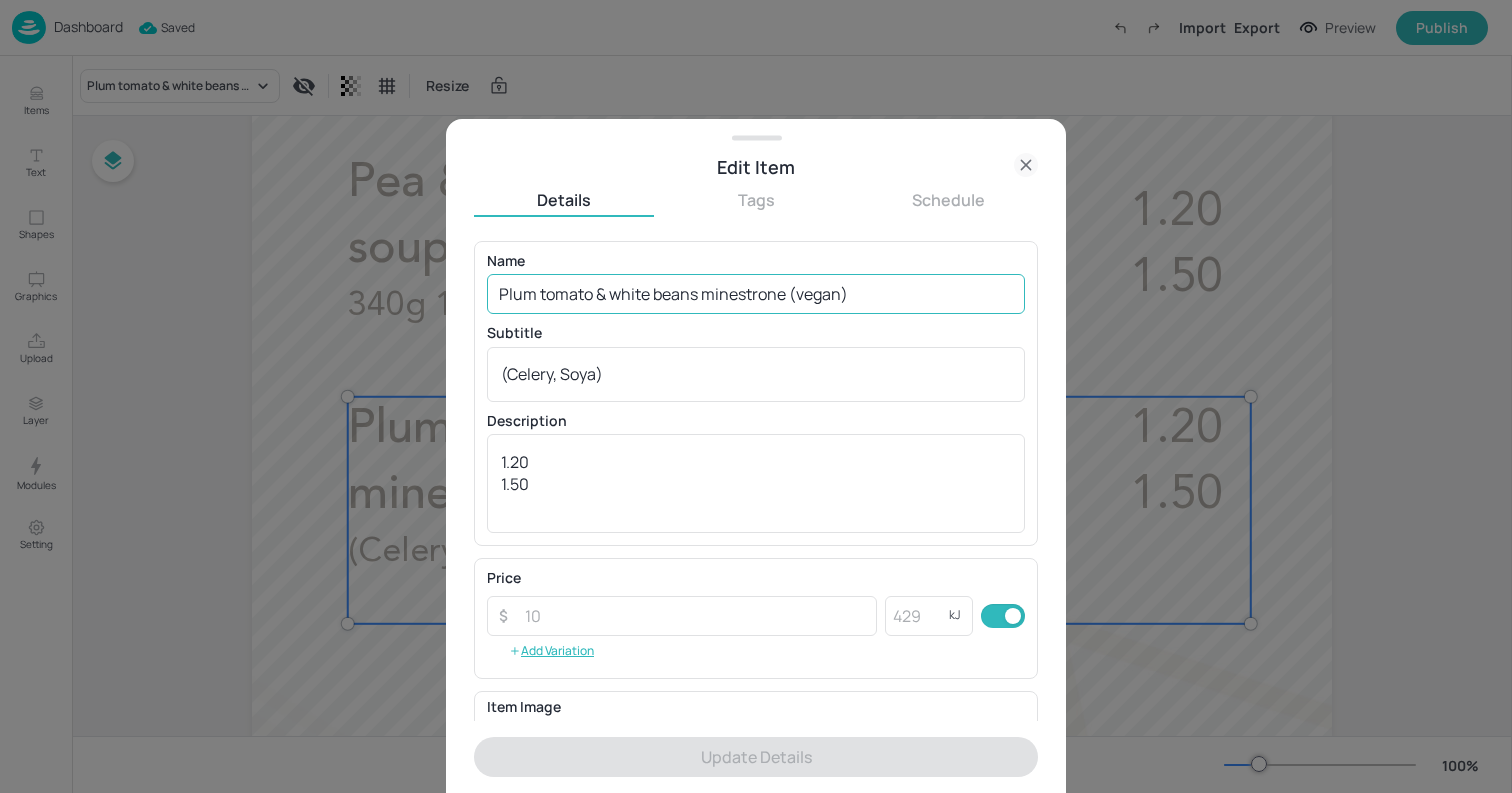 click on "Plum tomato & white beans minestrone (vegan)" at bounding box center [756, 294] 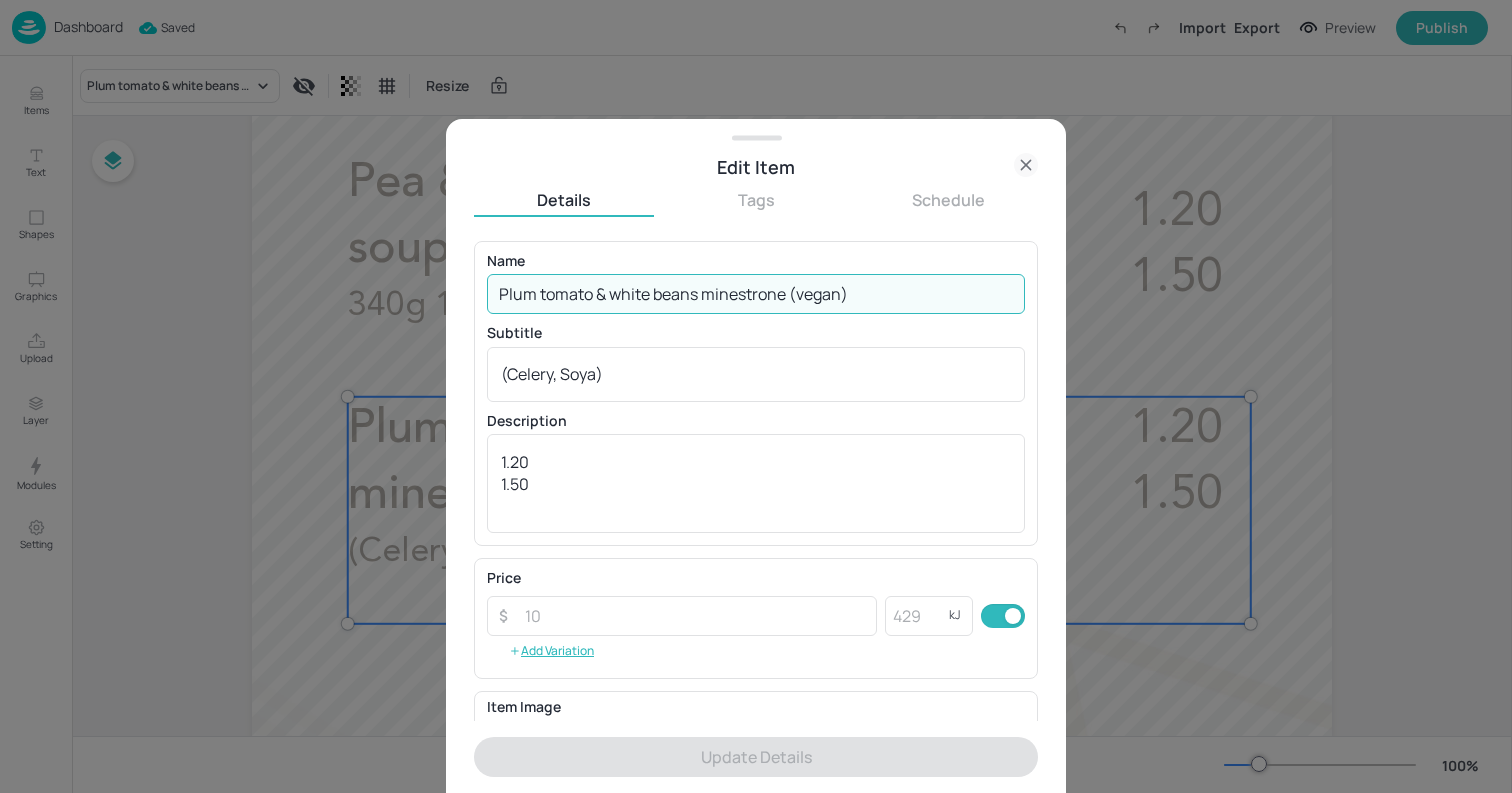 click on "Plum tomato & white beans minestrone (vegan)" at bounding box center [756, 294] 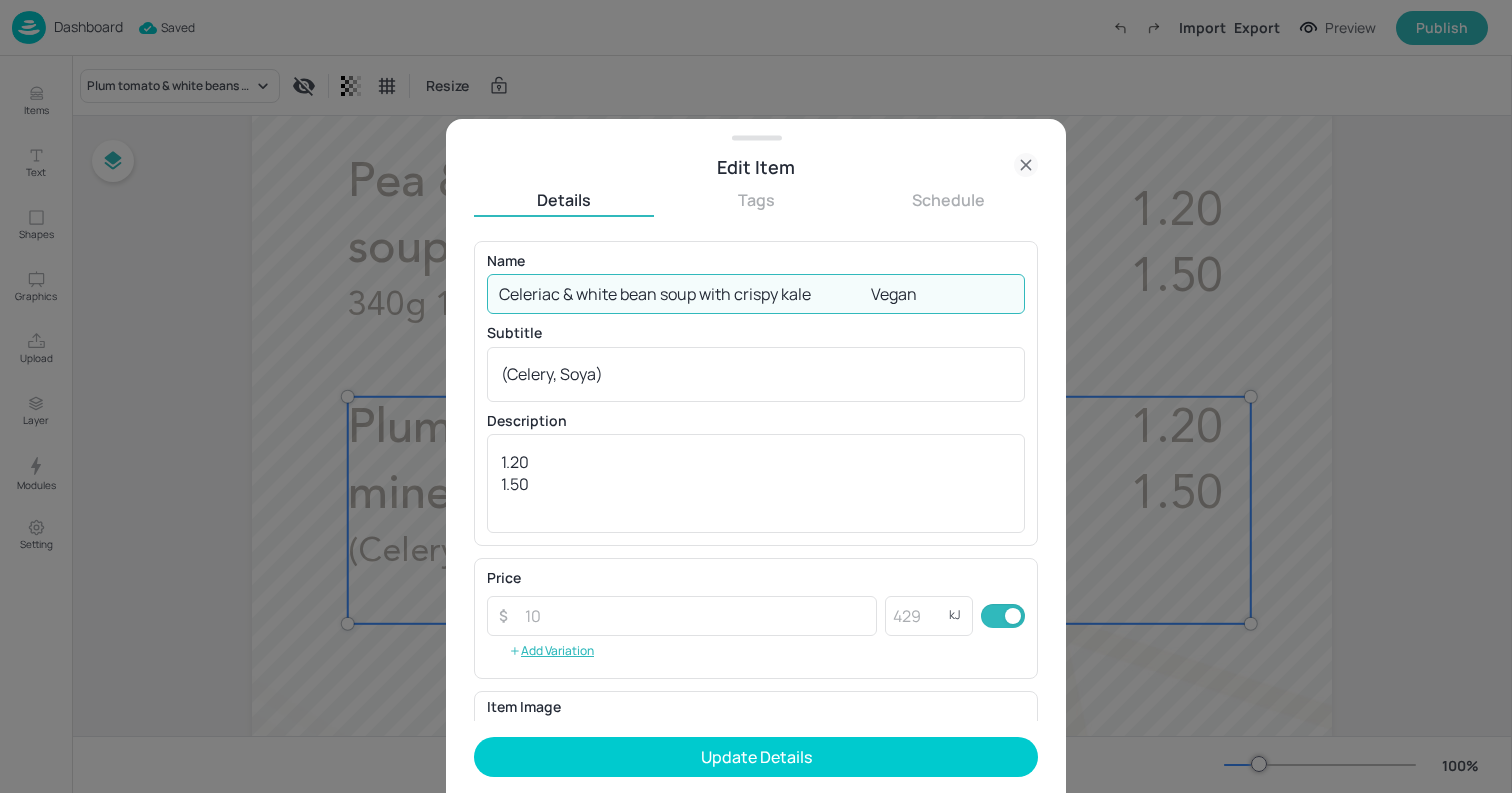 click on "Celeriac & white bean soup with crispy kale                    Vegan" at bounding box center [756, 294] 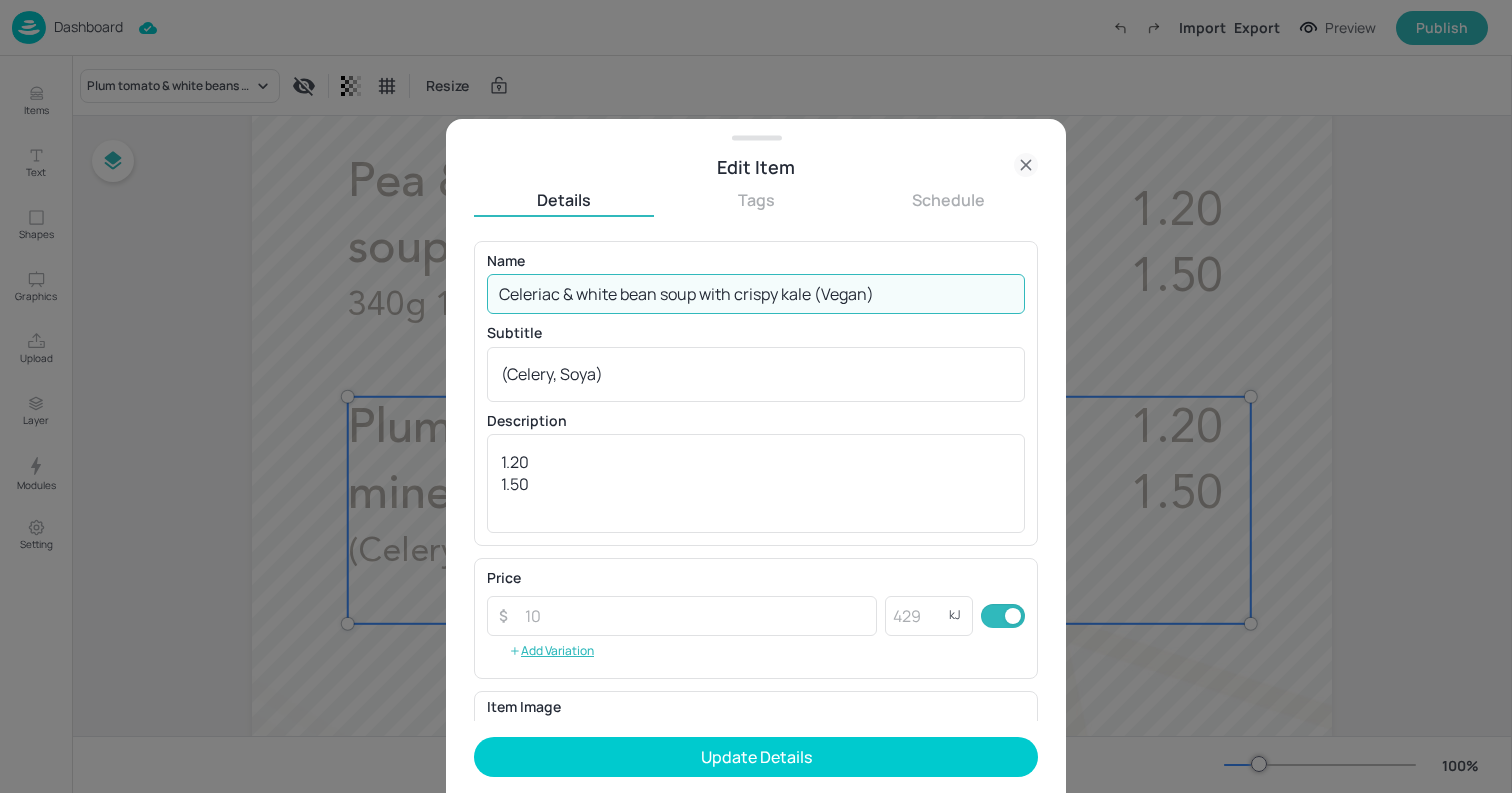 type on "Celeriac & white bean soup with crispy kale (Vegan)" 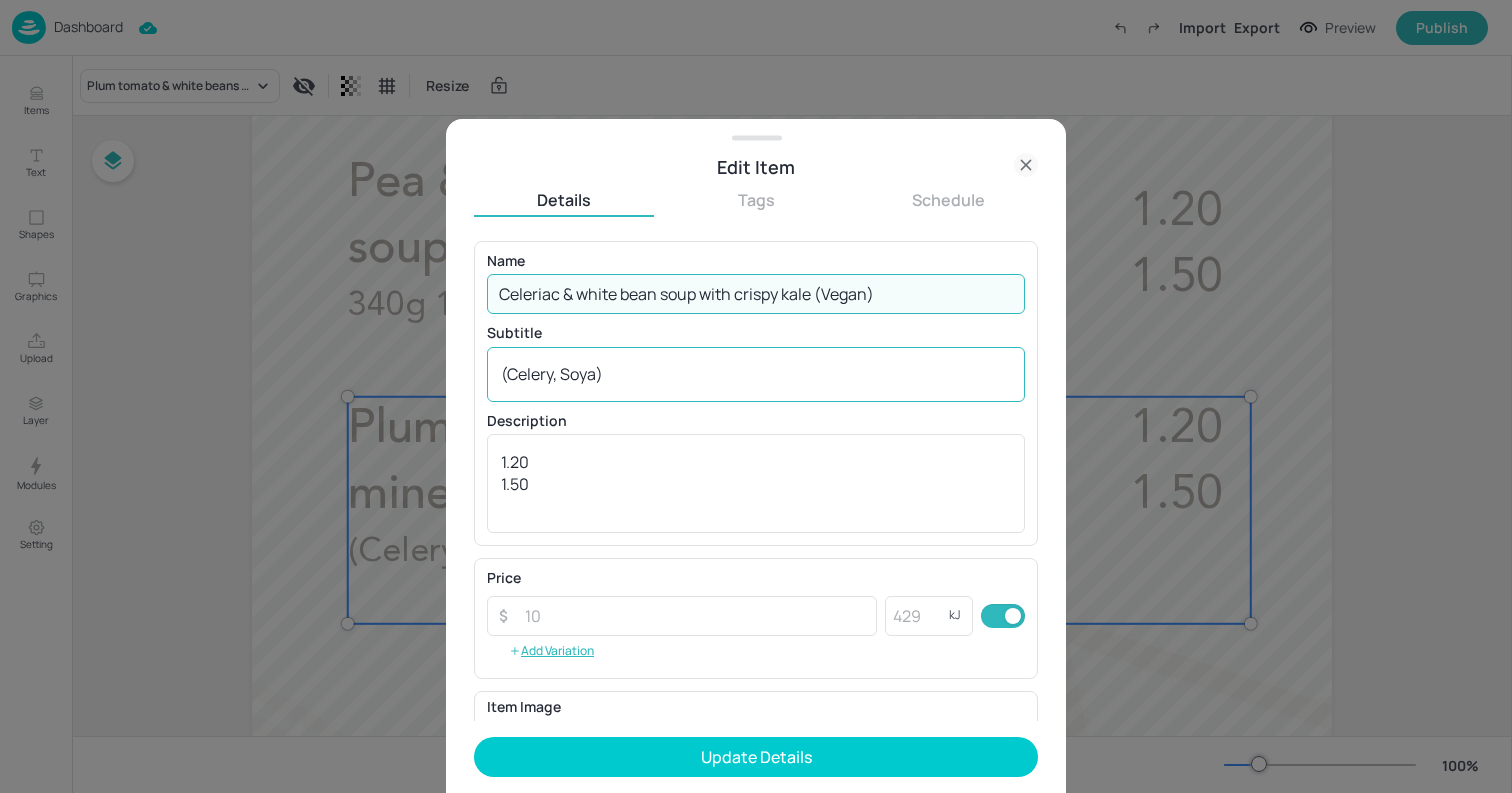 click on "(Celery, Soya)" at bounding box center [756, 374] 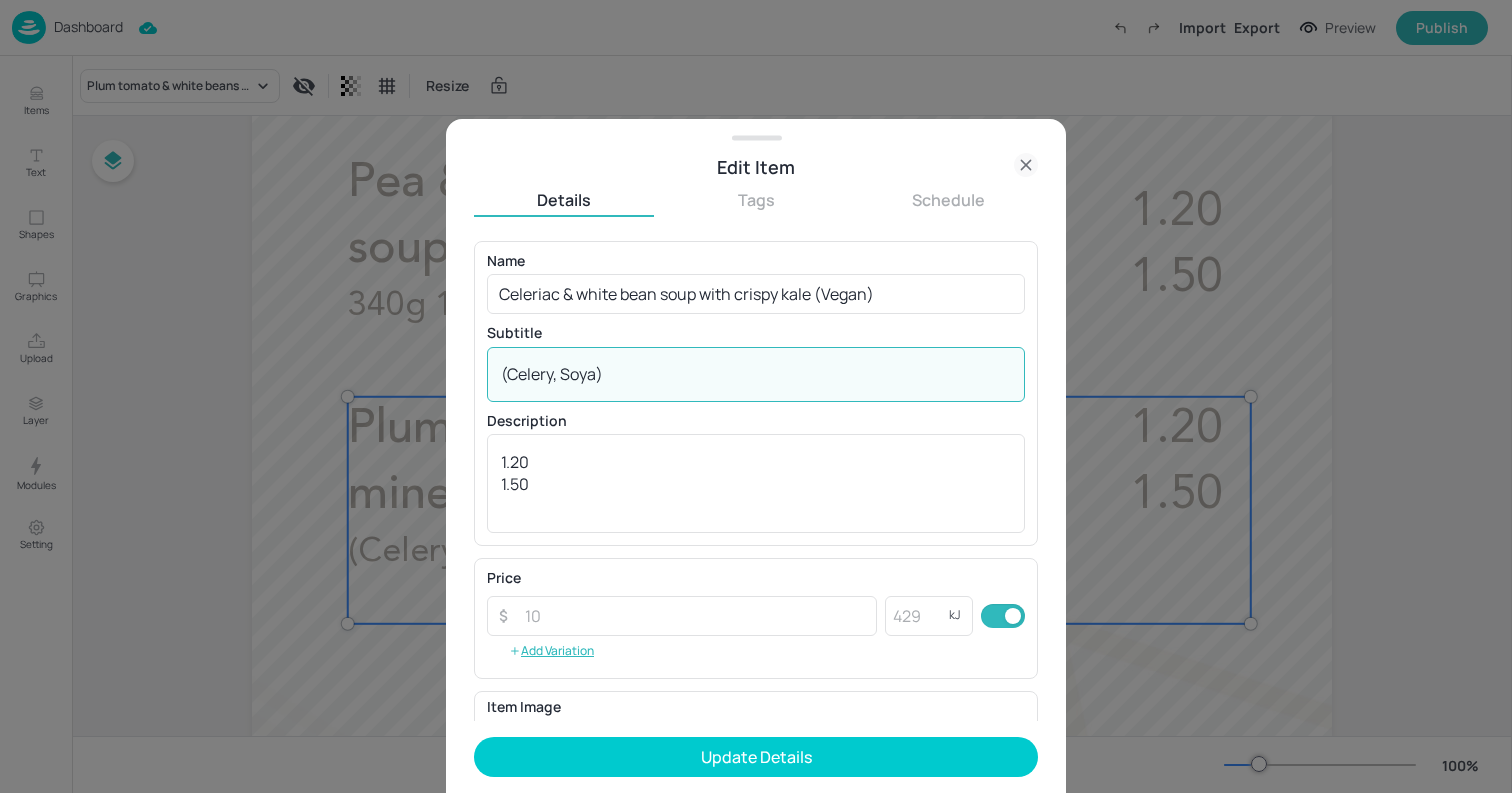 click on "(Celery, Soya)" at bounding box center (756, 374) 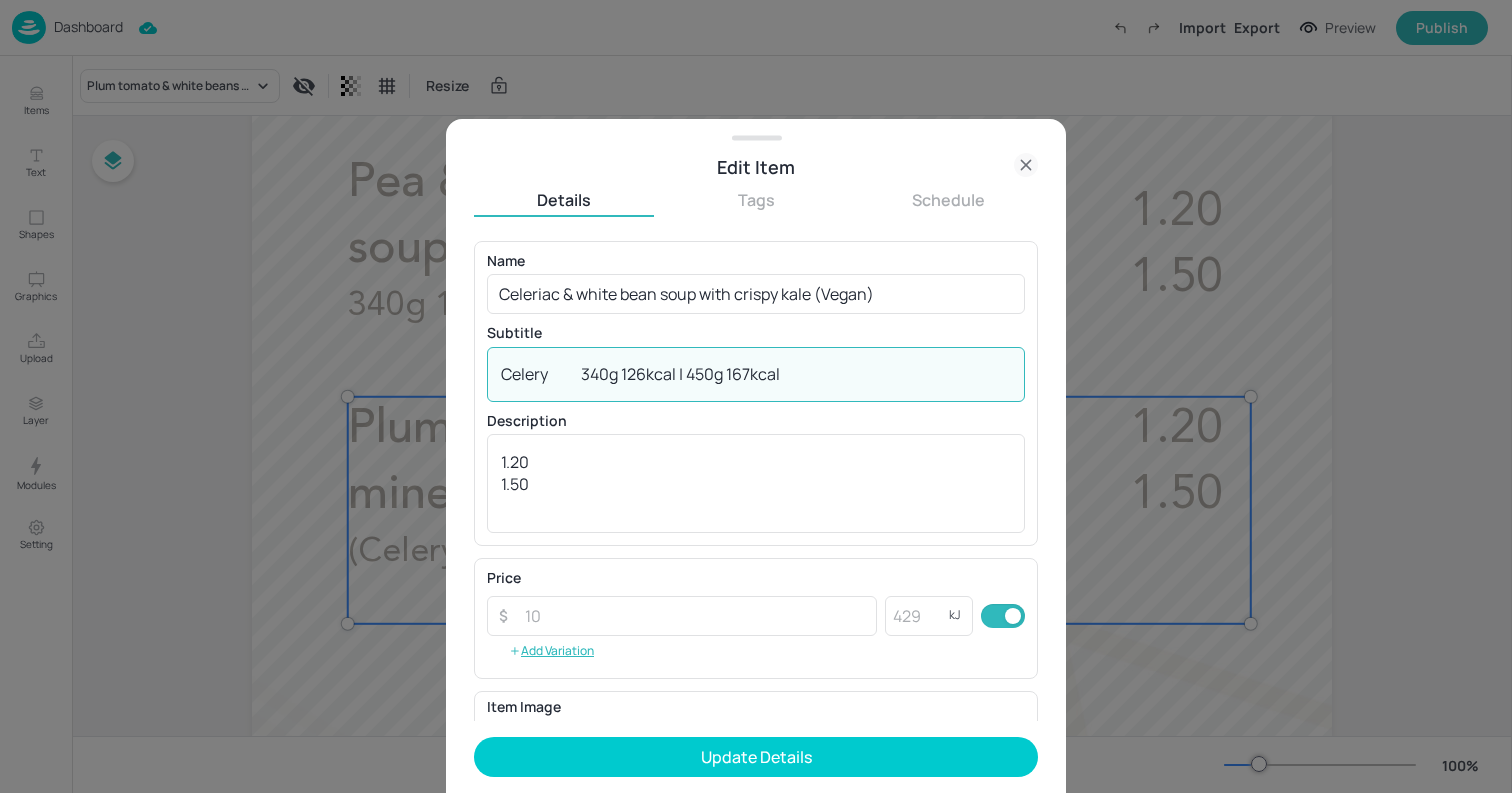 click on "Celery           340g 126kcal | 450g 167kcal" at bounding box center (756, 374) 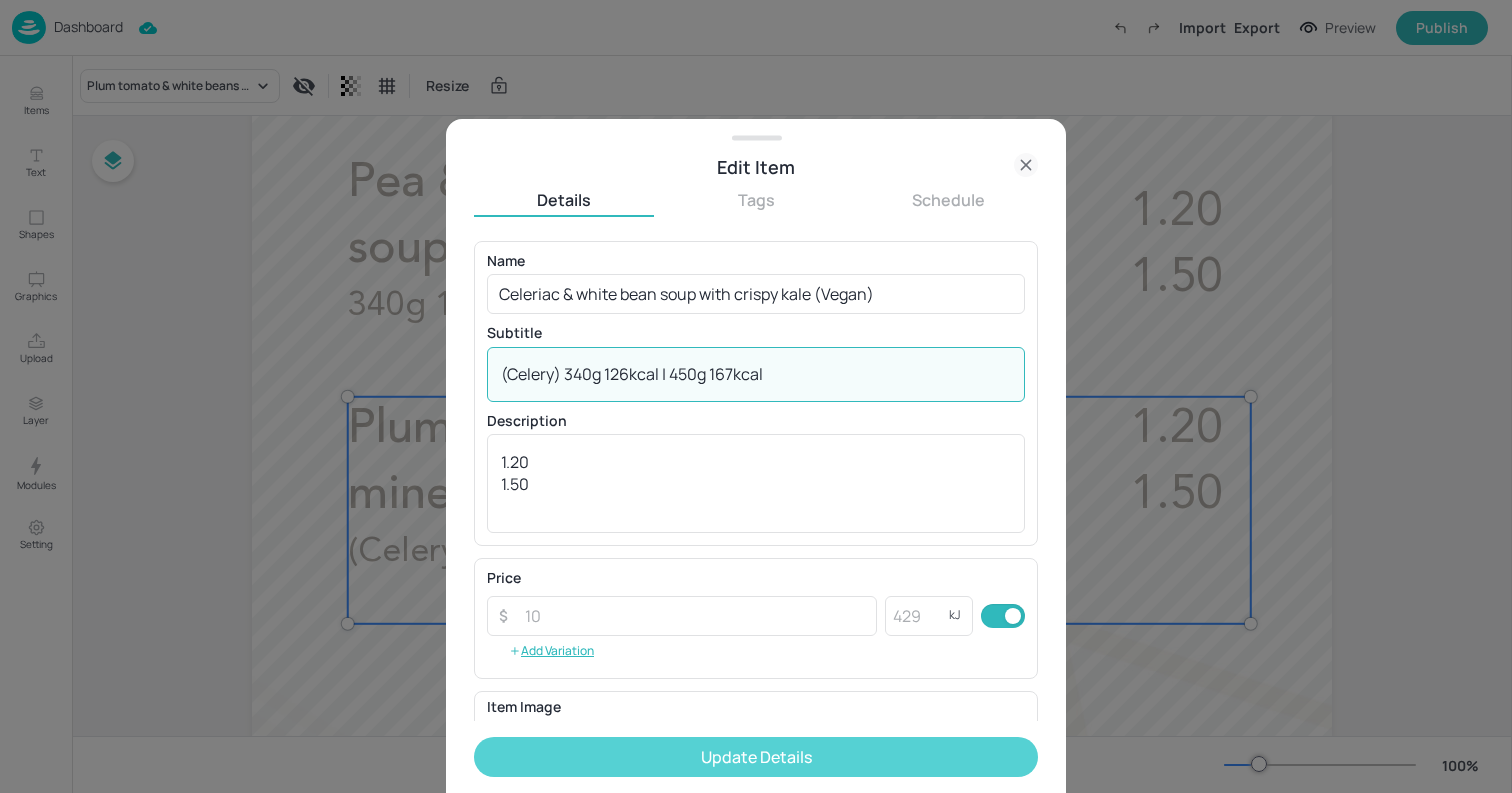 type on "(Celery) 340g 126kcal | 450g 167kcal" 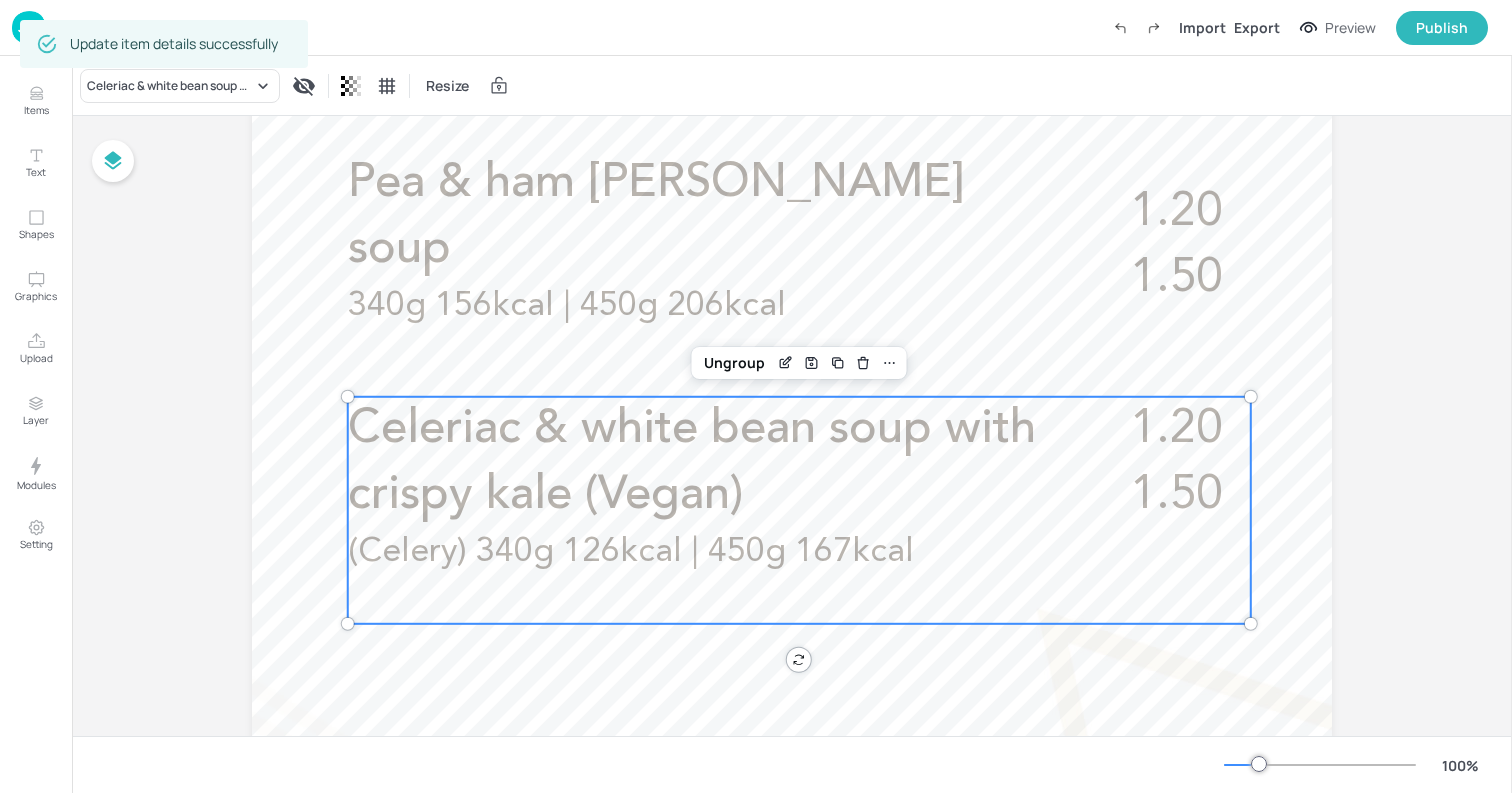 click at bounding box center (792, 423) 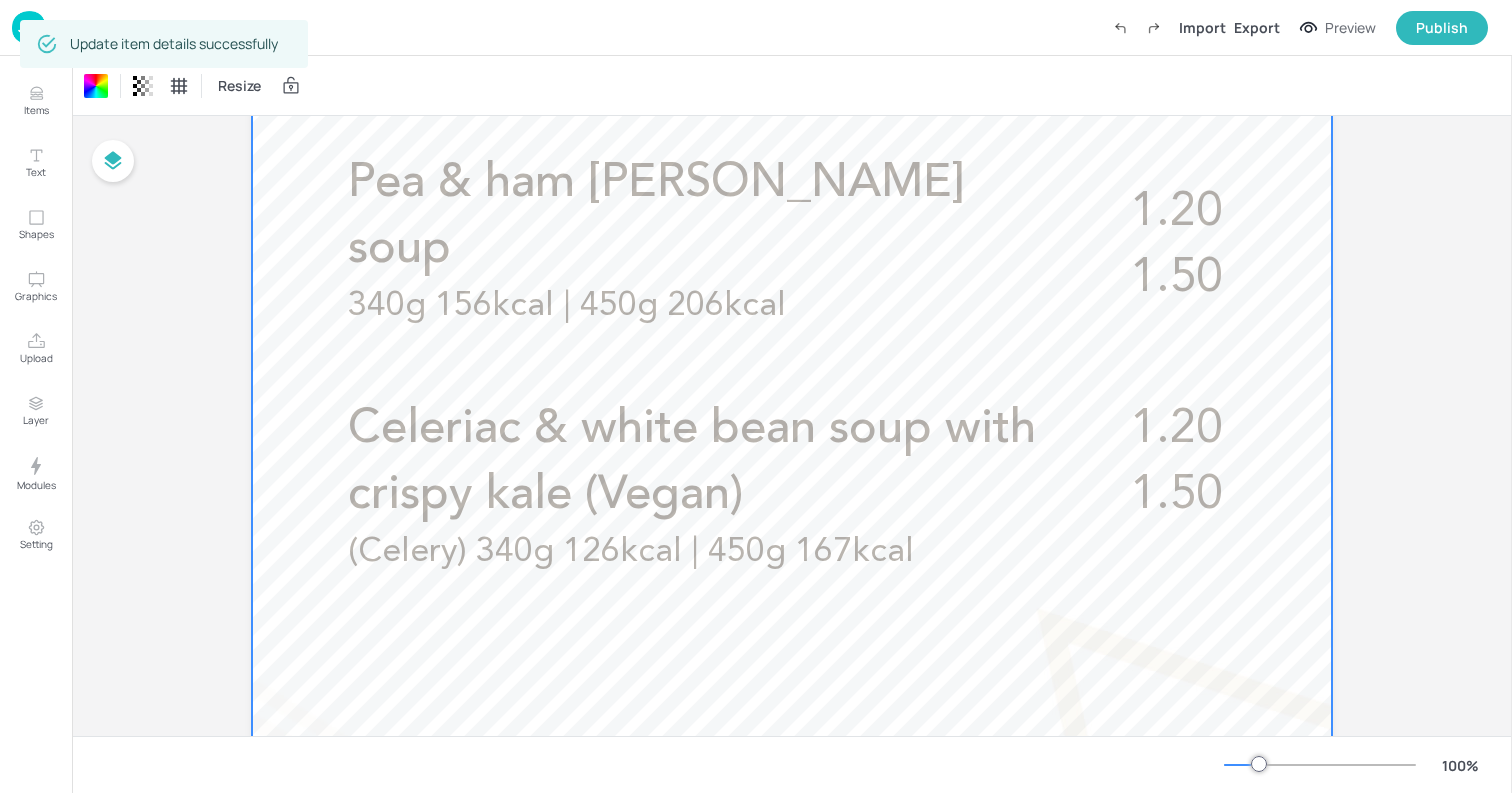 scroll, scrollTop: 0, scrollLeft: 0, axis: both 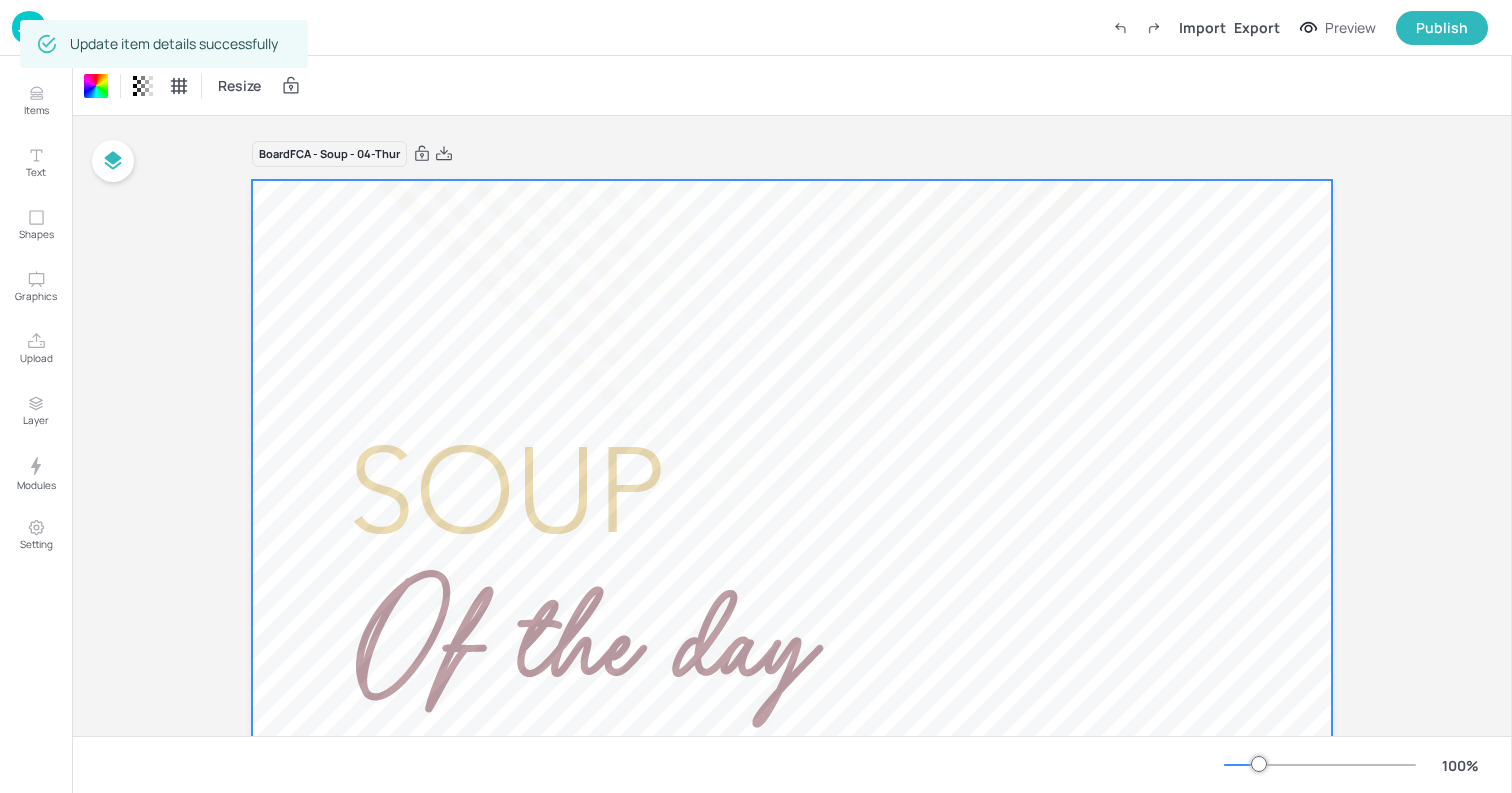 click at bounding box center (29, 27) 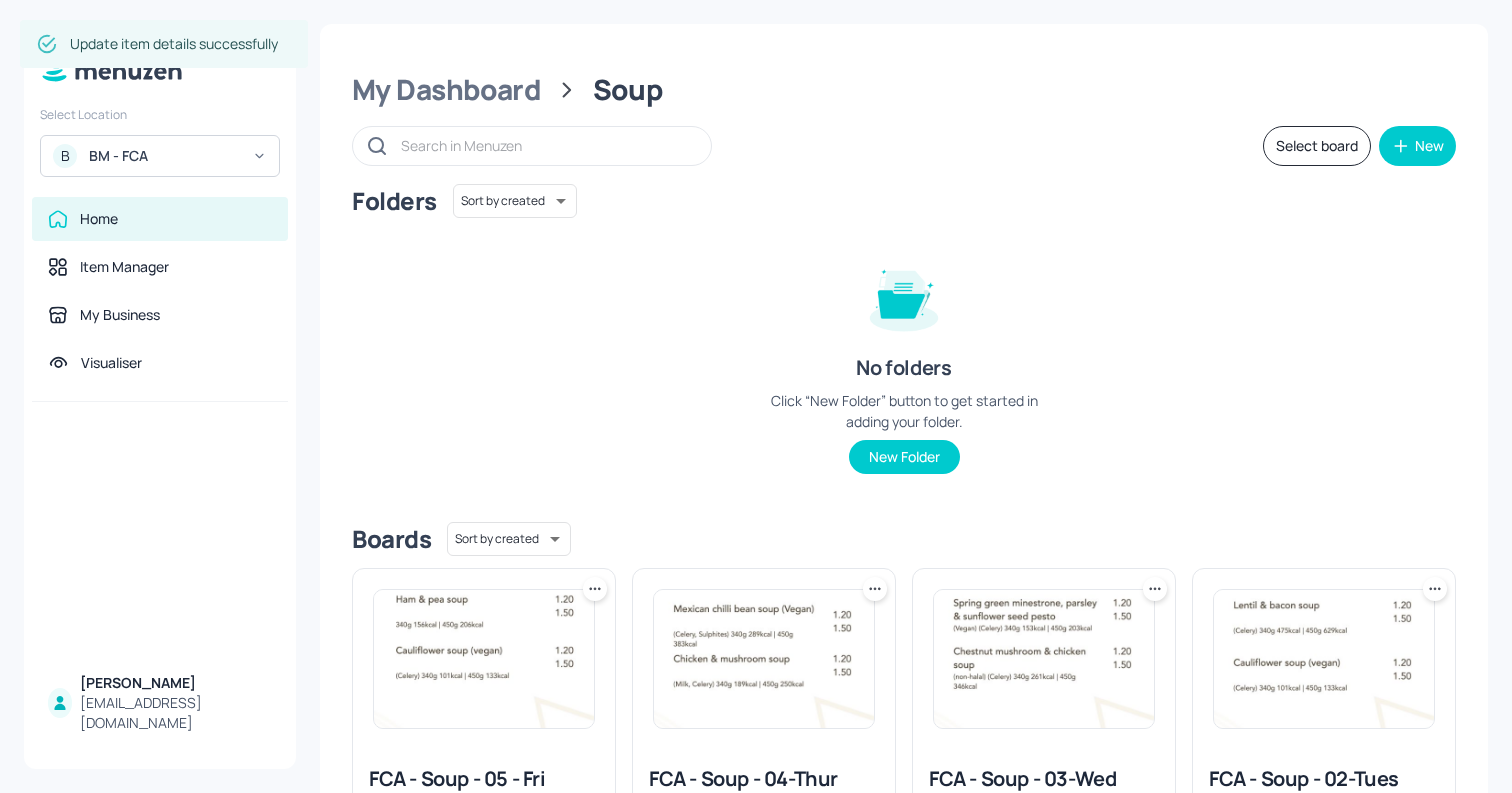 click at bounding box center (484, 659) 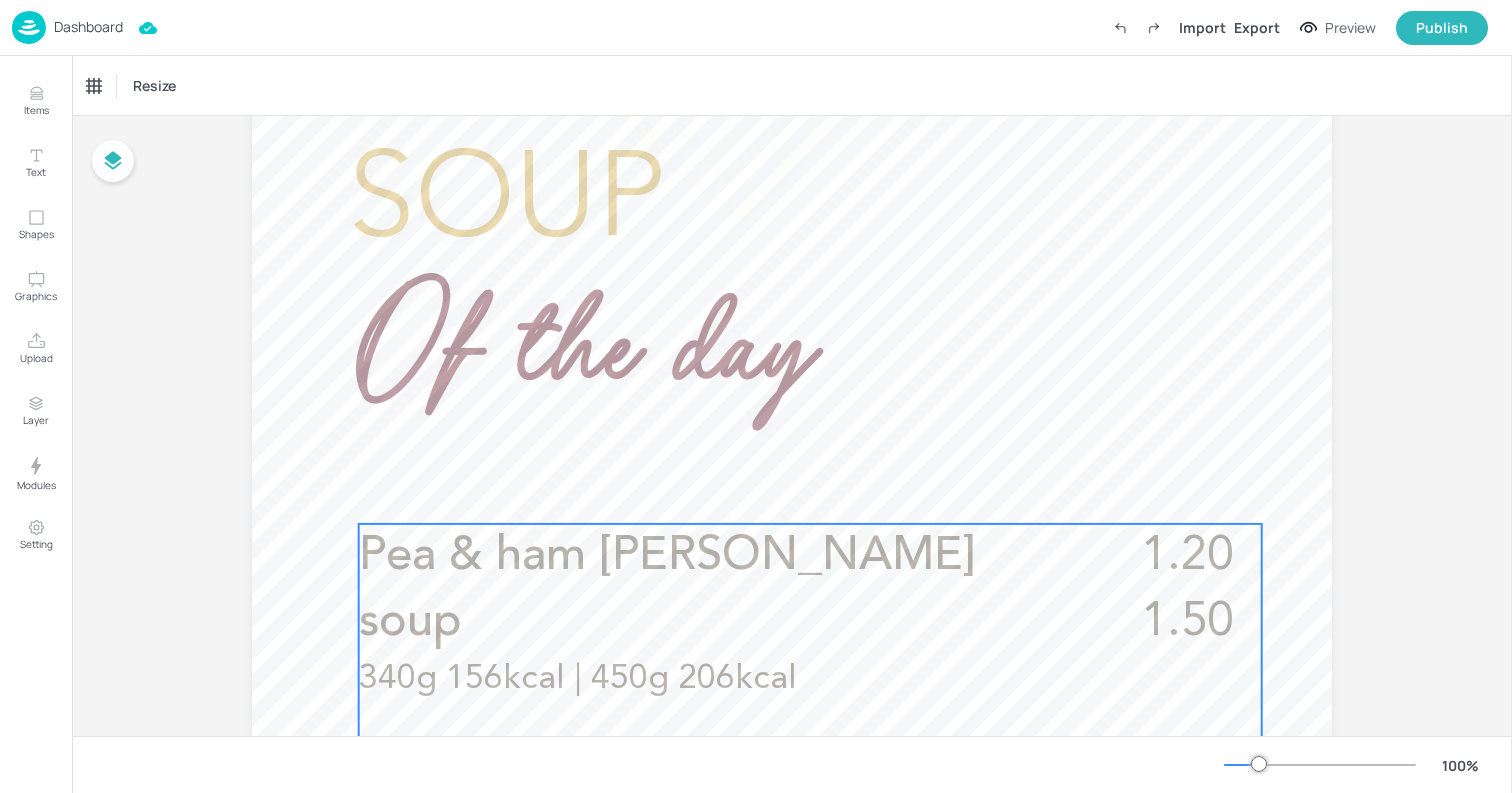 scroll, scrollTop: 706, scrollLeft: 0, axis: vertical 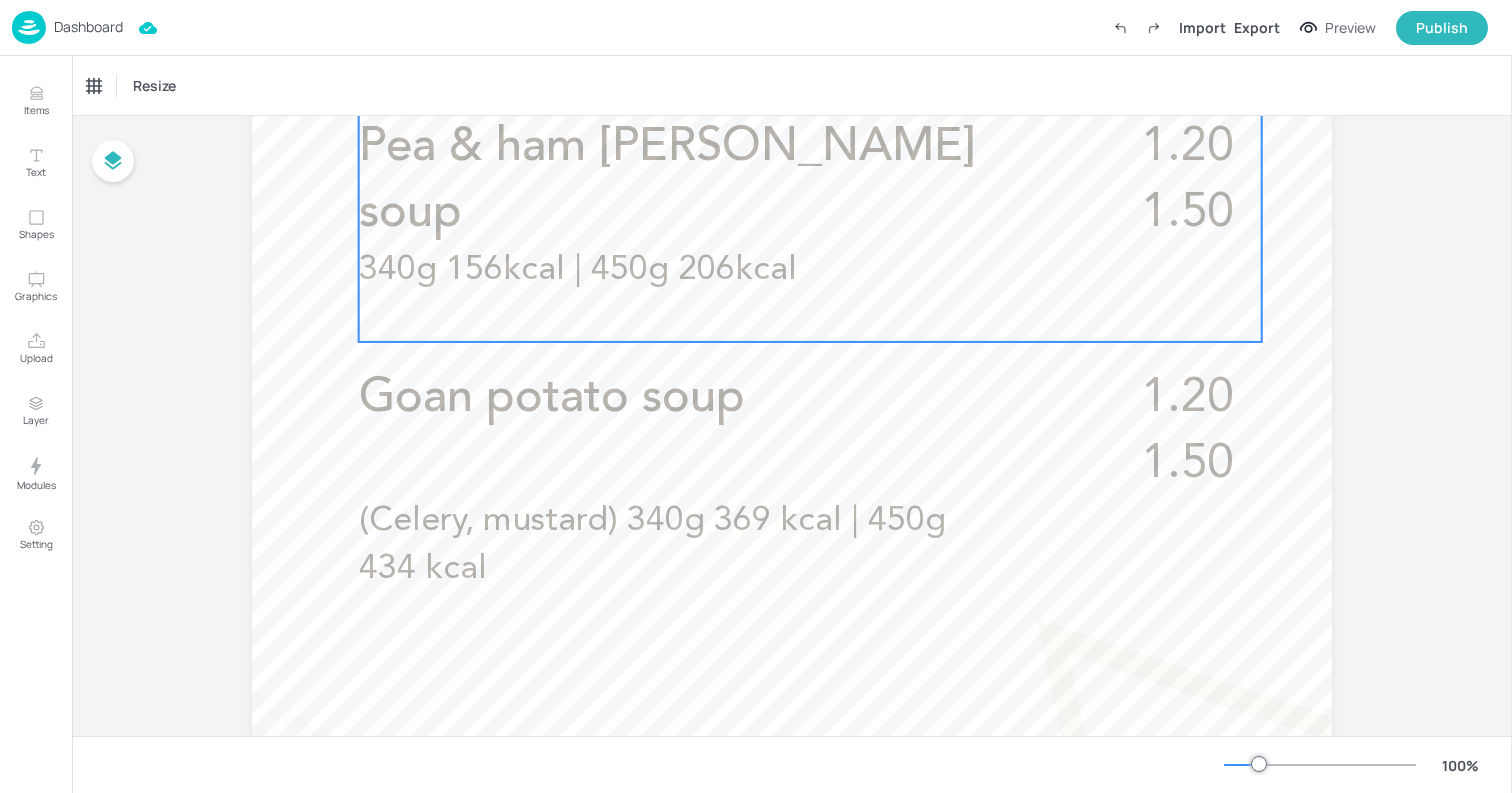 click on "340g 156kcal | 450g 206kcal" at bounding box center [672, 271] 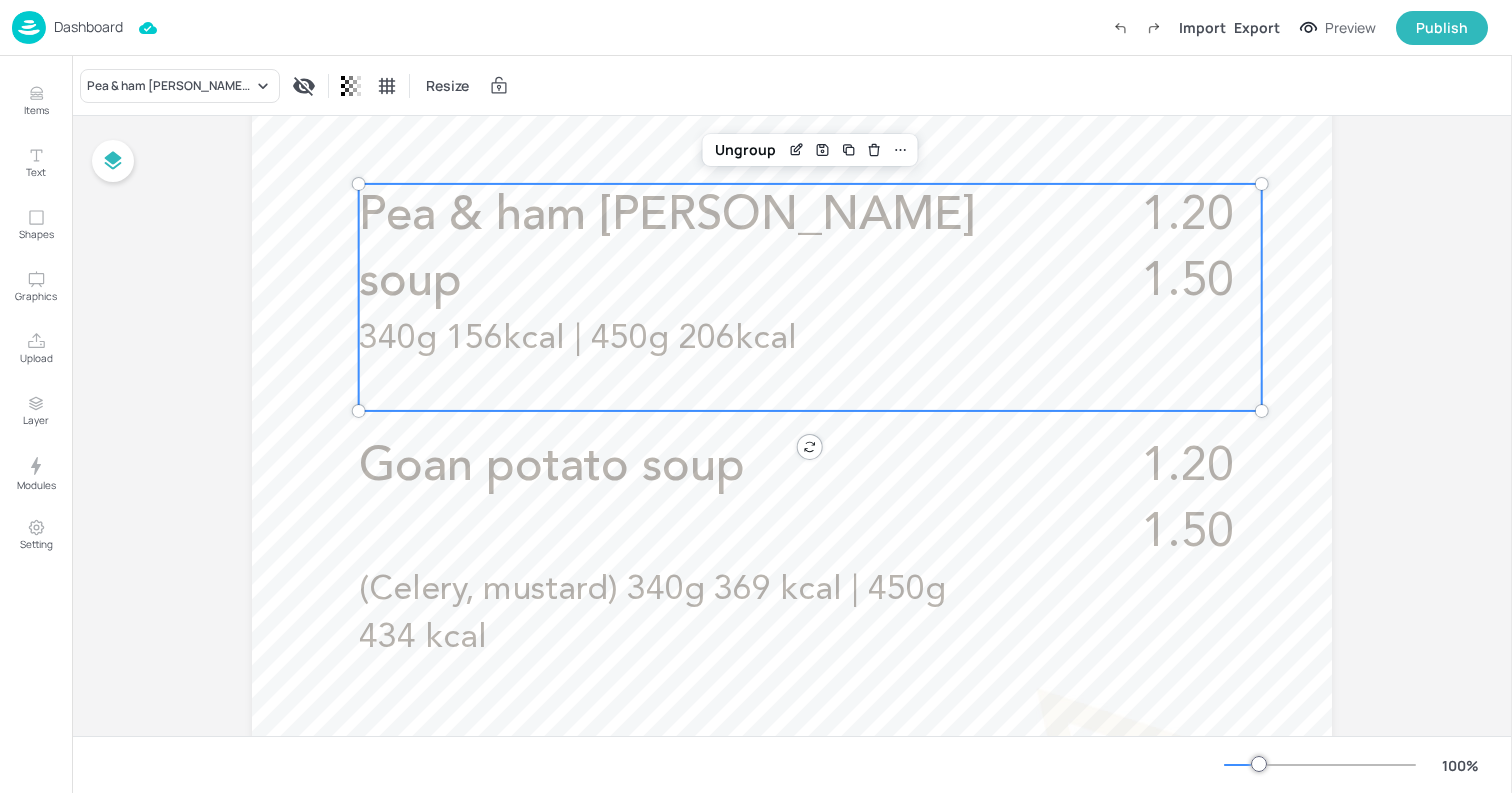 scroll, scrollTop: 578, scrollLeft: 0, axis: vertical 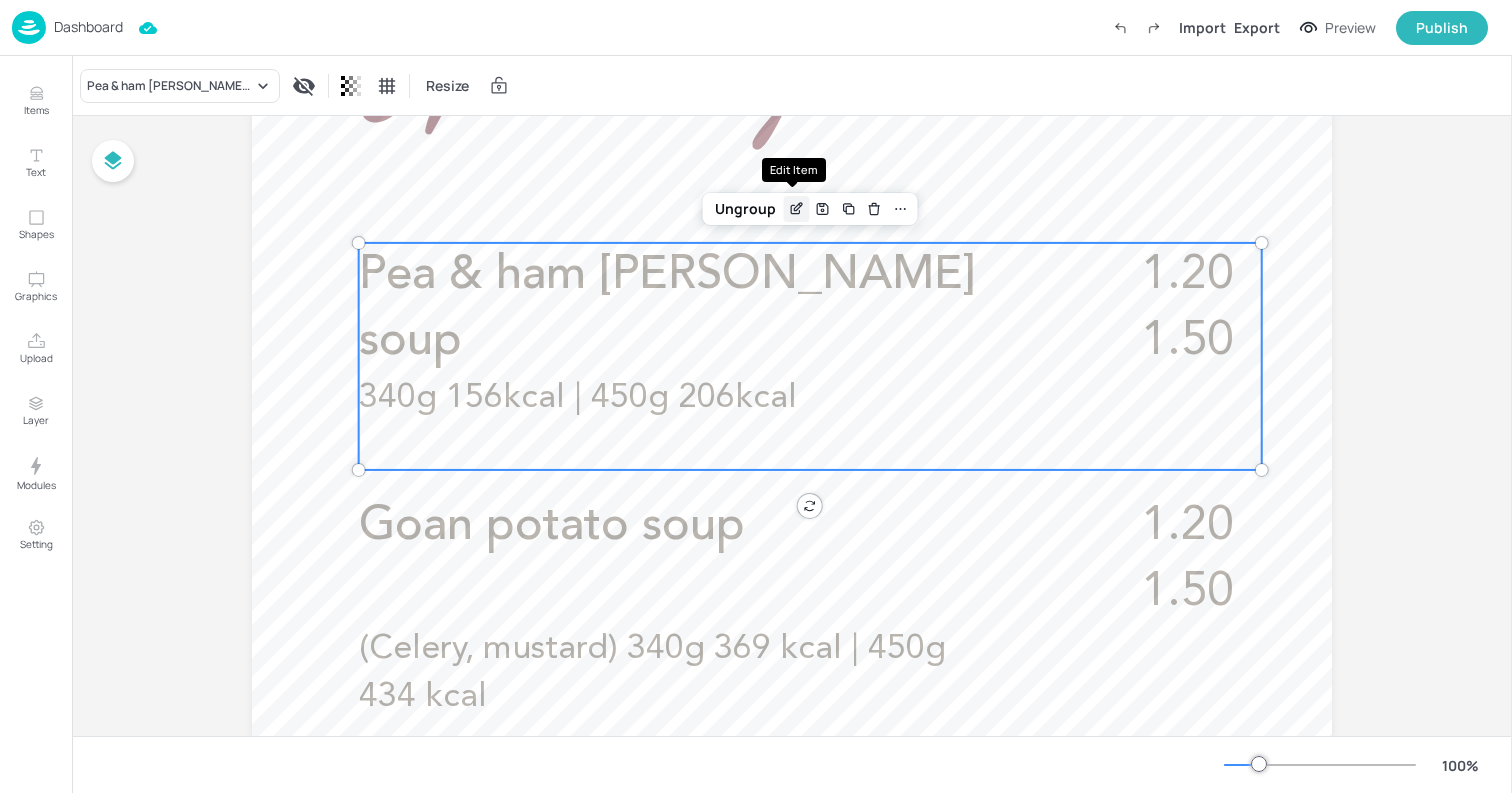 click 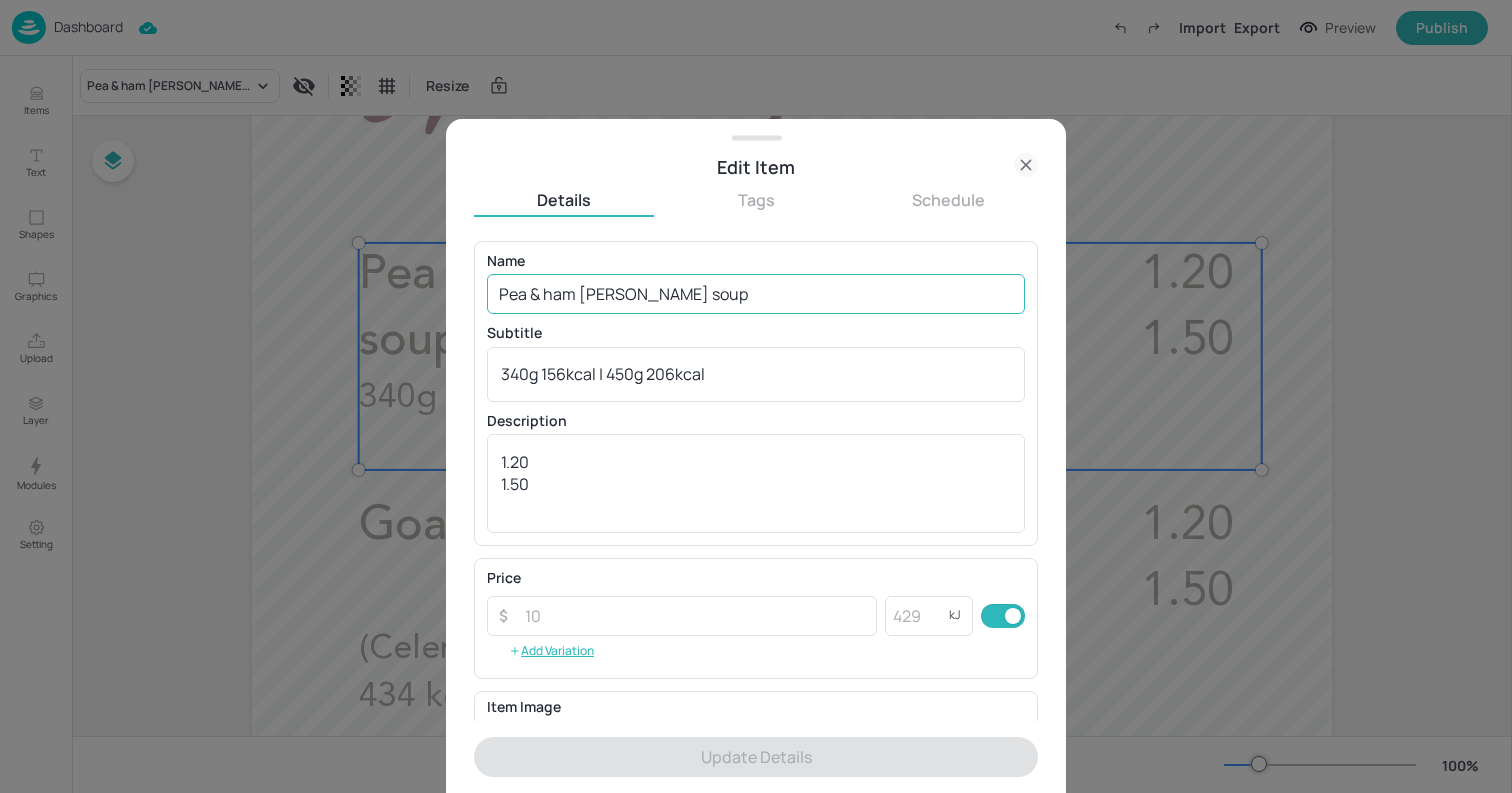 click on "Pea & ham [PERSON_NAME] soup" at bounding box center (756, 294) 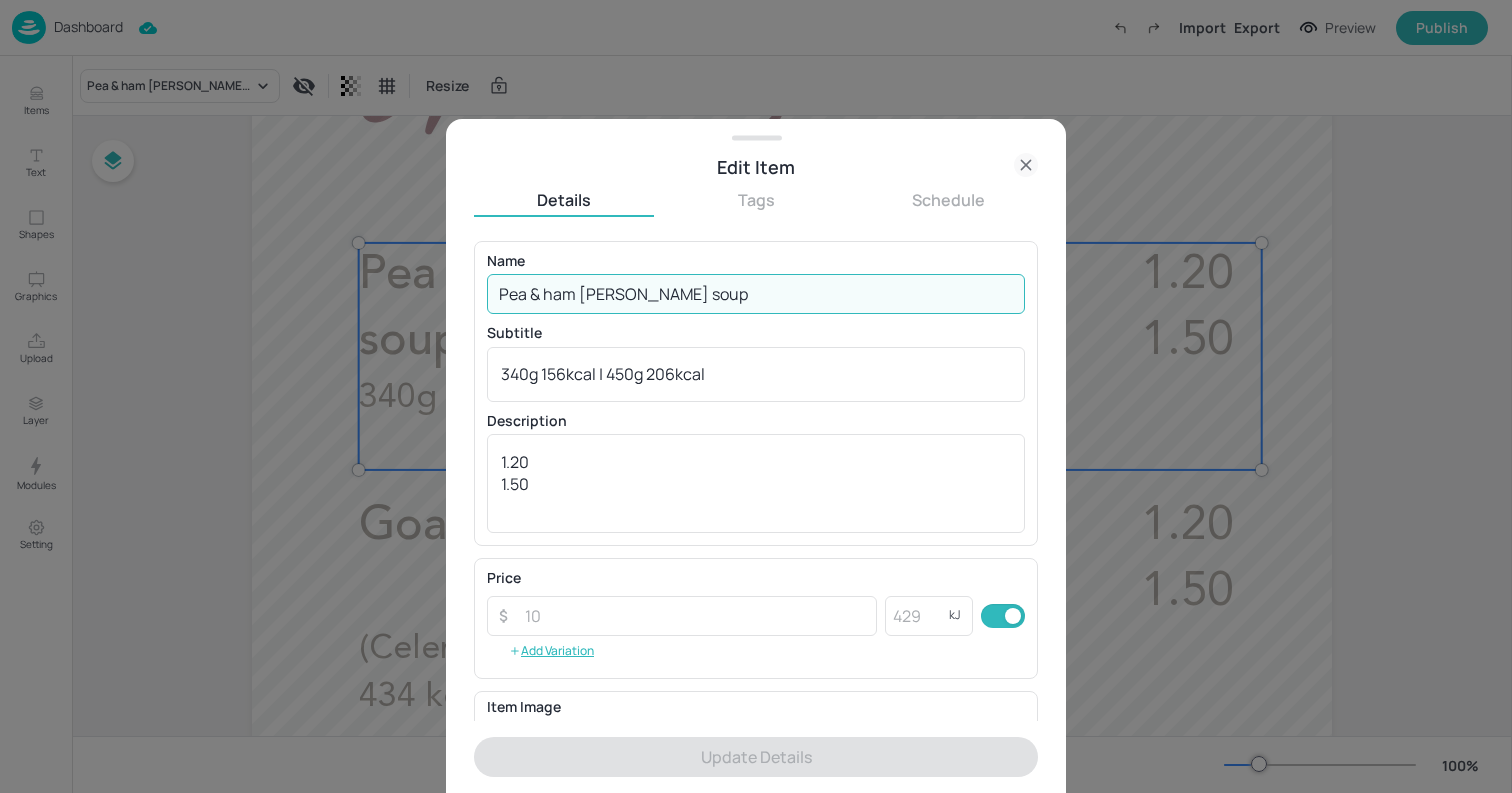 click on "Pea & ham [PERSON_NAME] soup" at bounding box center (756, 294) 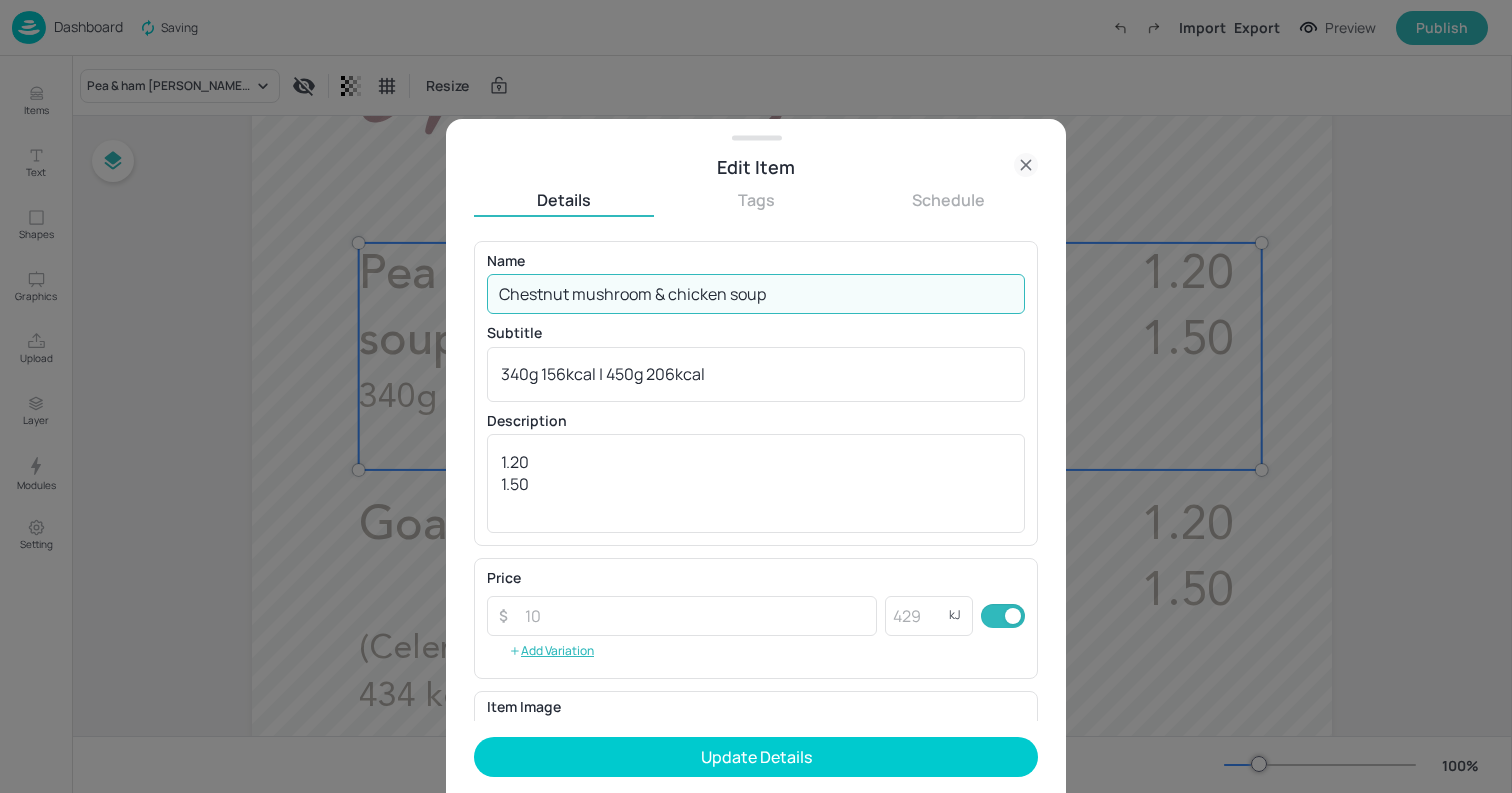 type on "Chestnut mushroom & chicken soup" 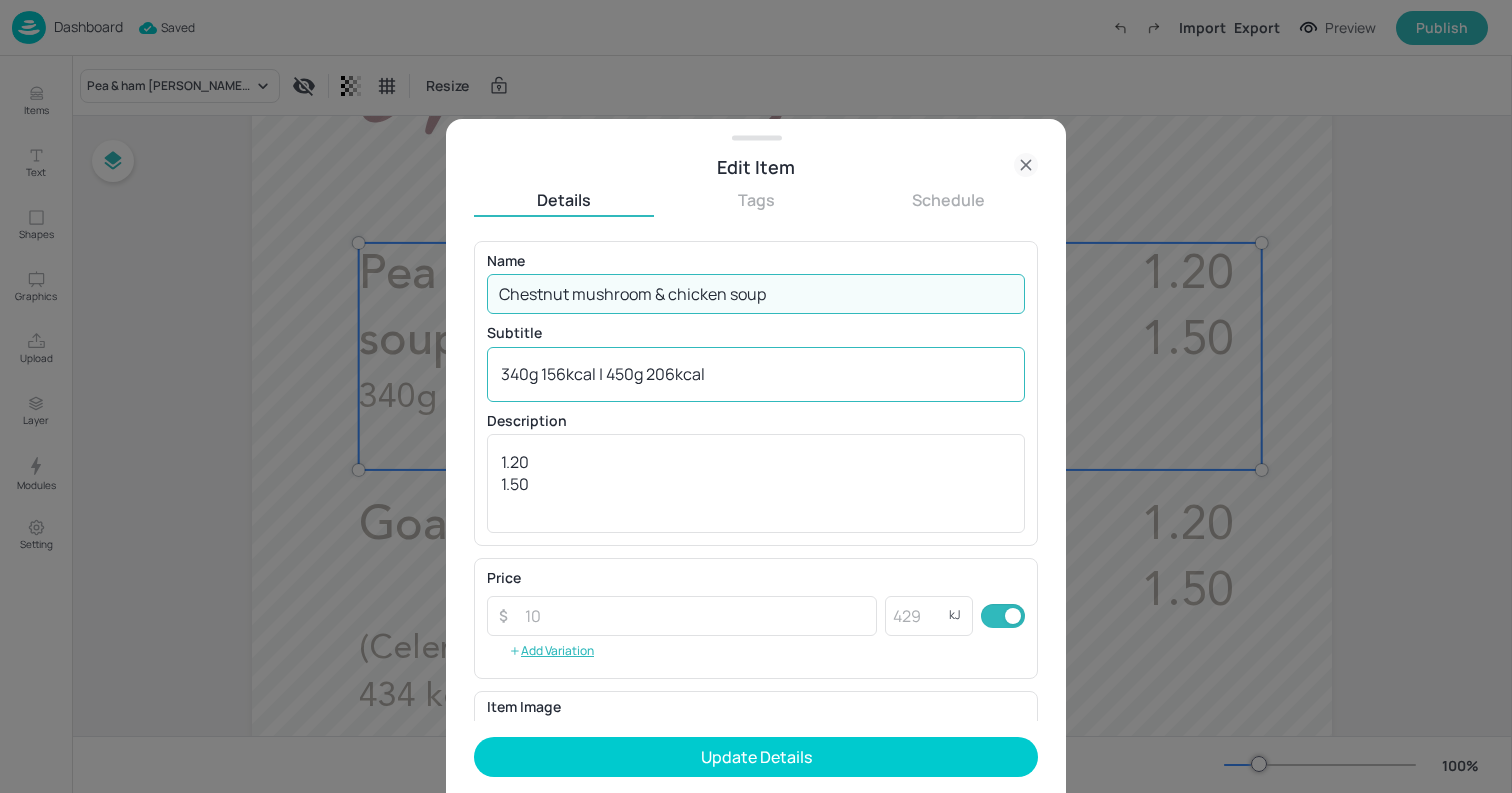 click on "340g 156kcal | 450g 206kcal" at bounding box center (756, 374) 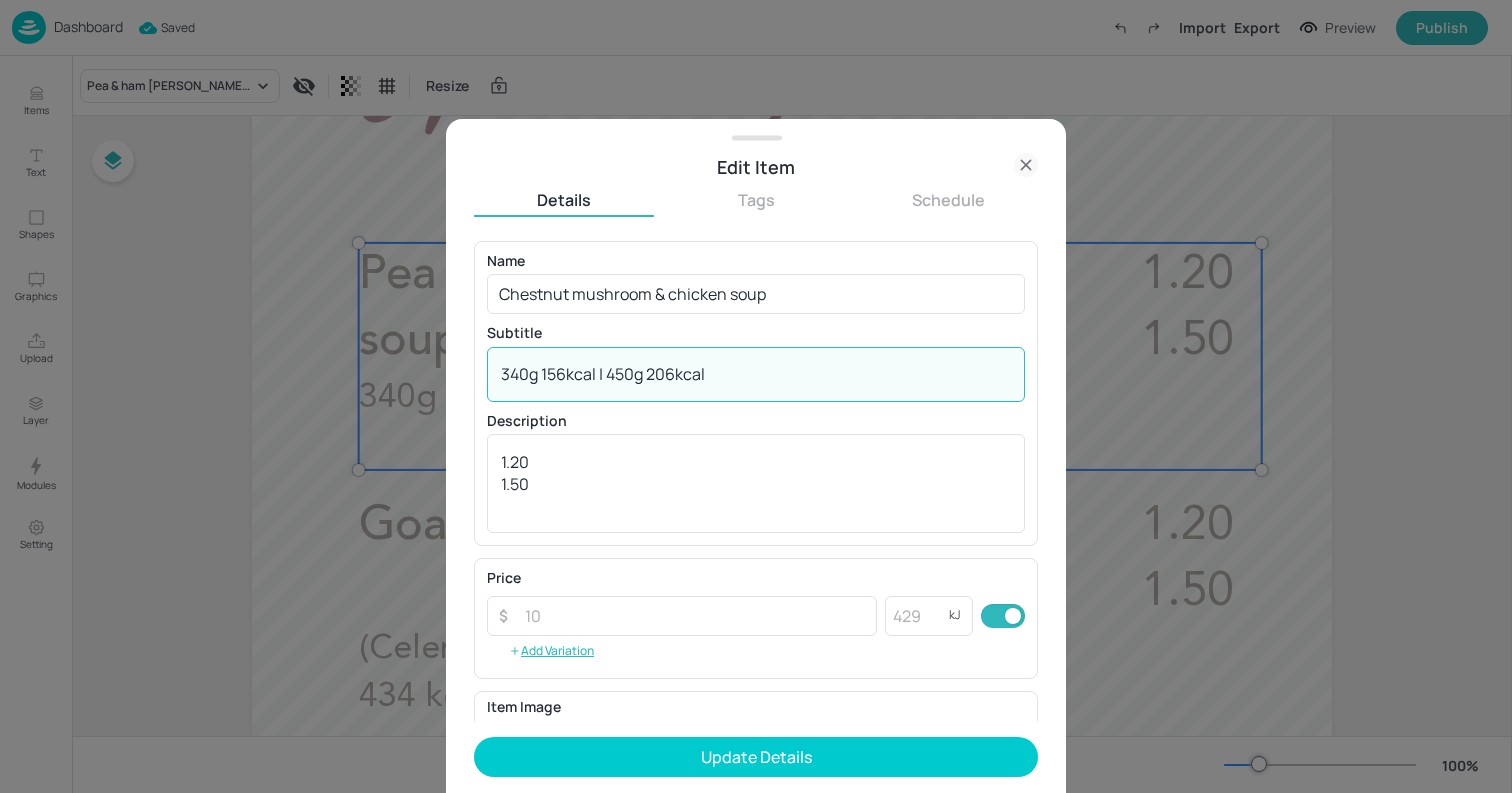 click on "340g 156kcal | 450g 206kcal" at bounding box center [756, 374] 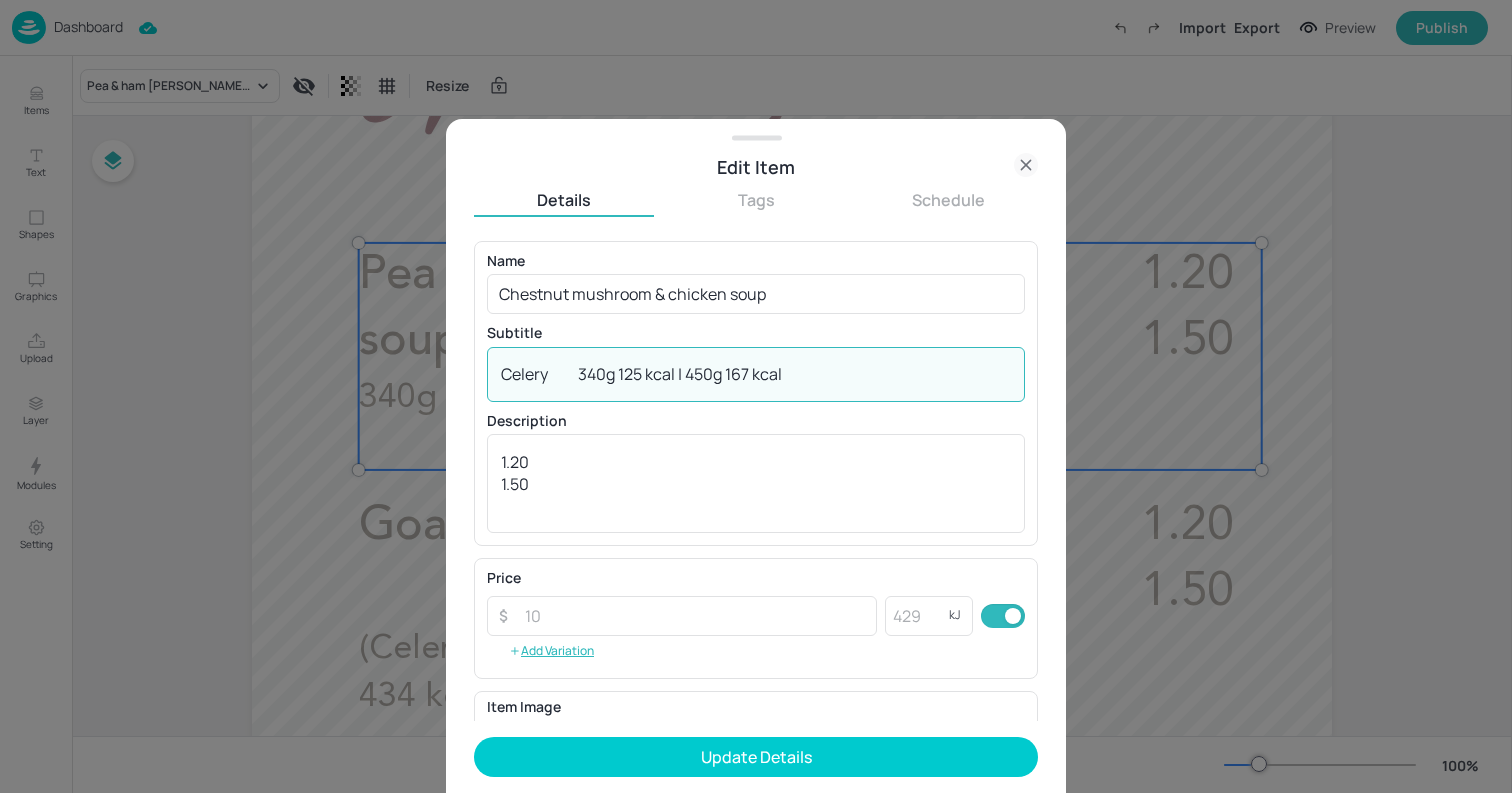 click on "Celery          340g 125 kcal | 450g 167 kcal" at bounding box center [756, 374] 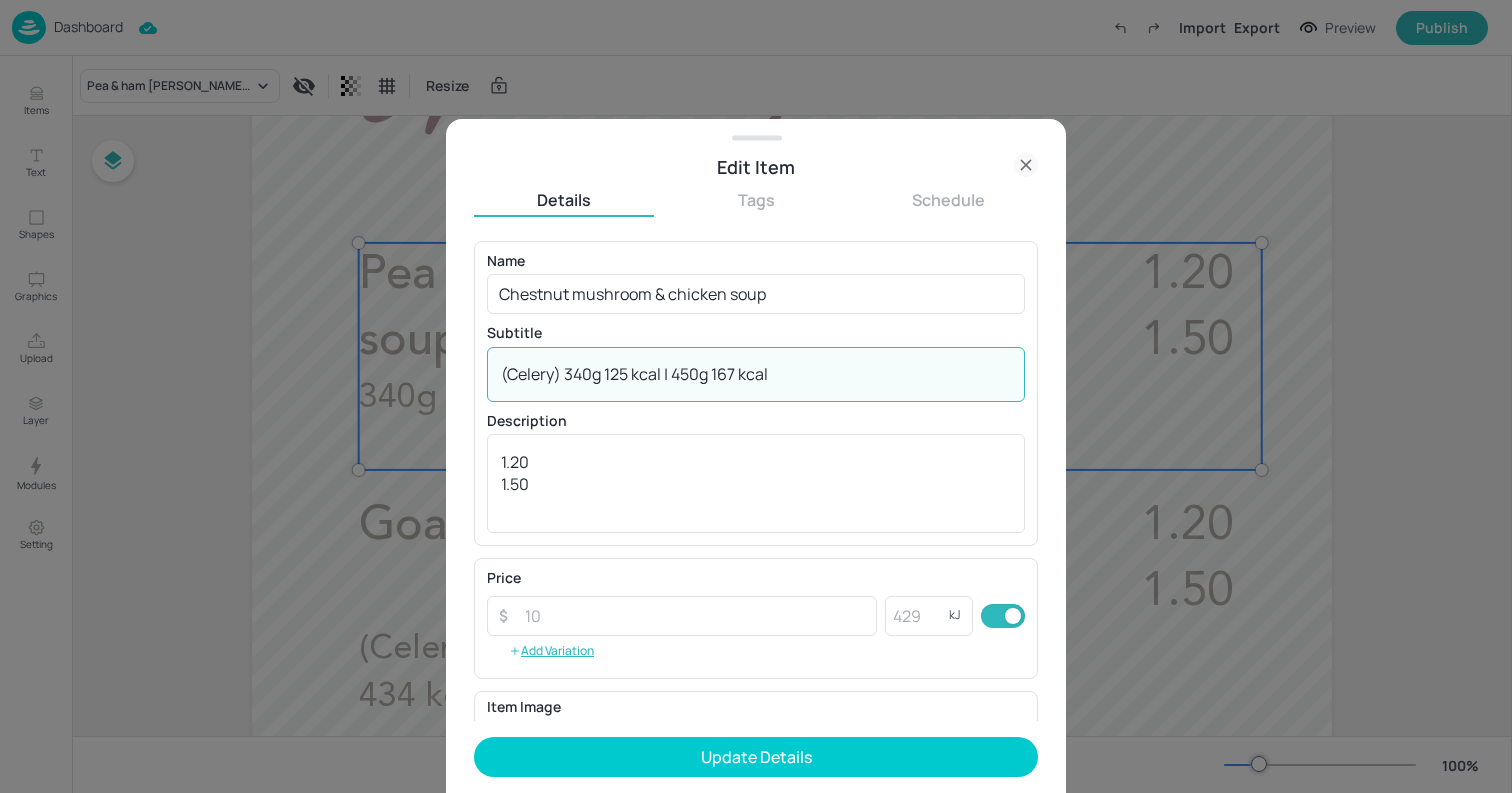 click on "(Celery) 340g 125 kcal | 450g 167 kcal" at bounding box center (756, 374) 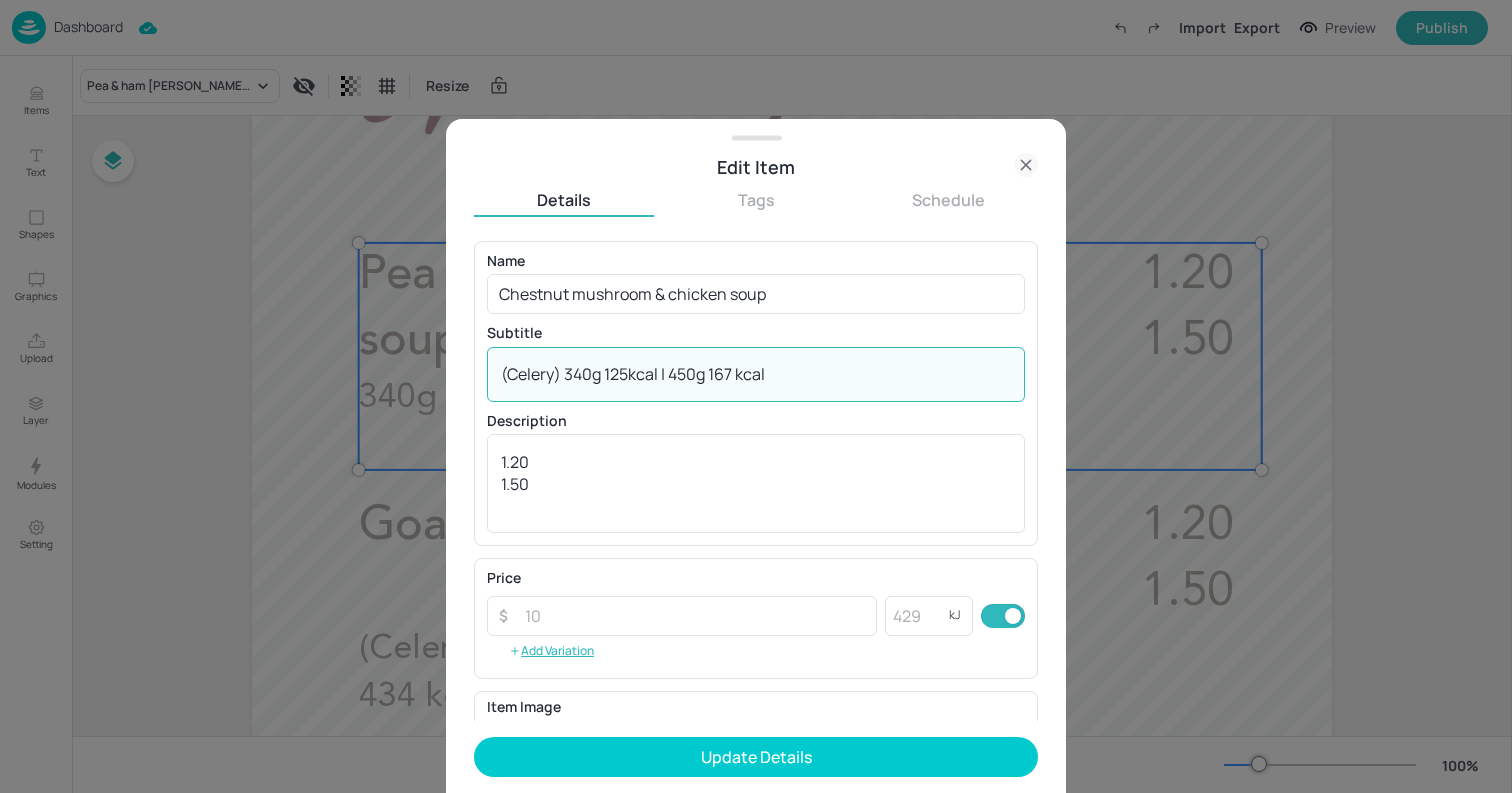 click on "(Celery) 340g 125kcal | 450g 167 kcal" at bounding box center (756, 374) 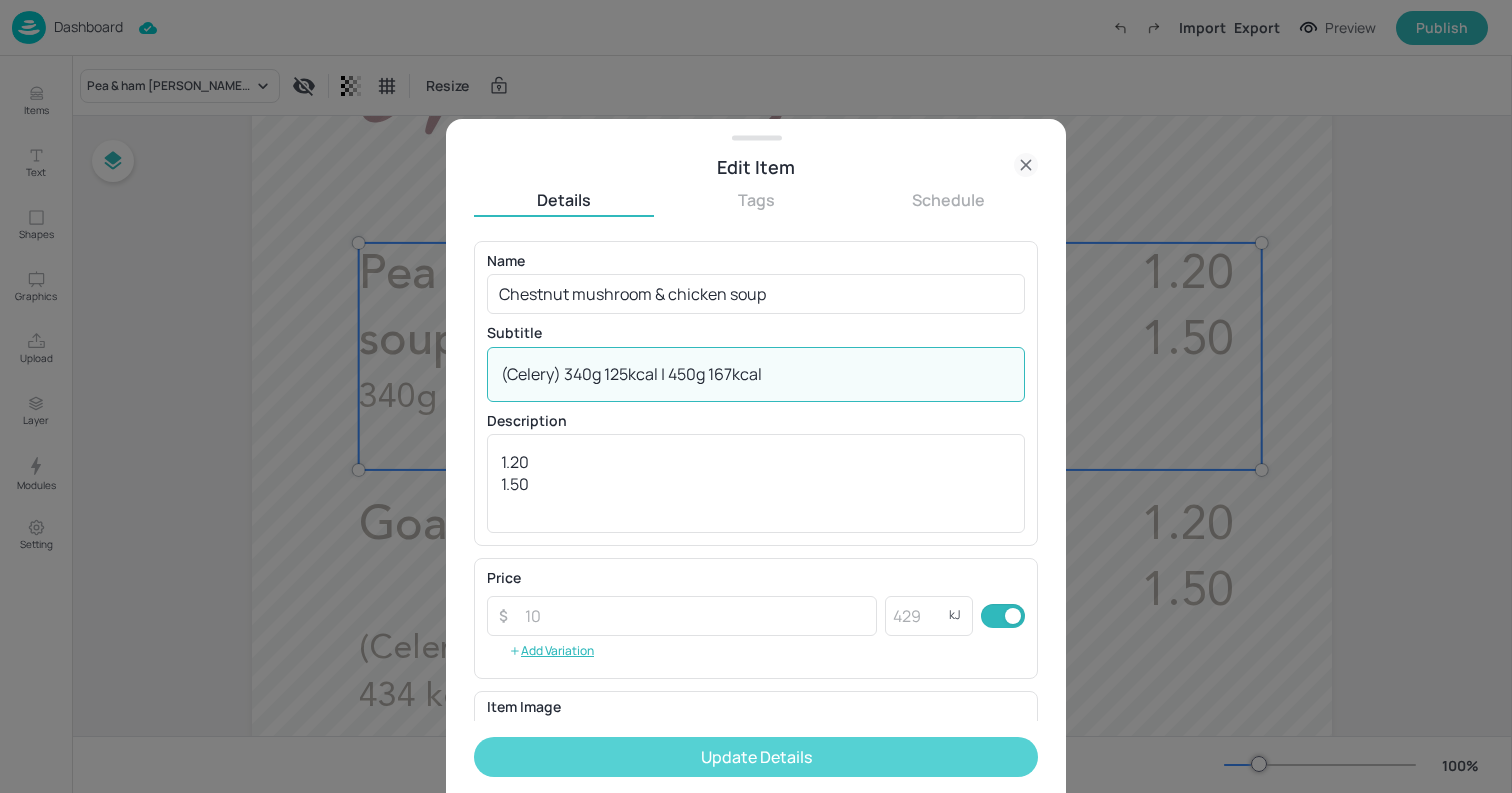 type on "(Celery) 340g 125kcal | 450g 167kcal" 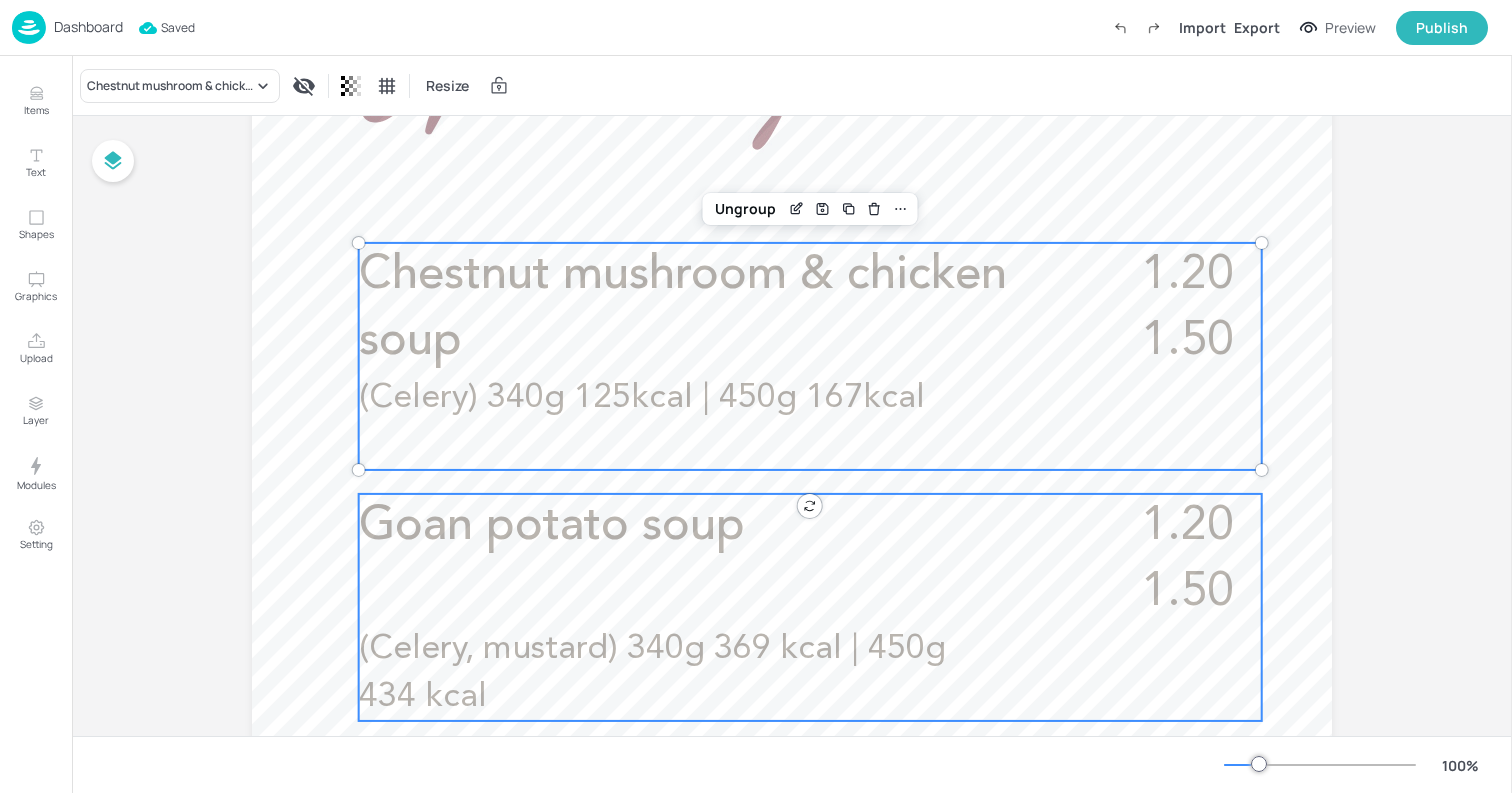 click on "Goan potato soup" at bounding box center [712, 527] 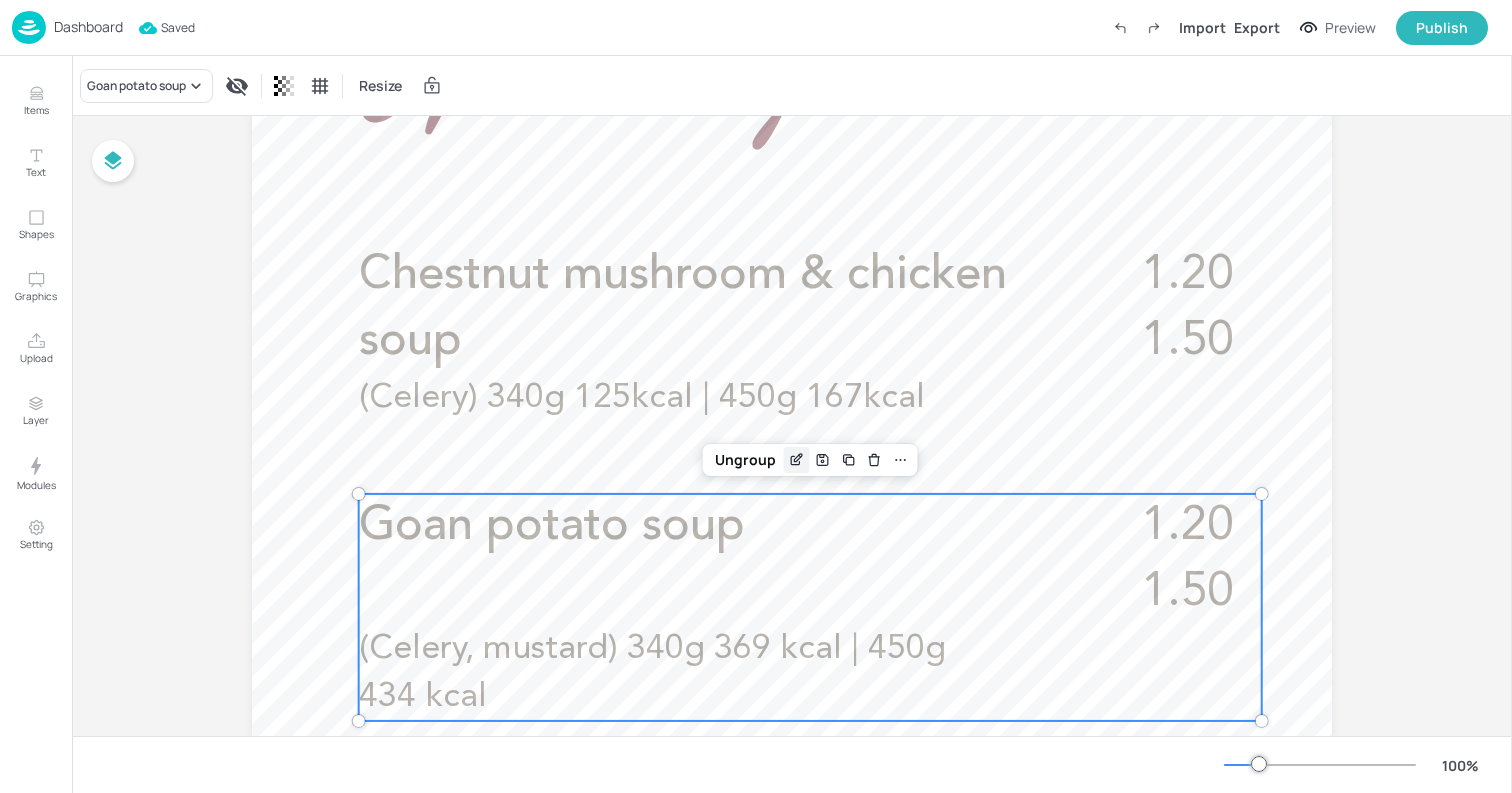 click 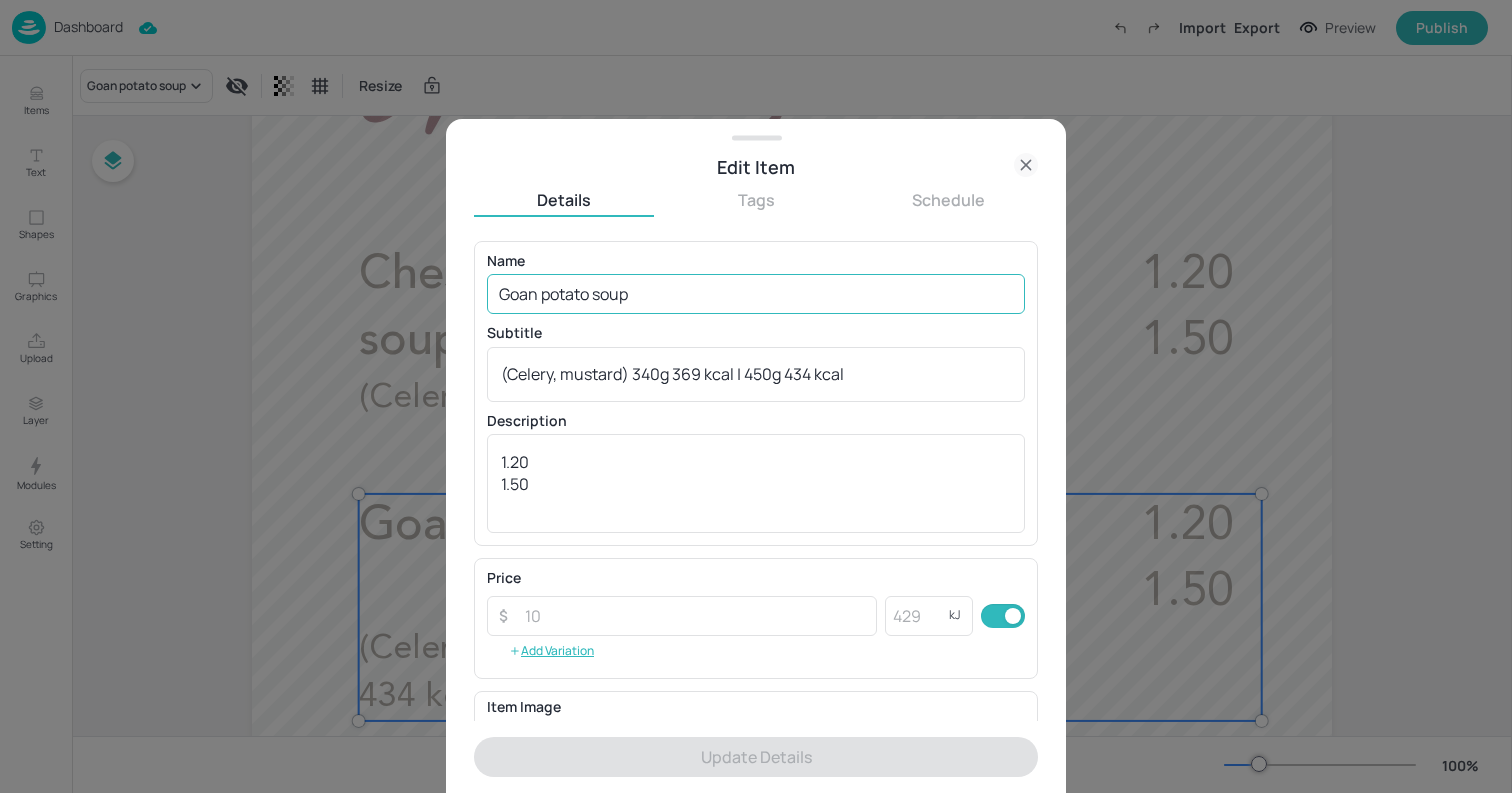 click on "Goan potato soup" at bounding box center [756, 294] 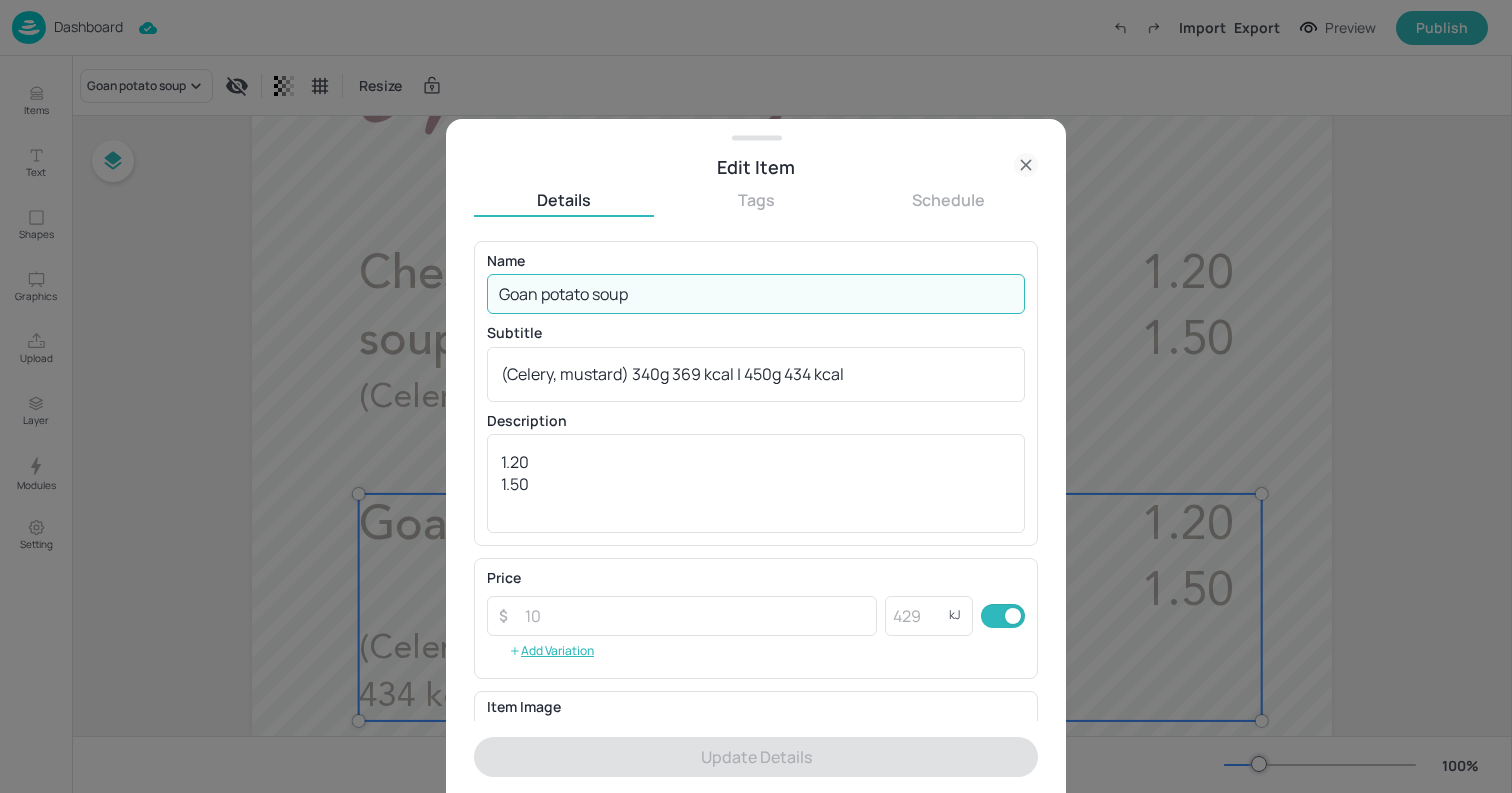 click on "Goan potato soup" at bounding box center [756, 294] 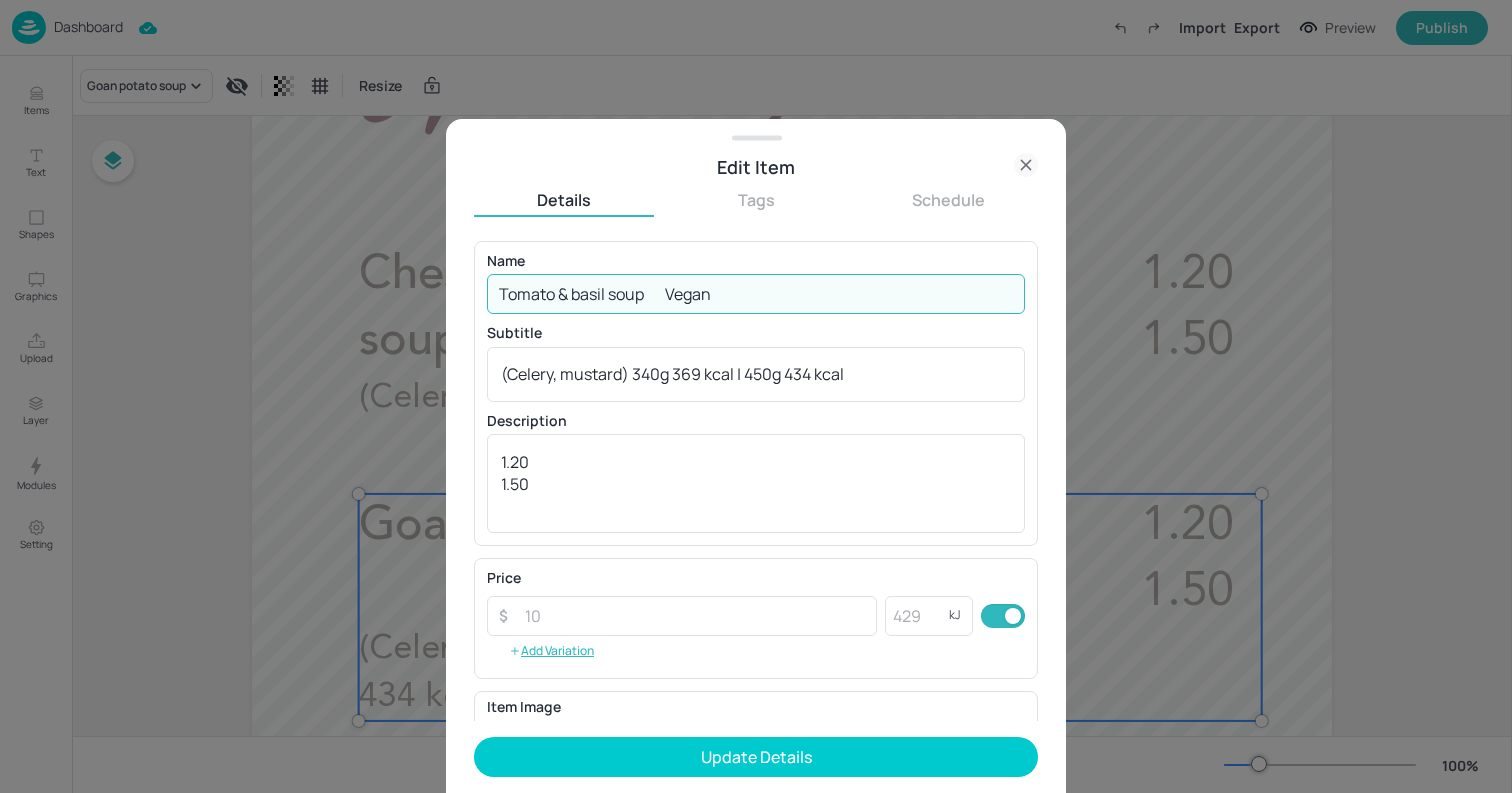 click on "Tomato & basil soup       Vegan" at bounding box center (756, 294) 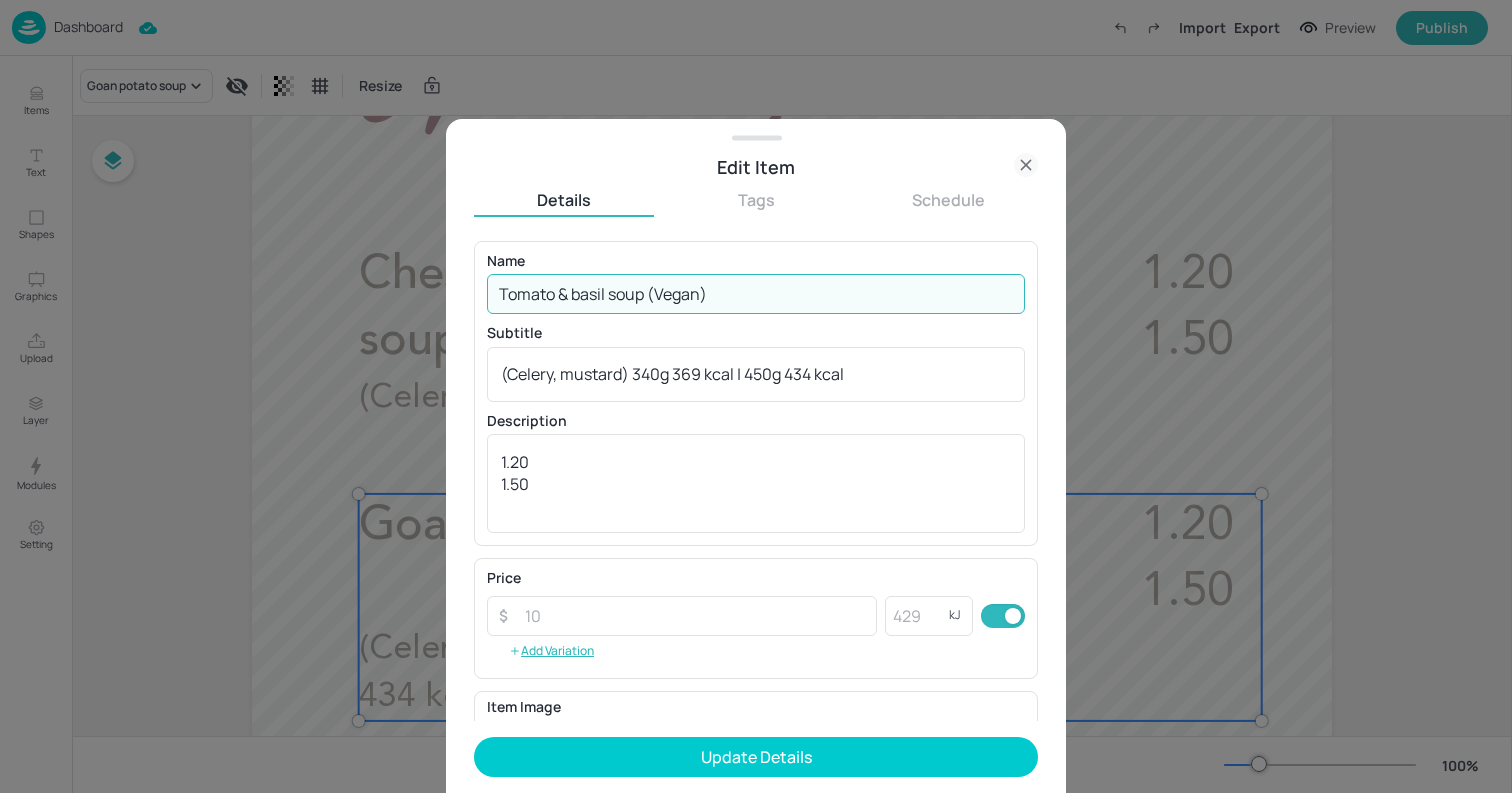 type on "Tomato & basil soup (Vegan)" 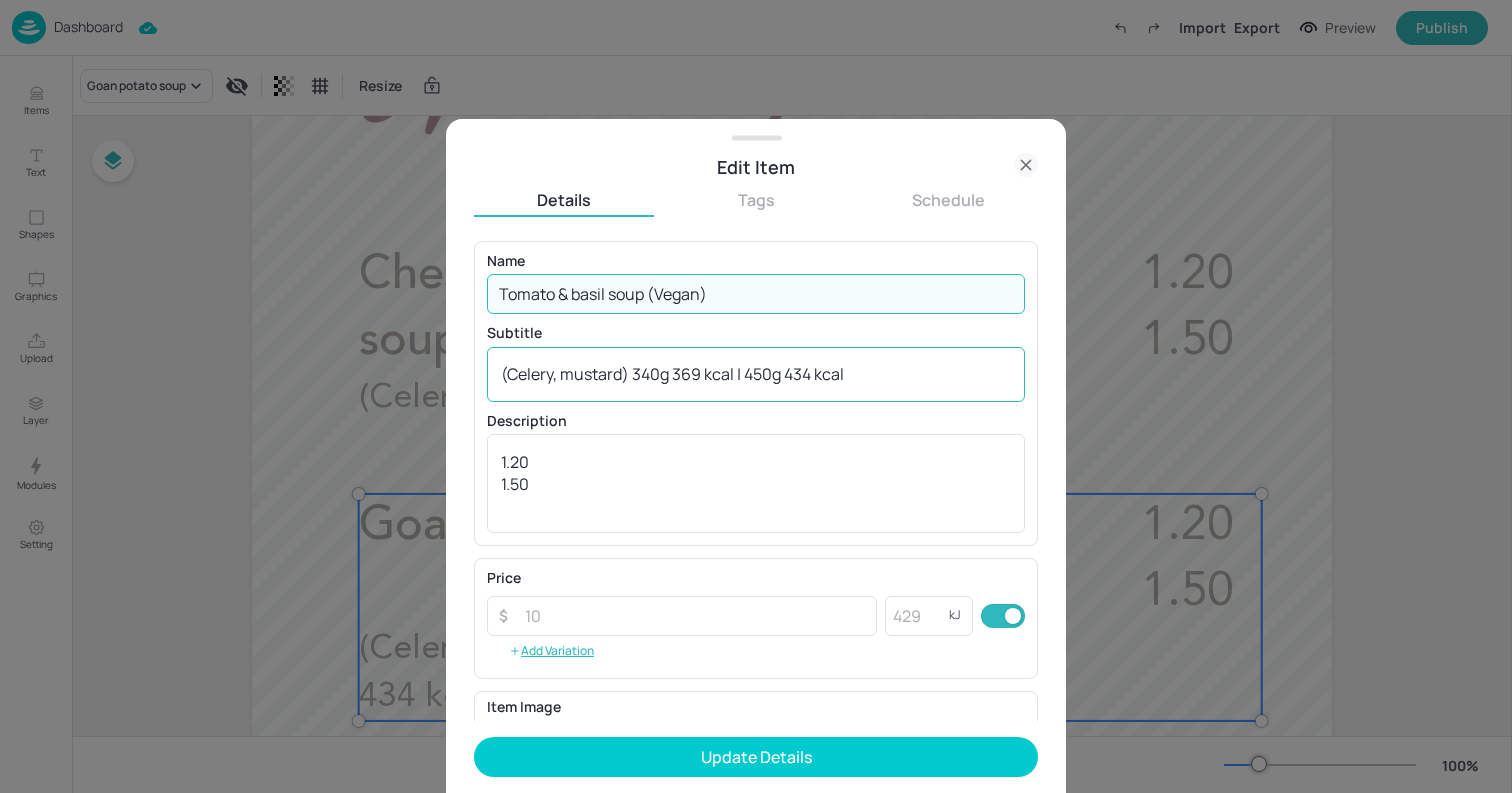 click on "(Celery, mustard) 340g 369 kcal | 450g 434 kcal" at bounding box center [756, 374] 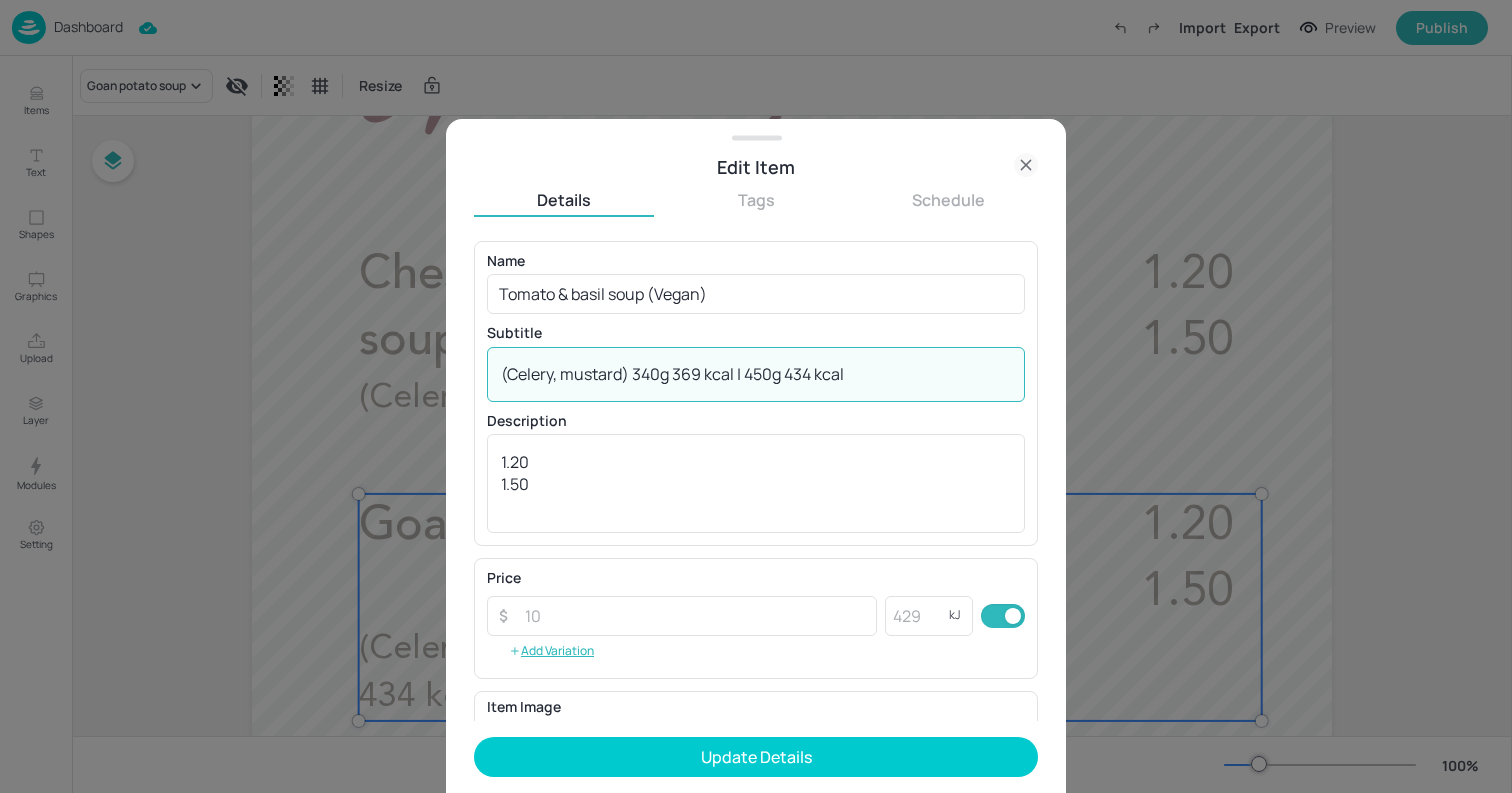 click on "(Celery, mustard) 340g 369 kcal | 450g 434 kcal" at bounding box center (756, 374) 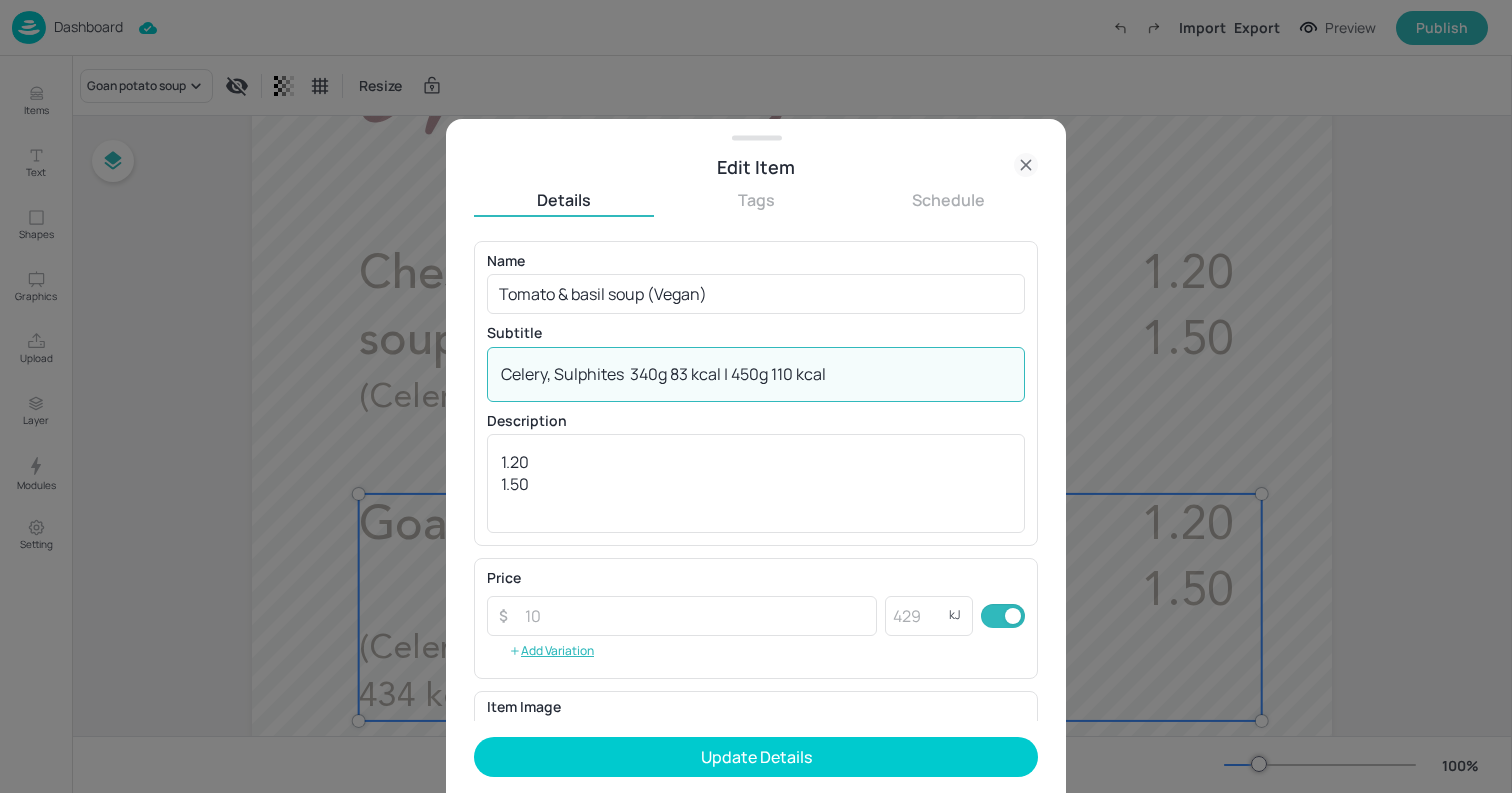 click on "Celery, Sulphites  340g 83 kcal | 450g 110 kcal" at bounding box center [756, 374] 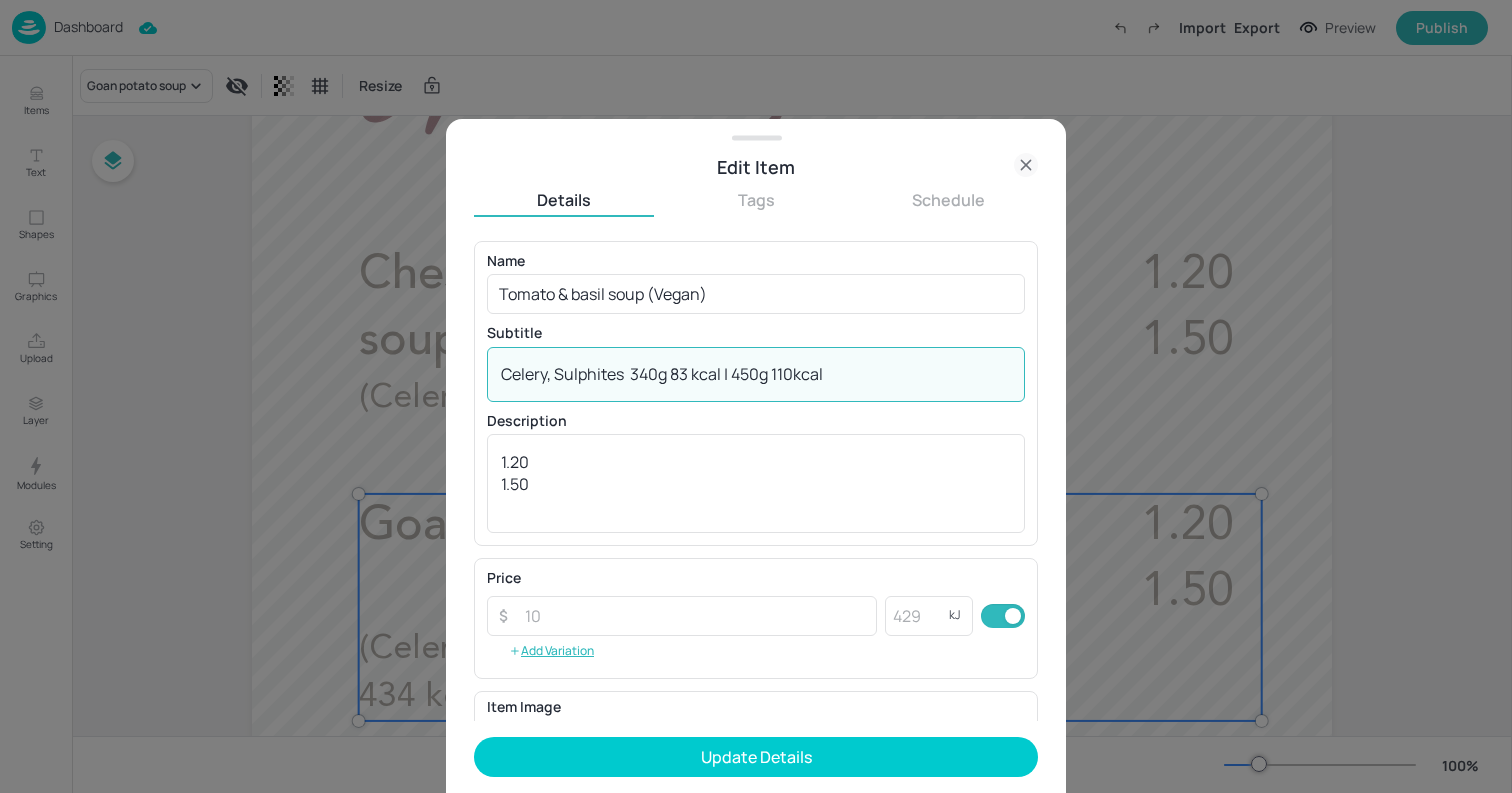 click on "Celery, Sulphites  340g 83 kcal | 450g 110kcal" at bounding box center [756, 374] 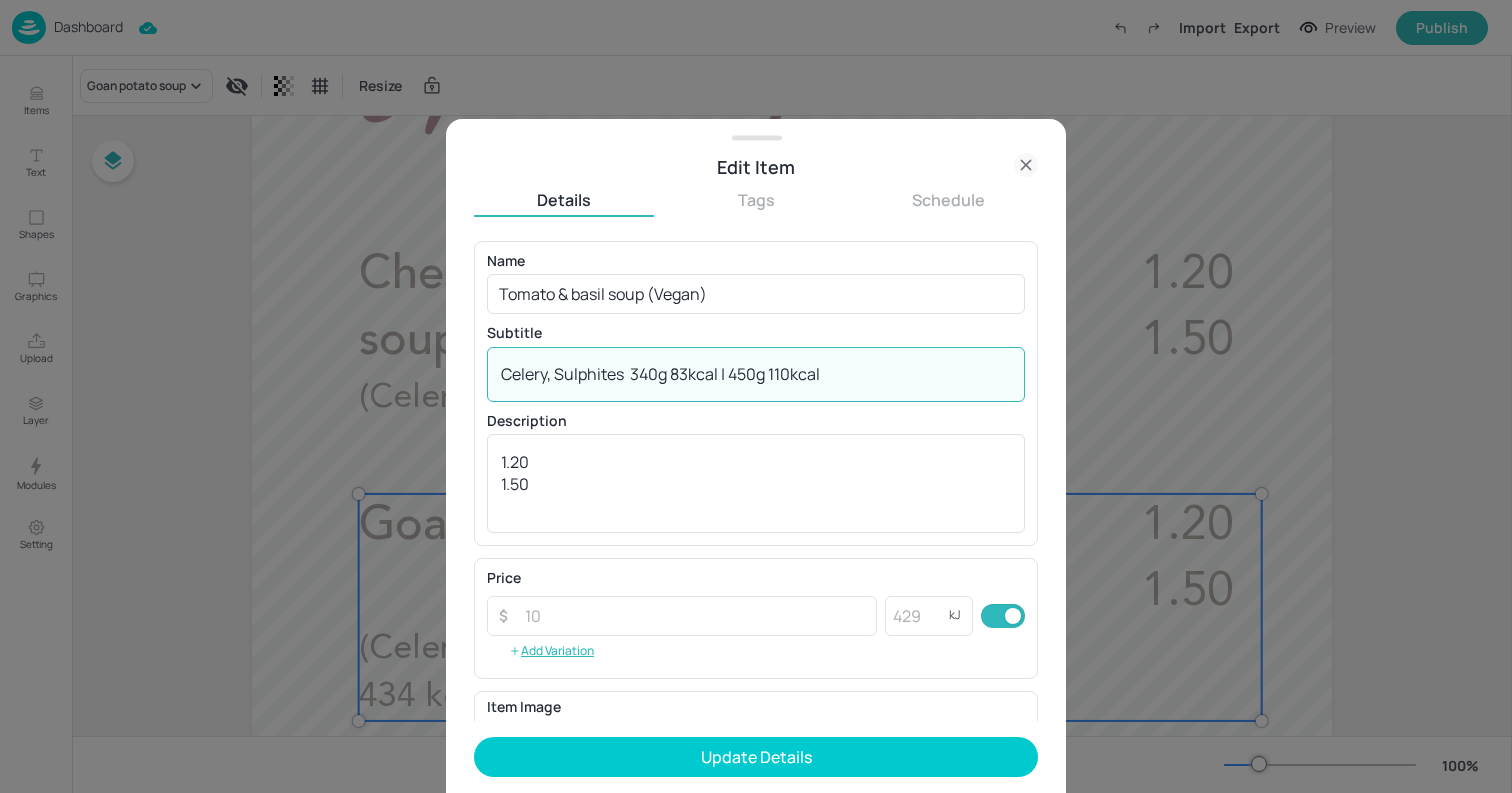 click on "Celery, Sulphites  340g 83kcal | 450g 110kcal" at bounding box center (756, 374) 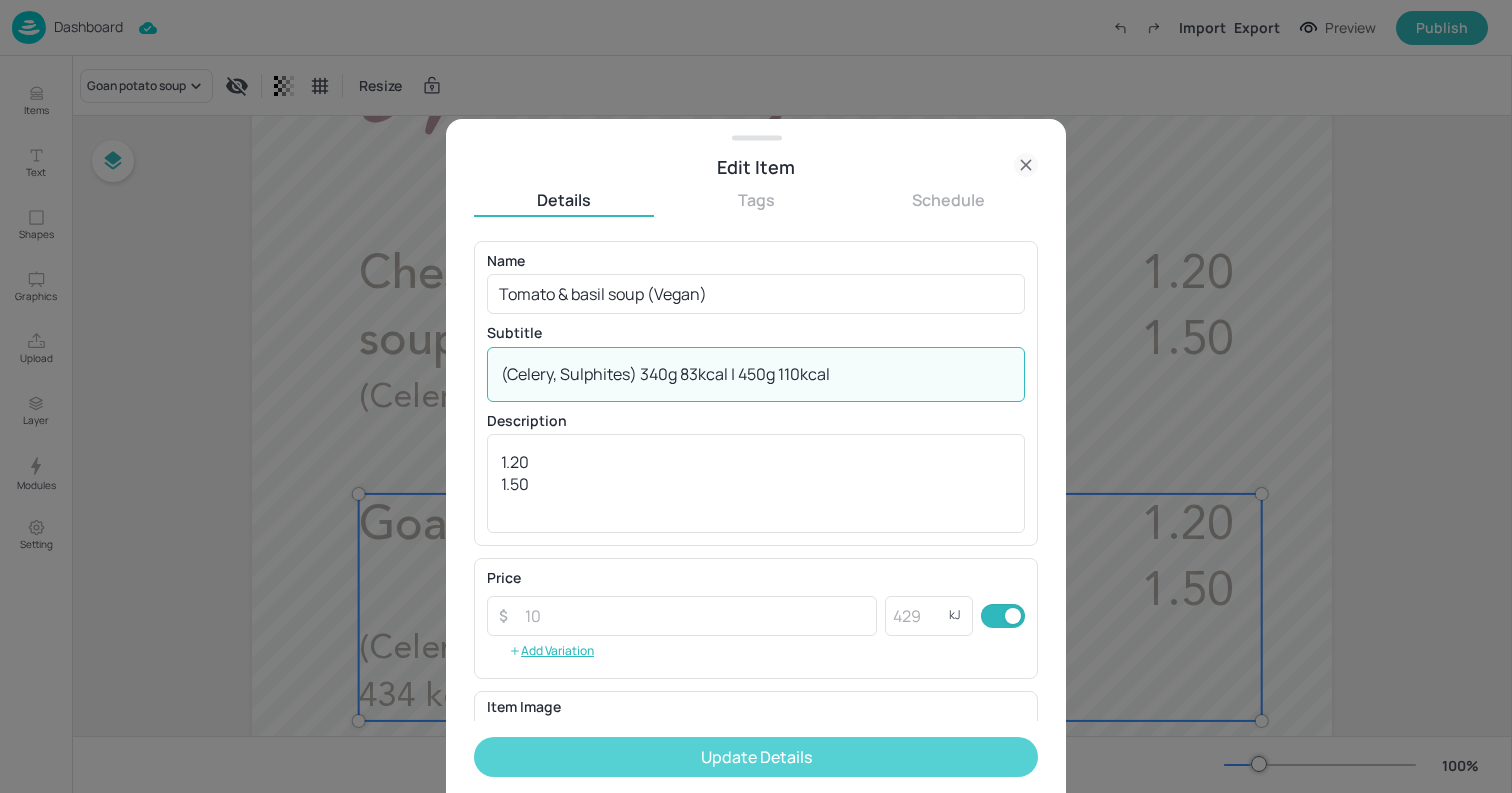 type on "(Celery, Sulphites) 340g 83kcal | 450g 110kcal" 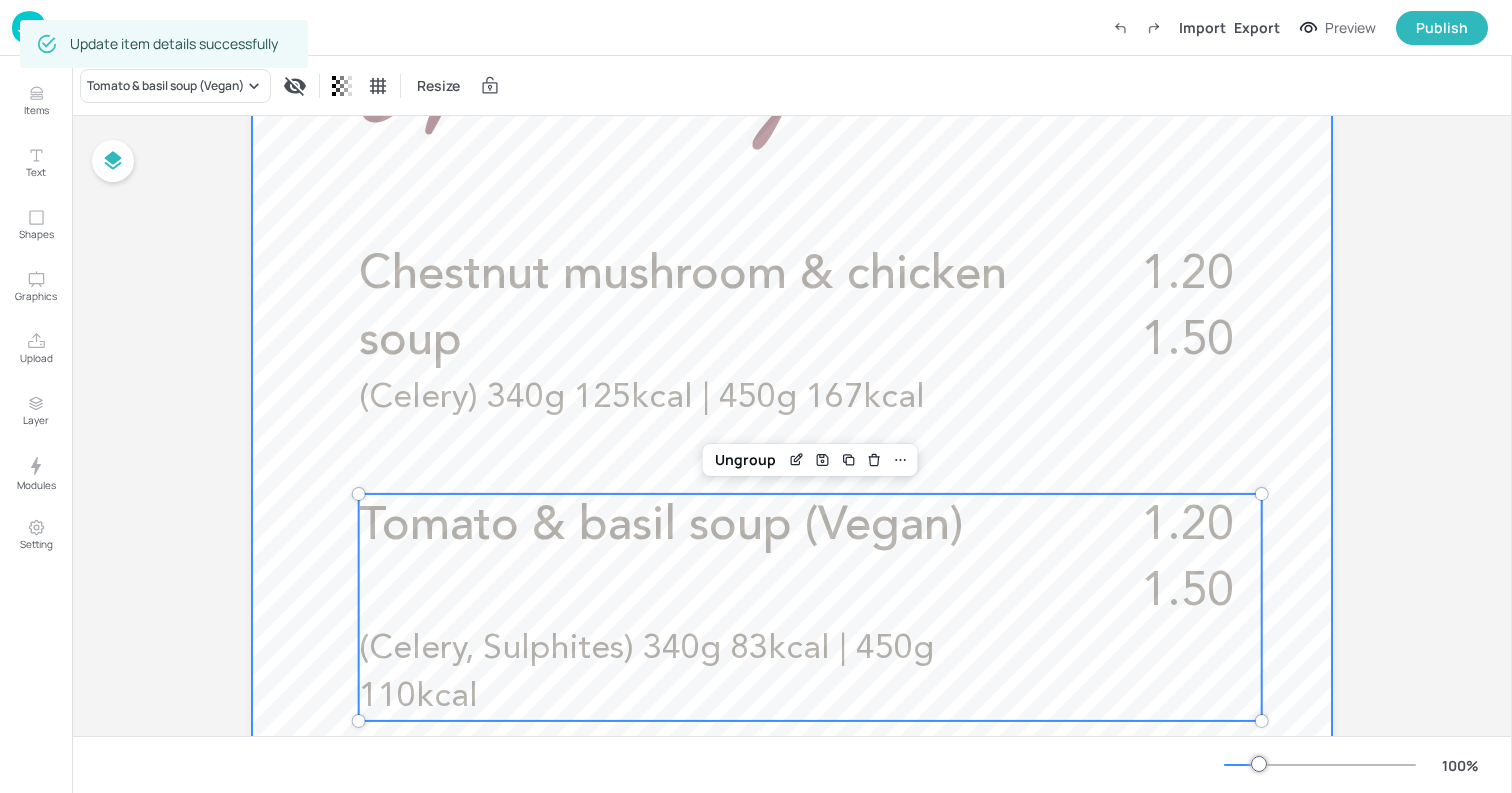 click at bounding box center [792, 562] 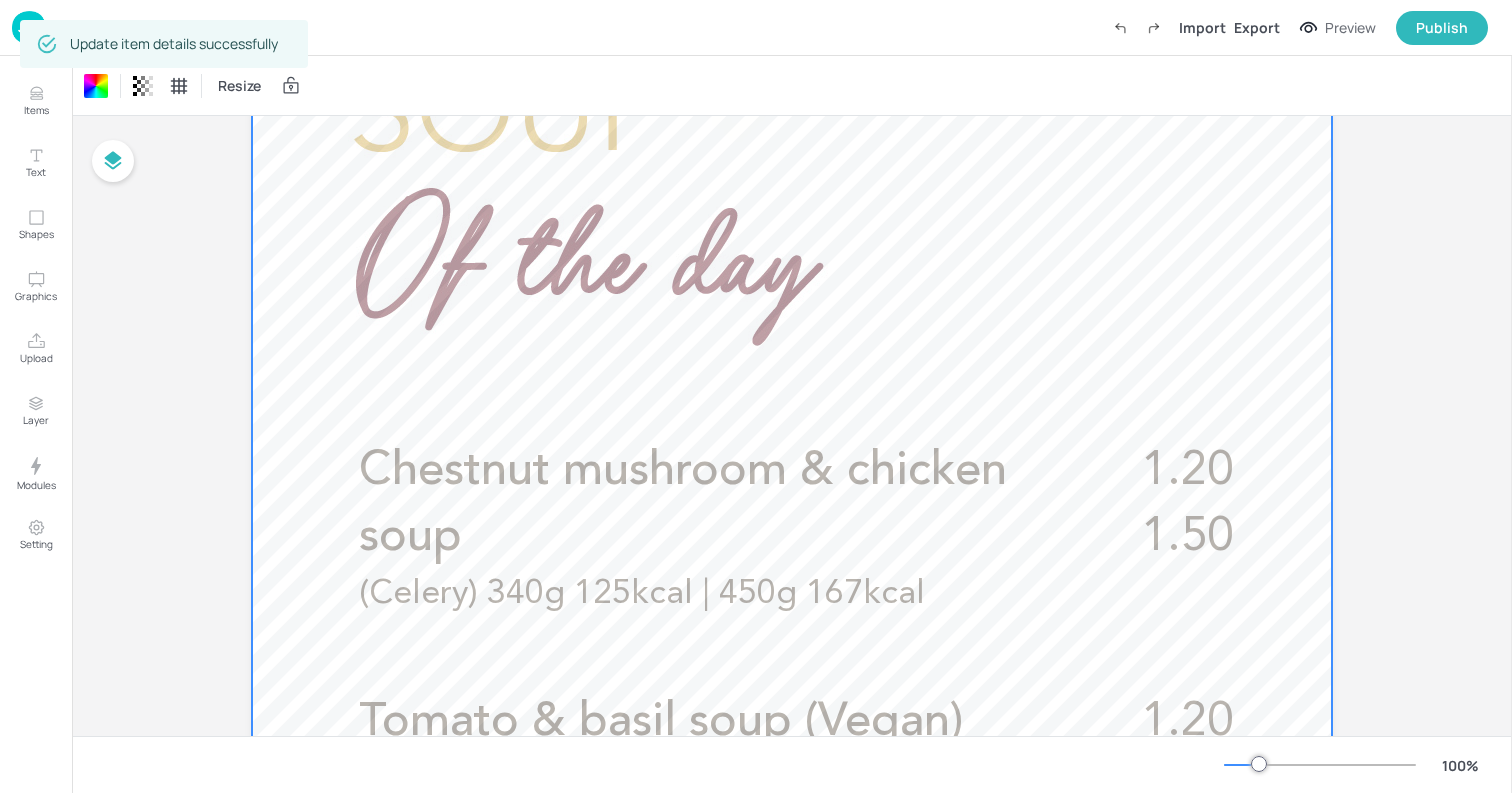 scroll, scrollTop: 0, scrollLeft: 0, axis: both 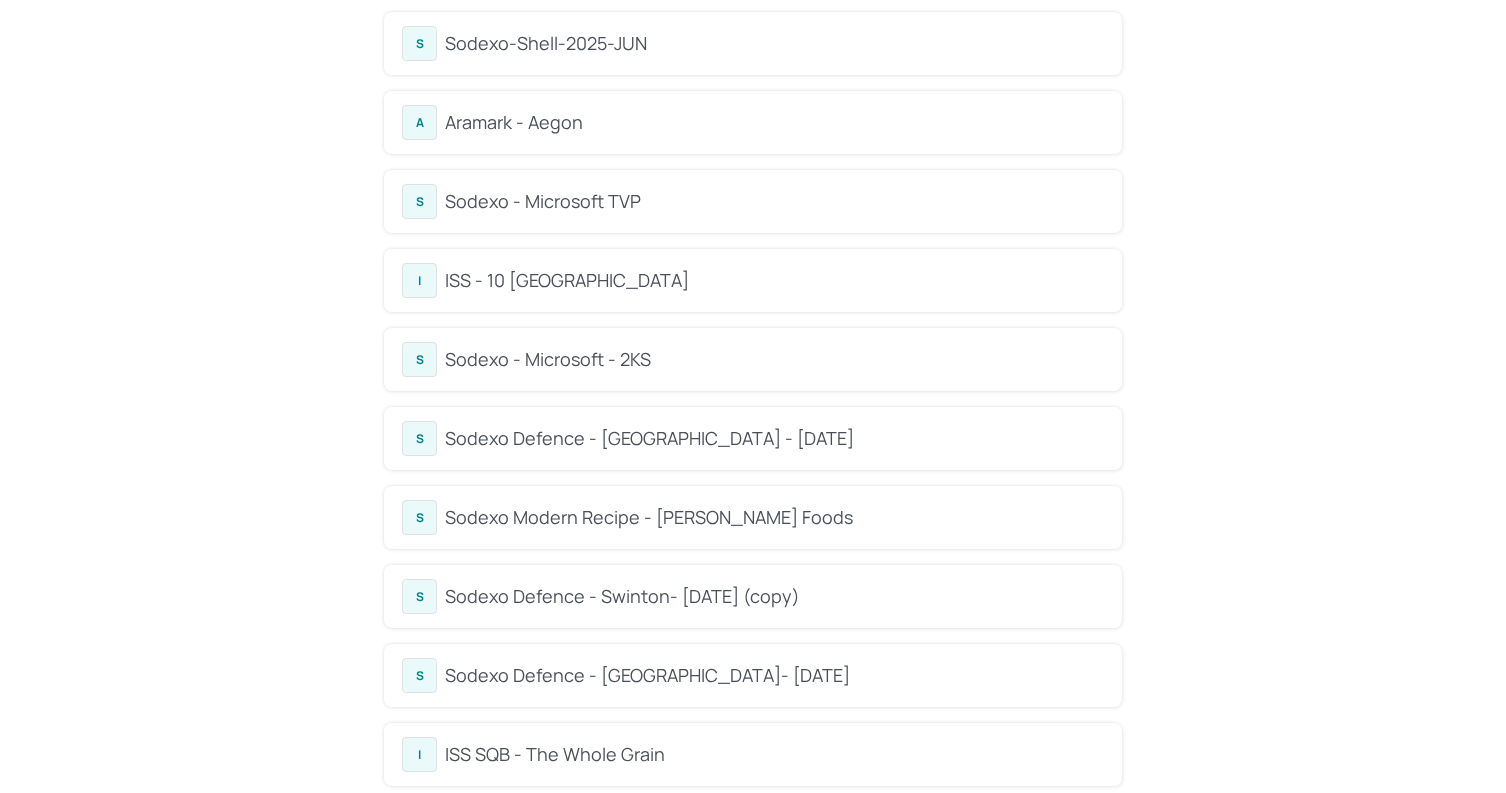 click on "ISS - 10 [GEOGRAPHIC_DATA]" at bounding box center [774, 280] 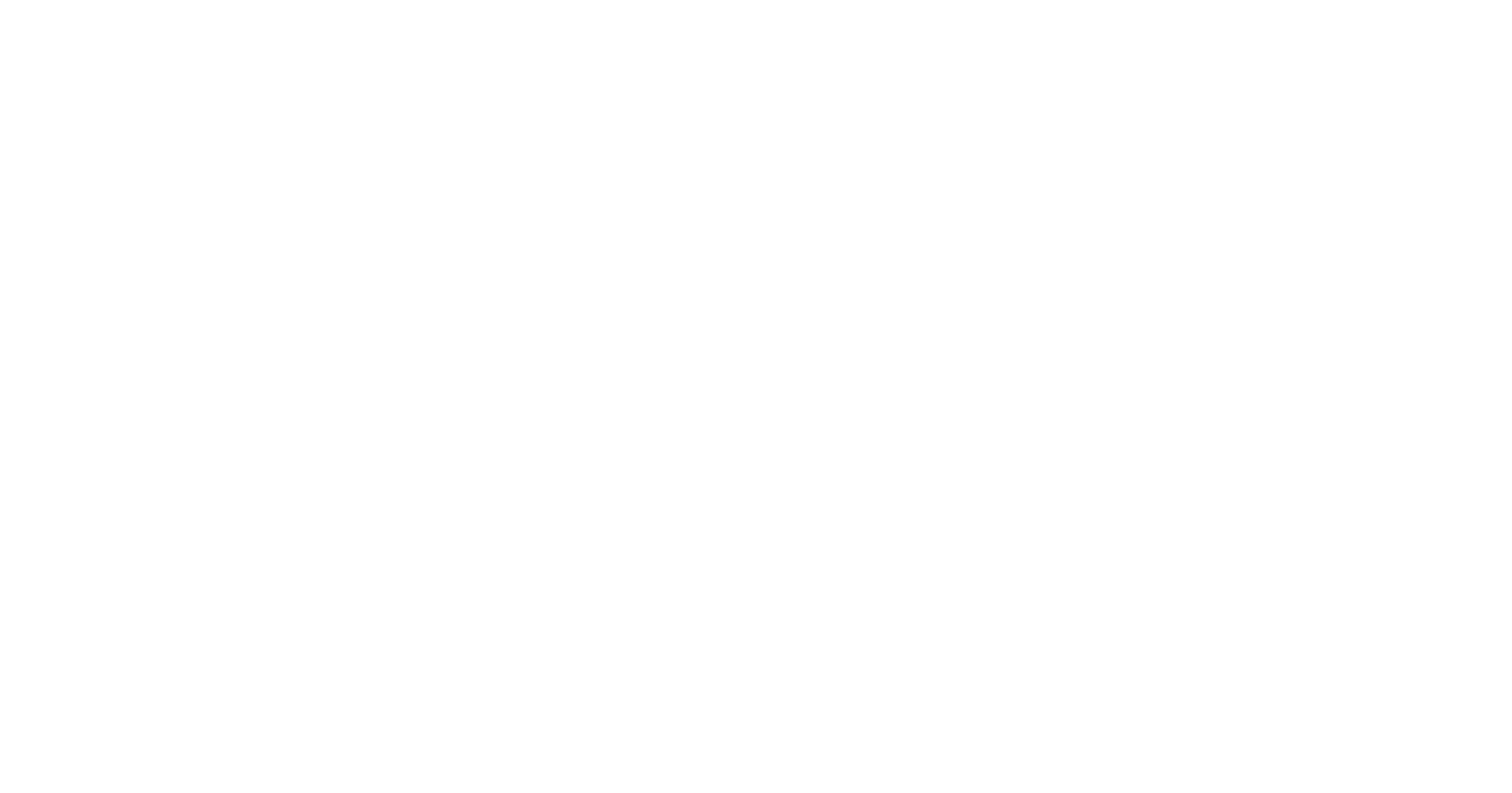 scroll, scrollTop: 0, scrollLeft: 0, axis: both 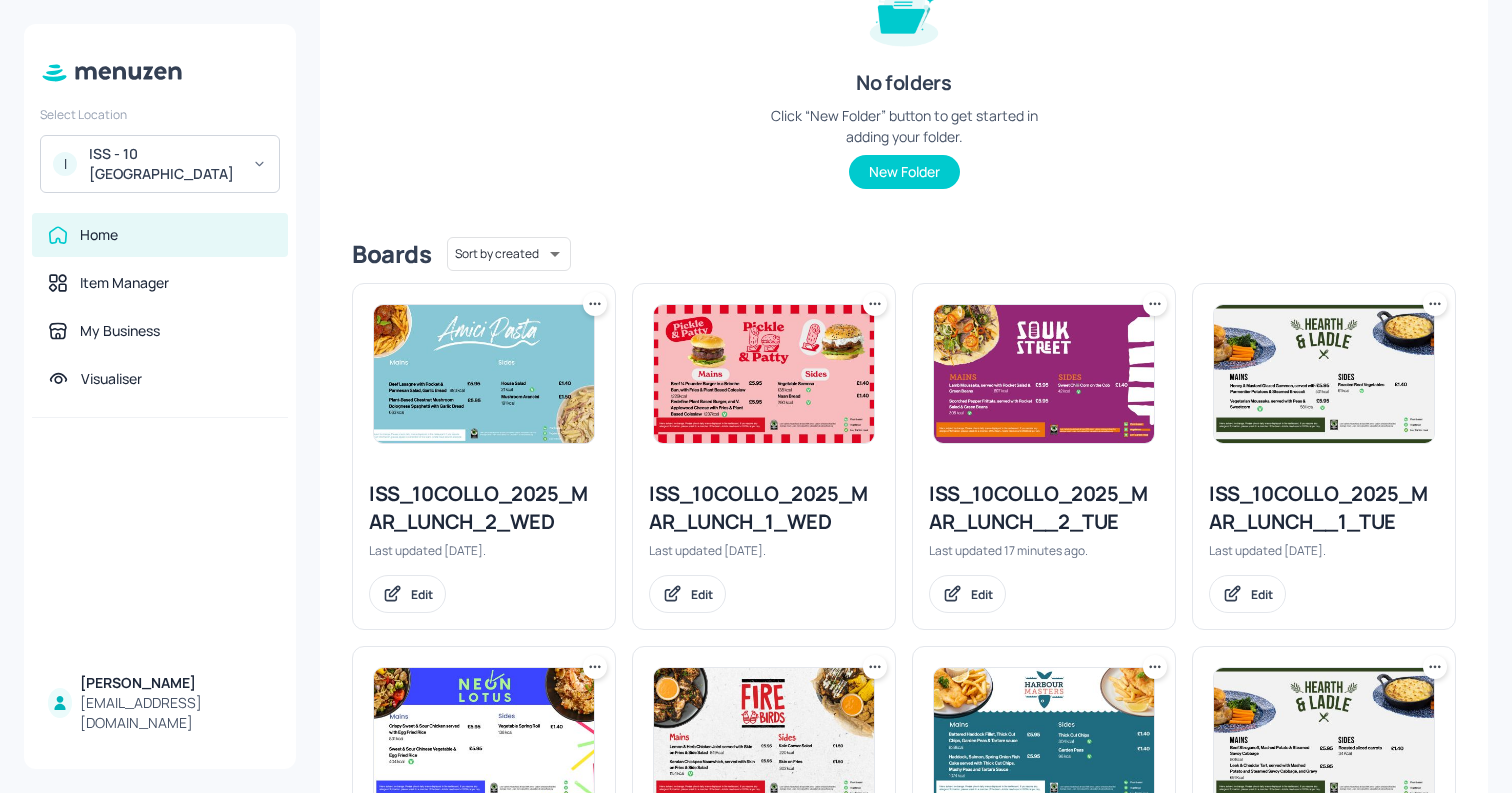 click at bounding box center [484, 374] 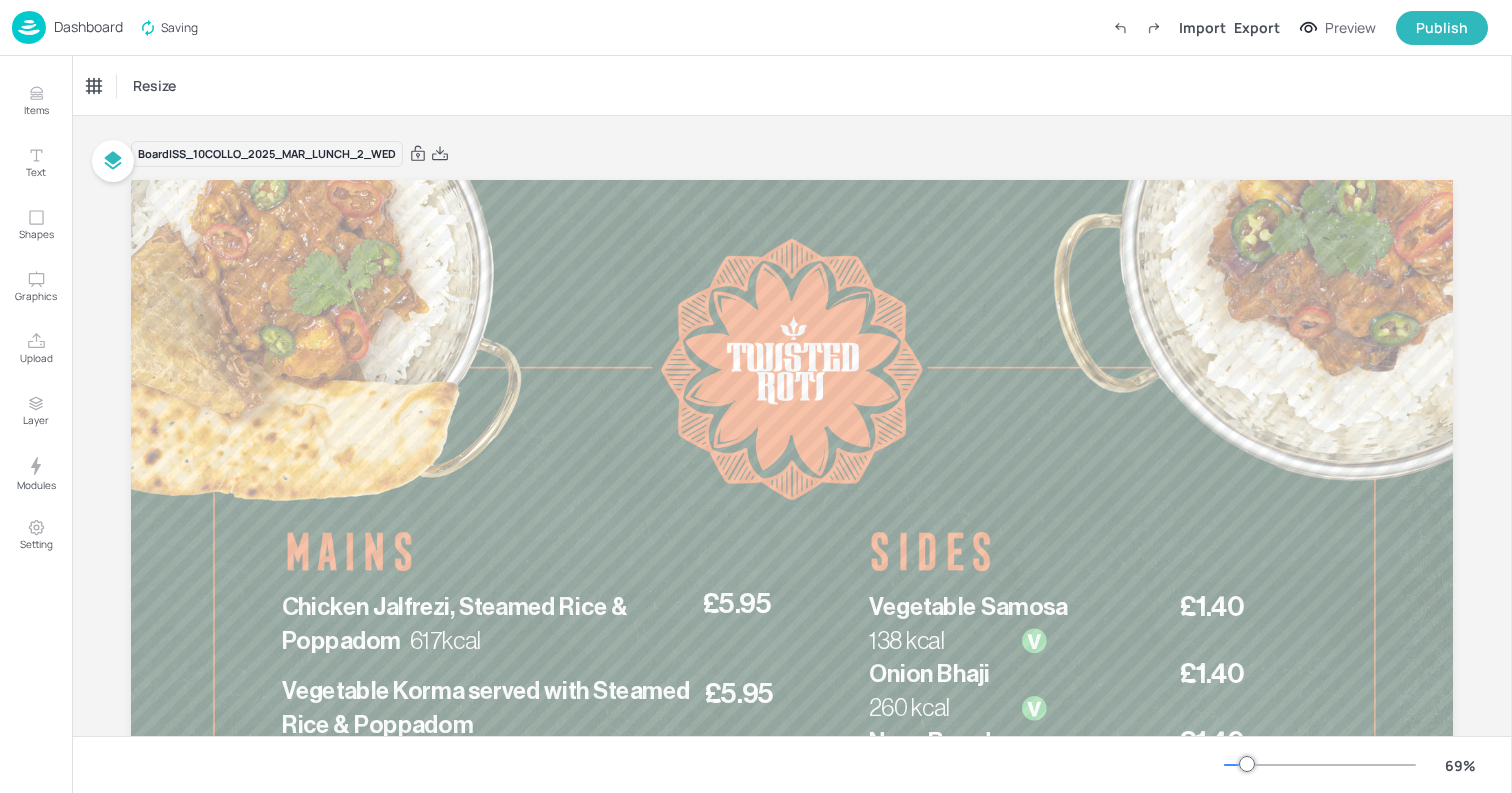 click on "Dashboard" at bounding box center (88, 27) 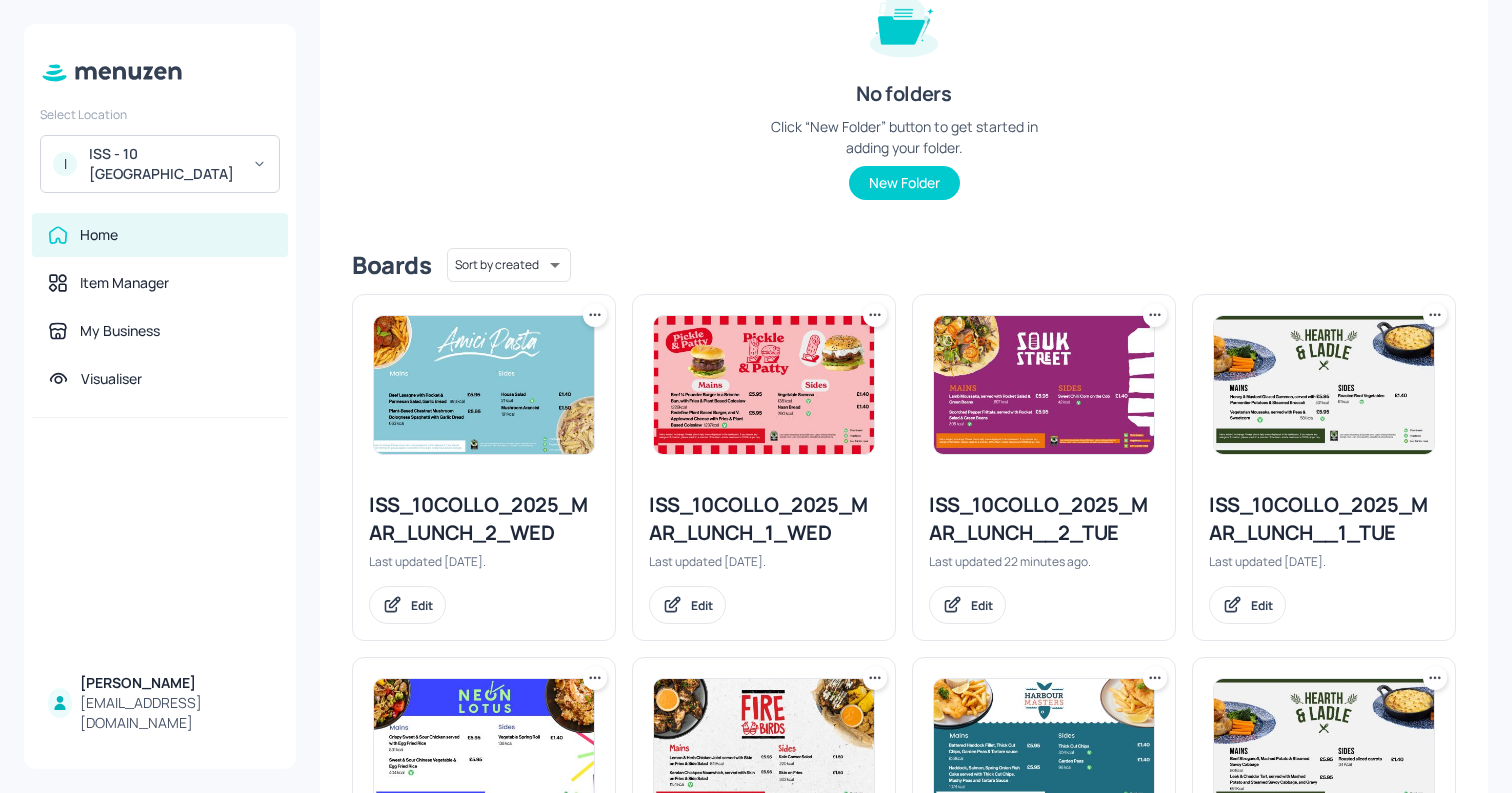 scroll, scrollTop: 292, scrollLeft: 0, axis: vertical 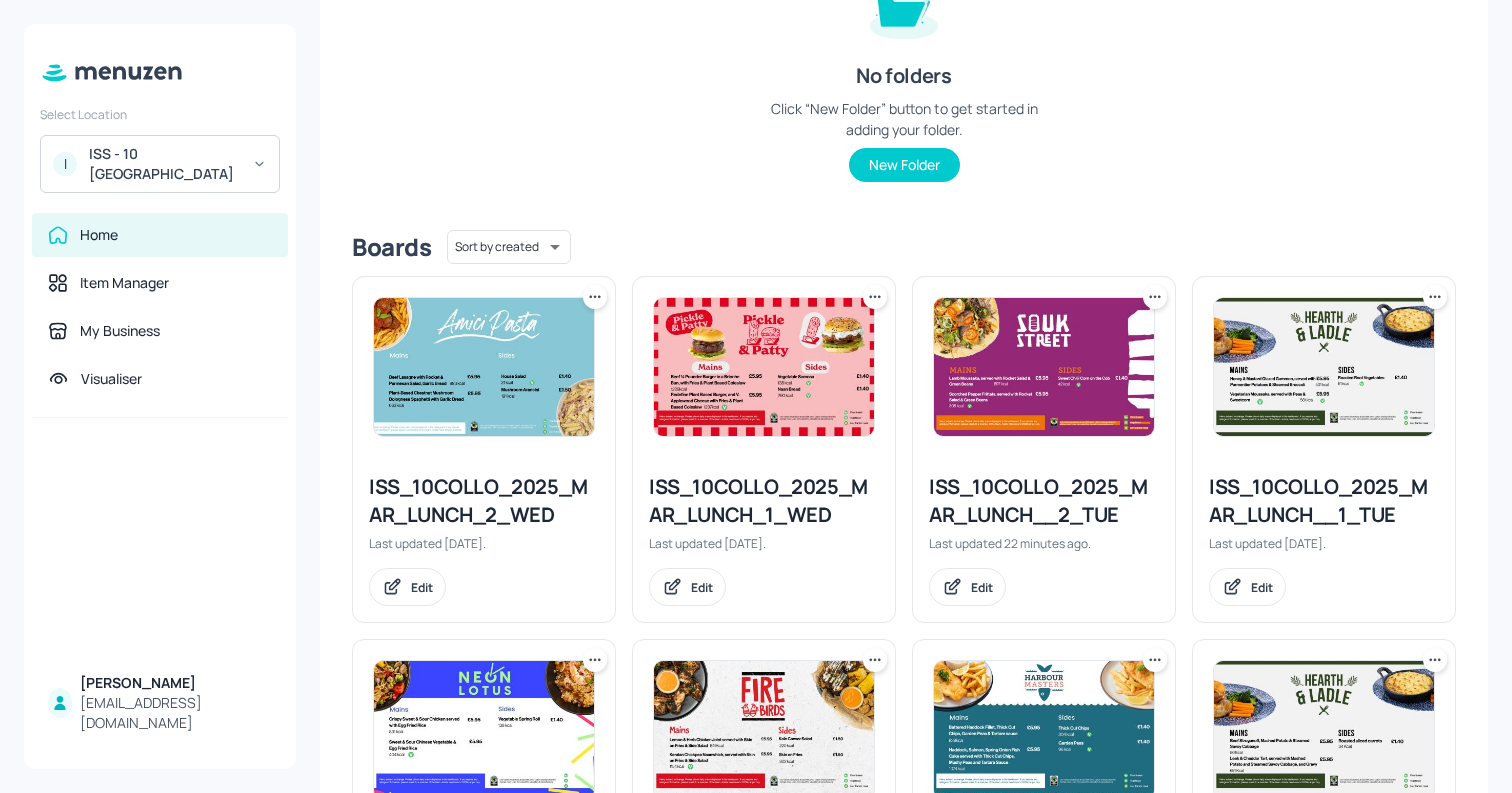 click at bounding box center [764, 367] 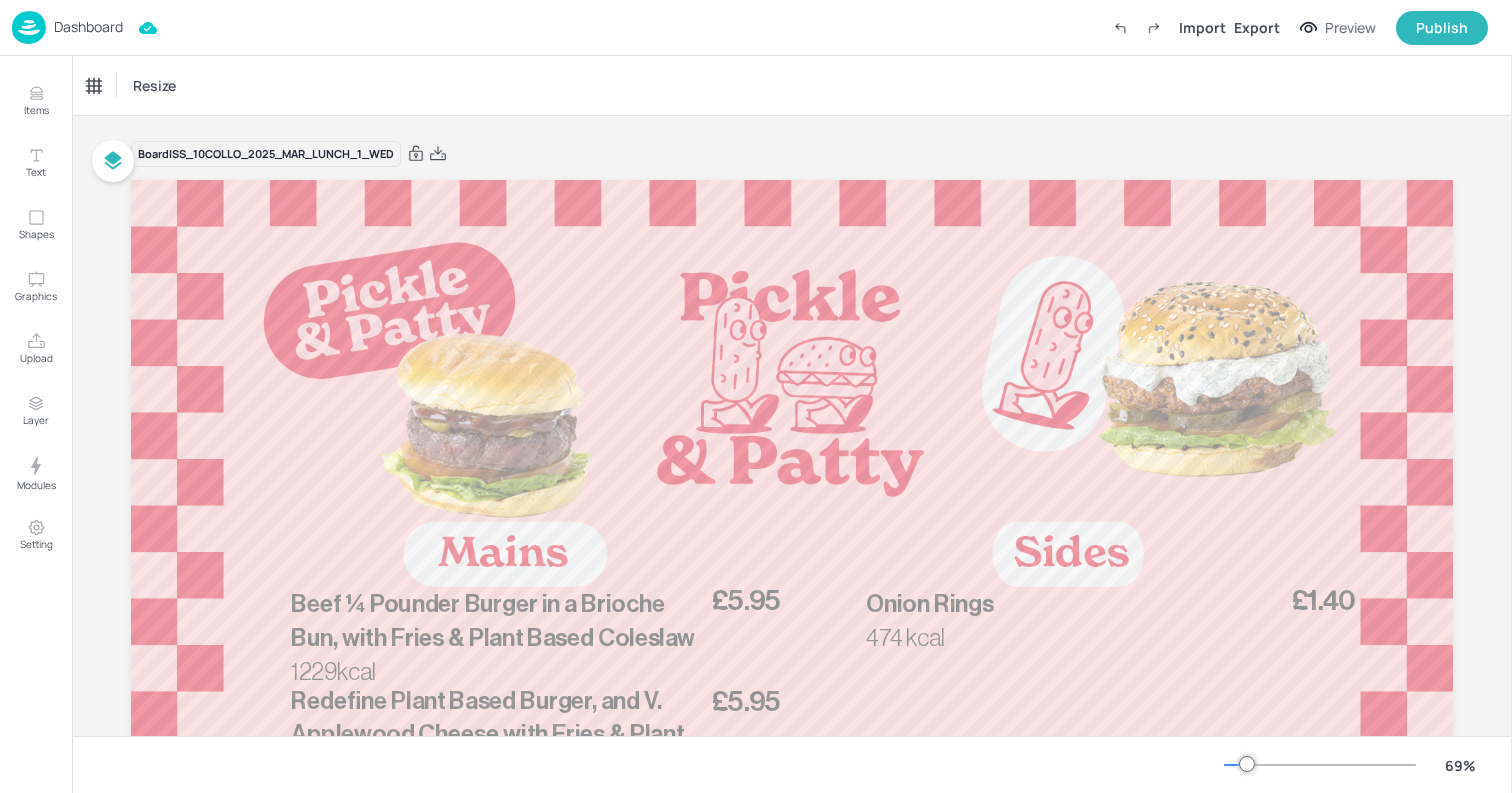 click on "Dashboard" at bounding box center (88, 27) 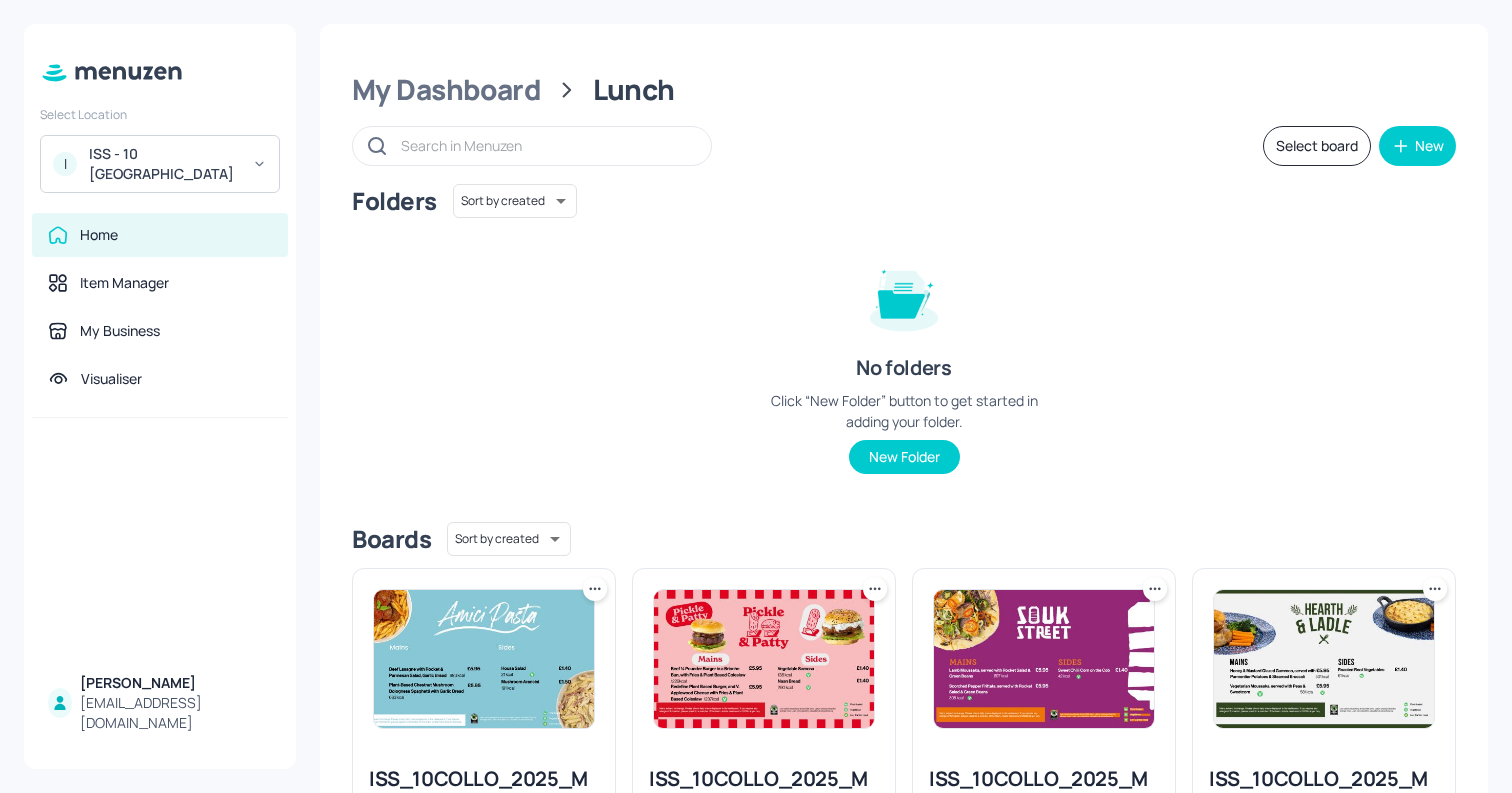 click at bounding box center (1044, 659) 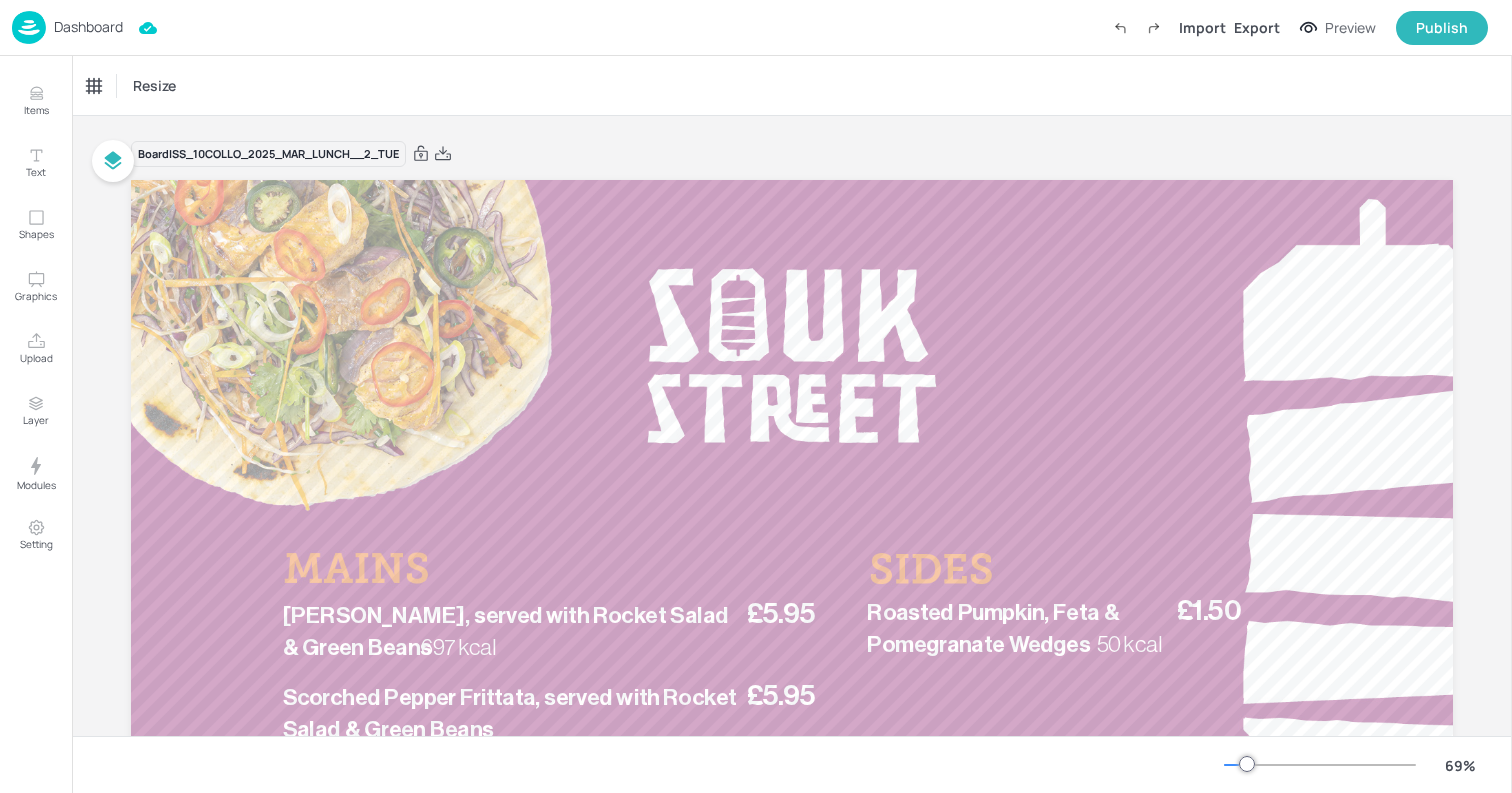 click on "Dashboard" at bounding box center [88, 27] 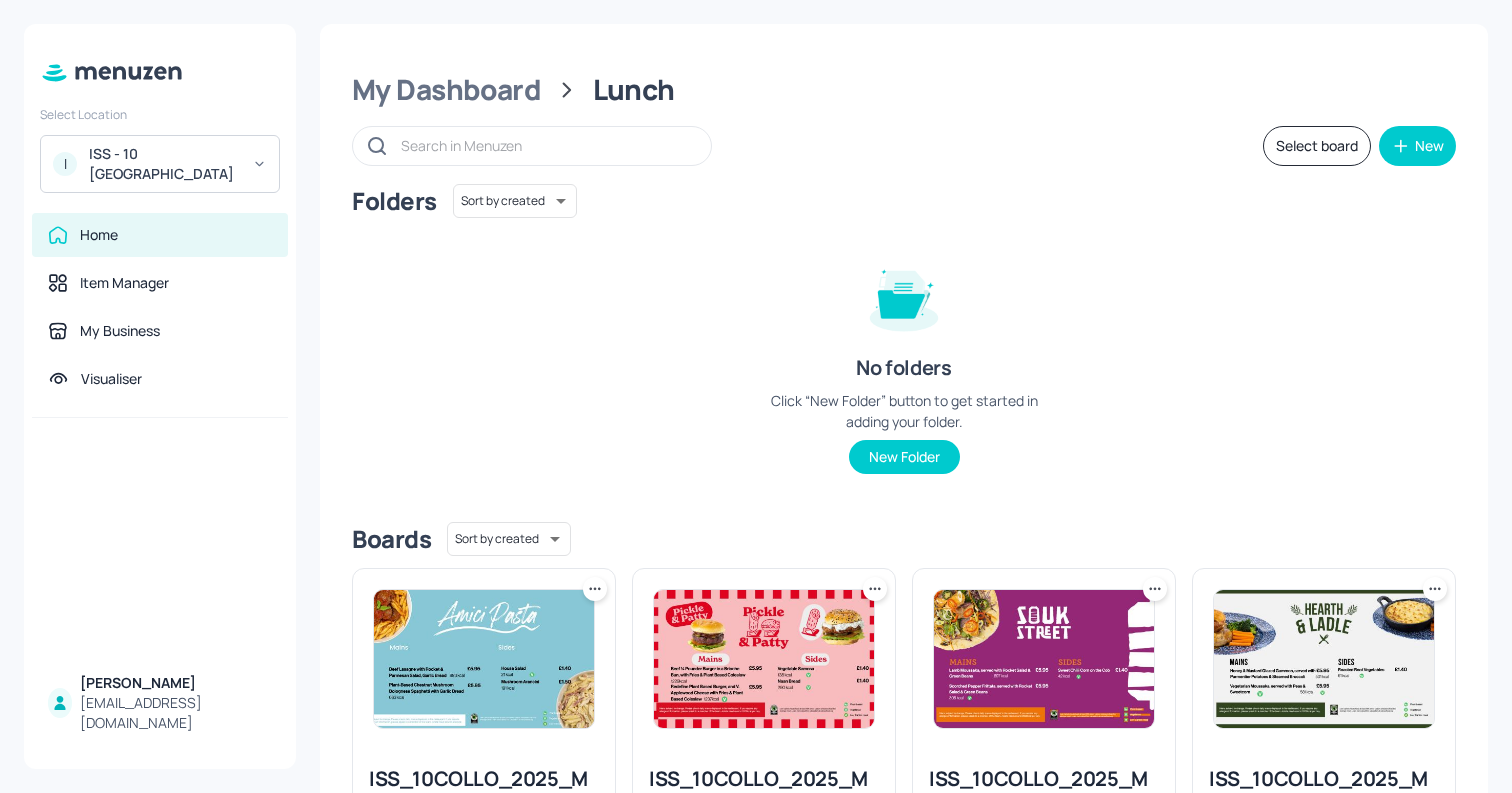 click at bounding box center [1324, 659] 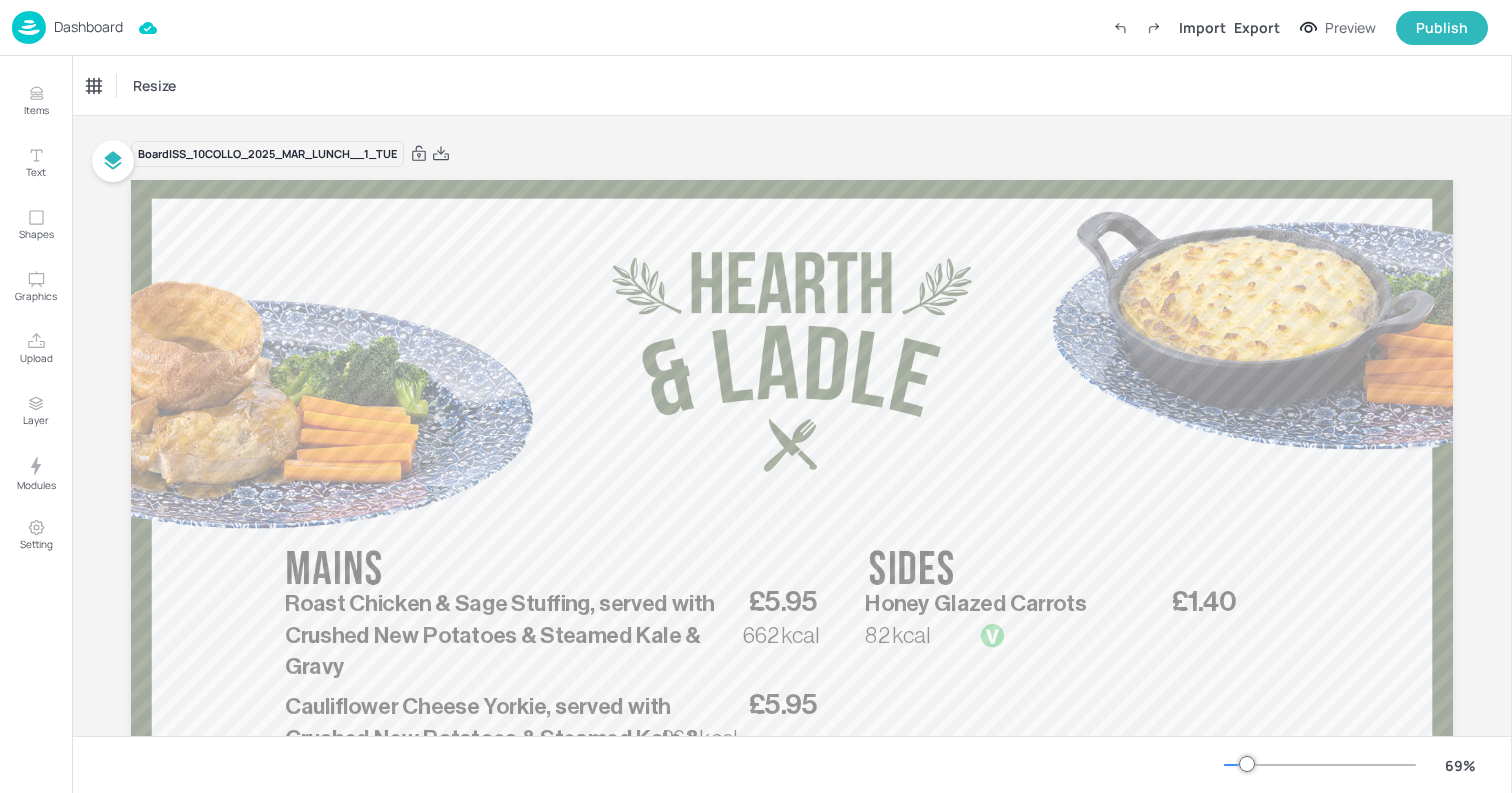 click on "Dashboard" at bounding box center [88, 27] 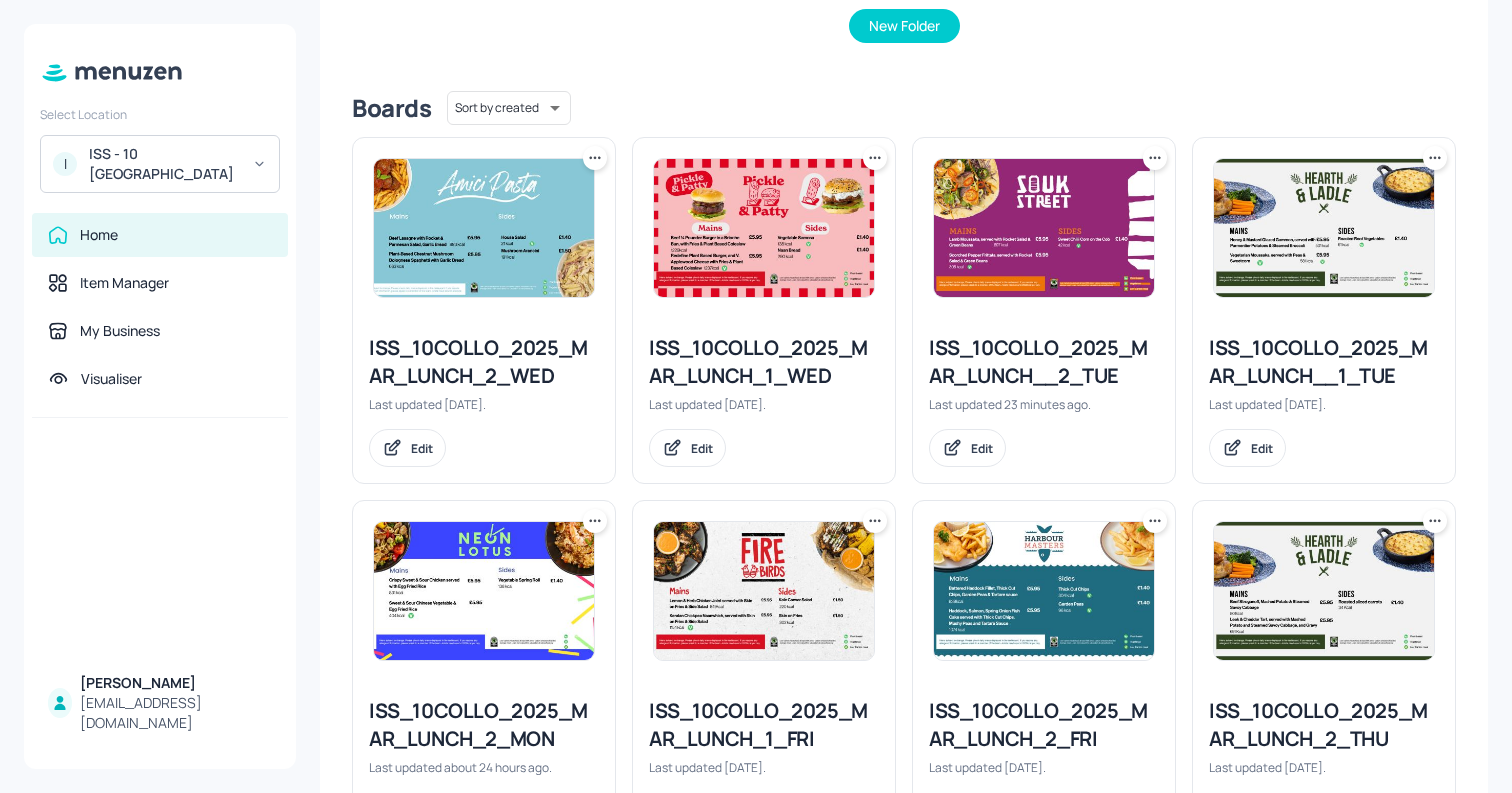 scroll, scrollTop: 531, scrollLeft: 0, axis: vertical 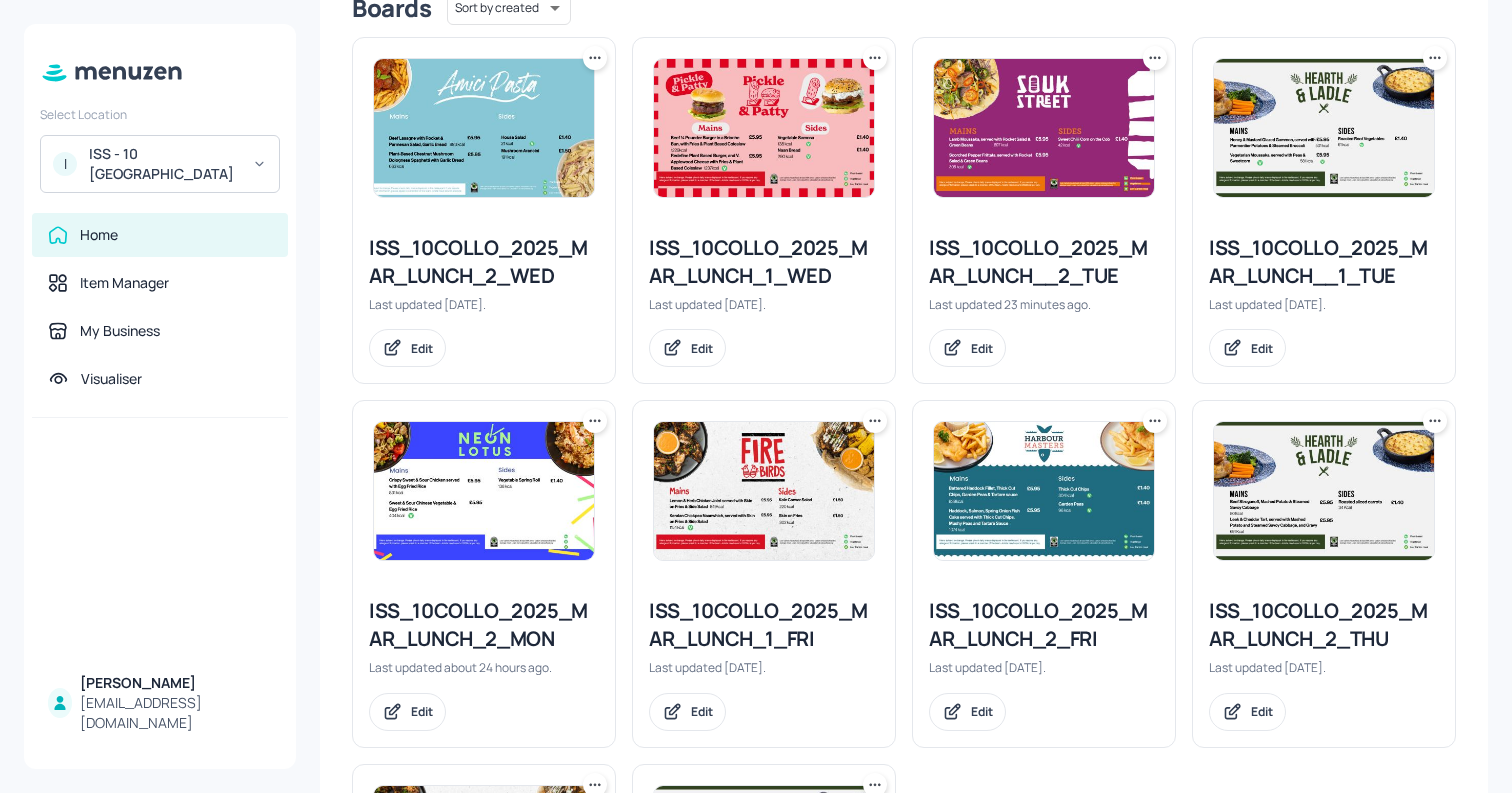 click at bounding box center [484, 491] 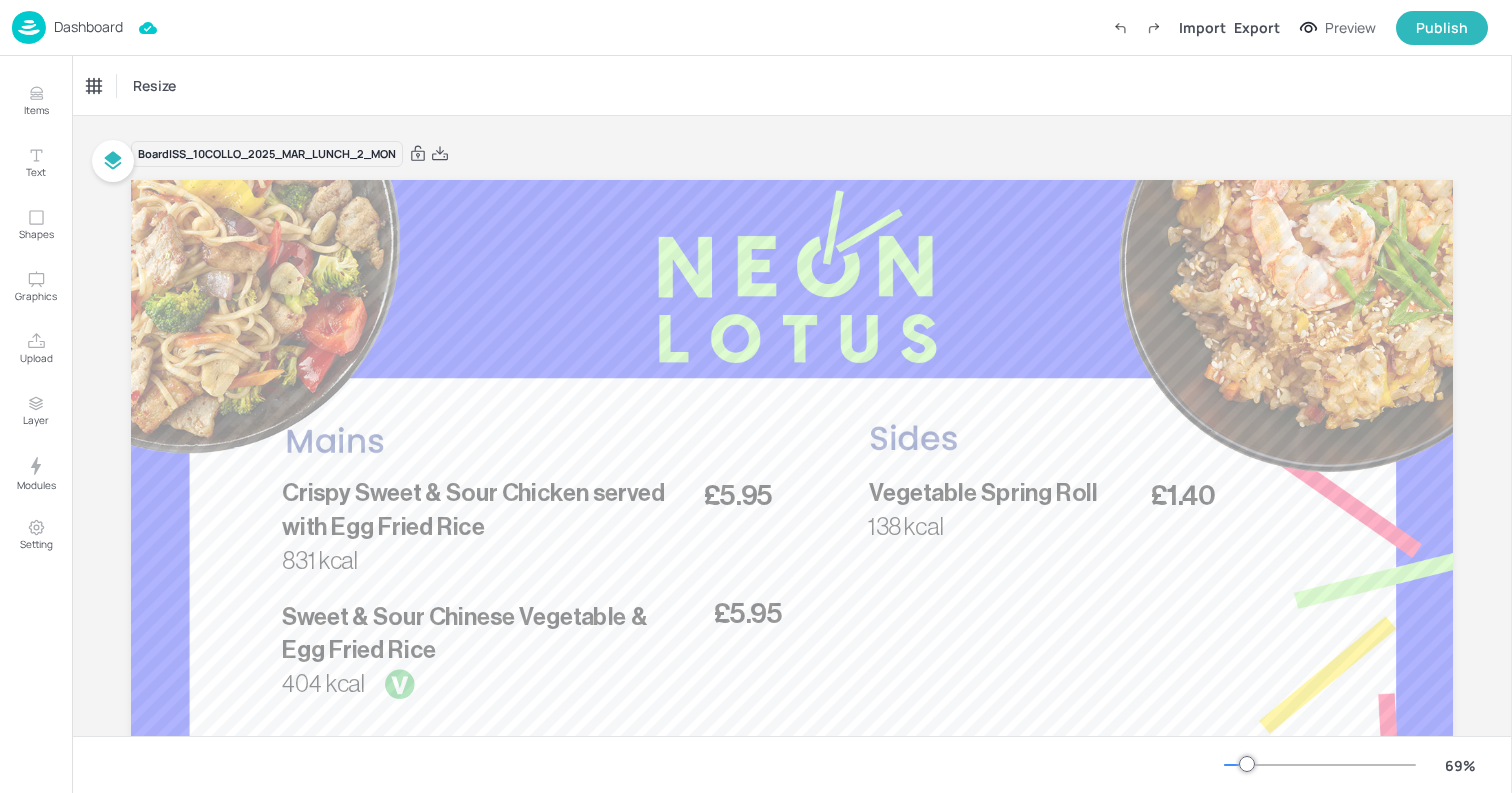 click on "Dashboard" at bounding box center [88, 27] 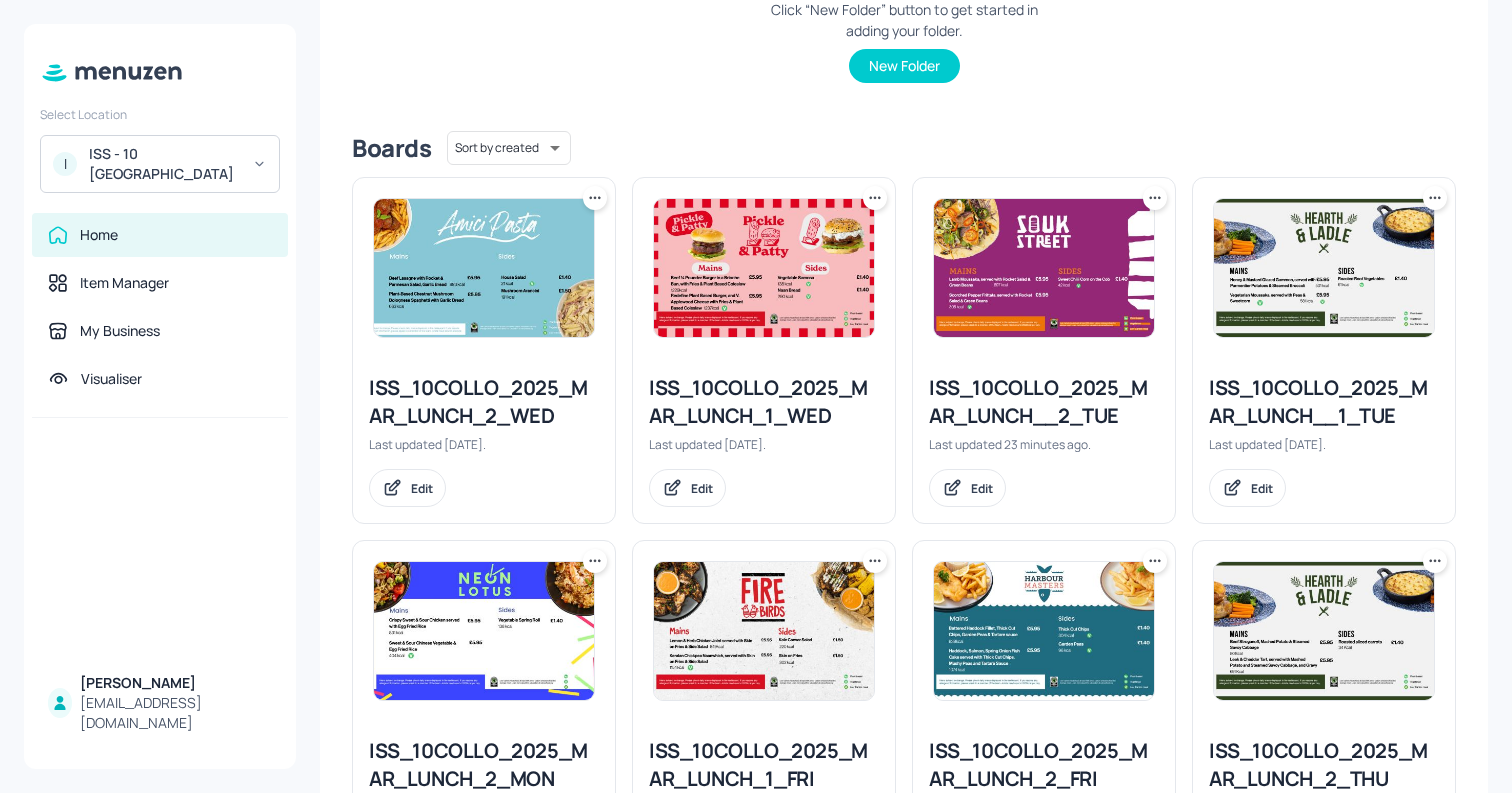 scroll, scrollTop: 458, scrollLeft: 0, axis: vertical 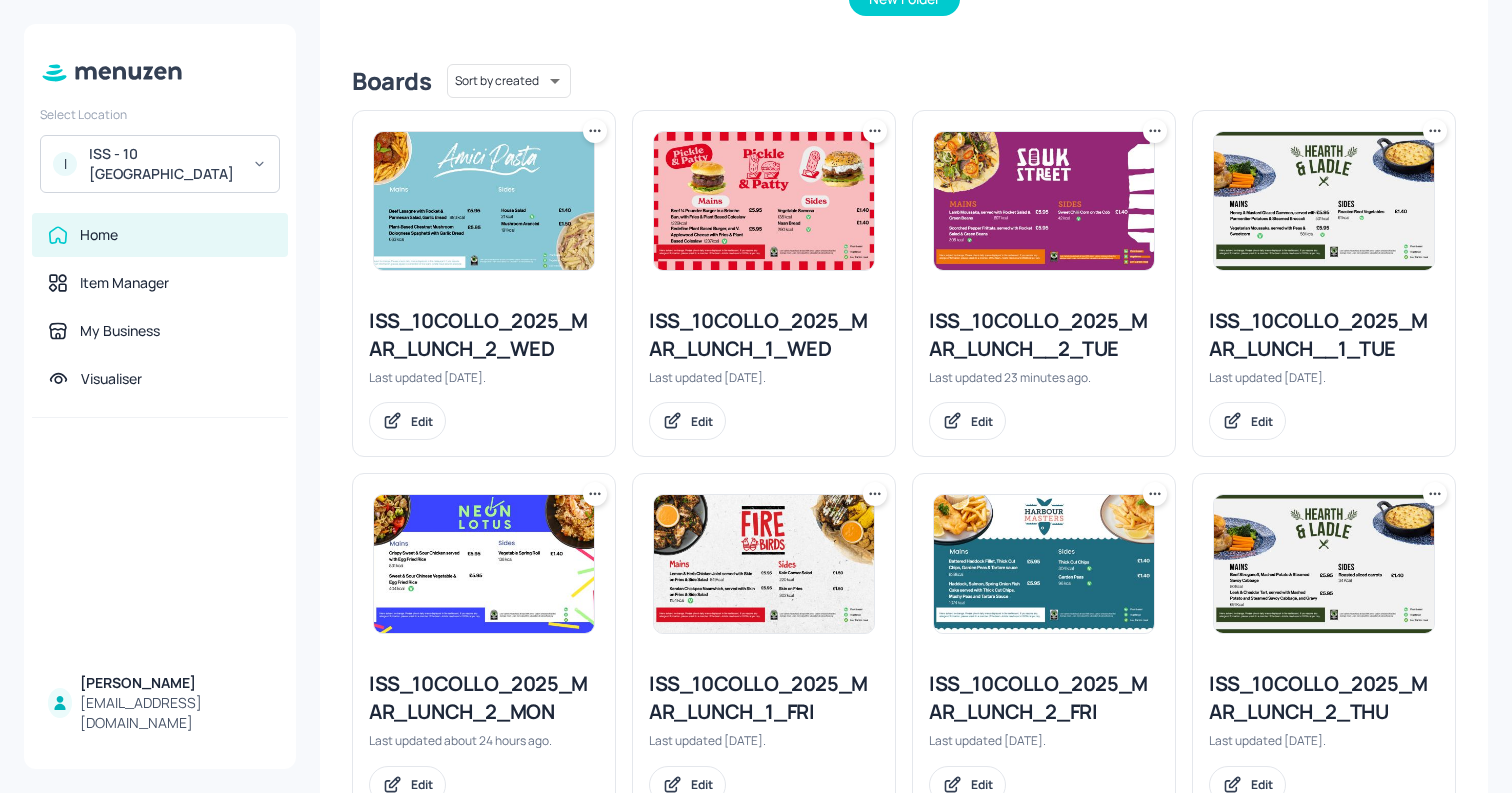 click at bounding box center [764, 564] 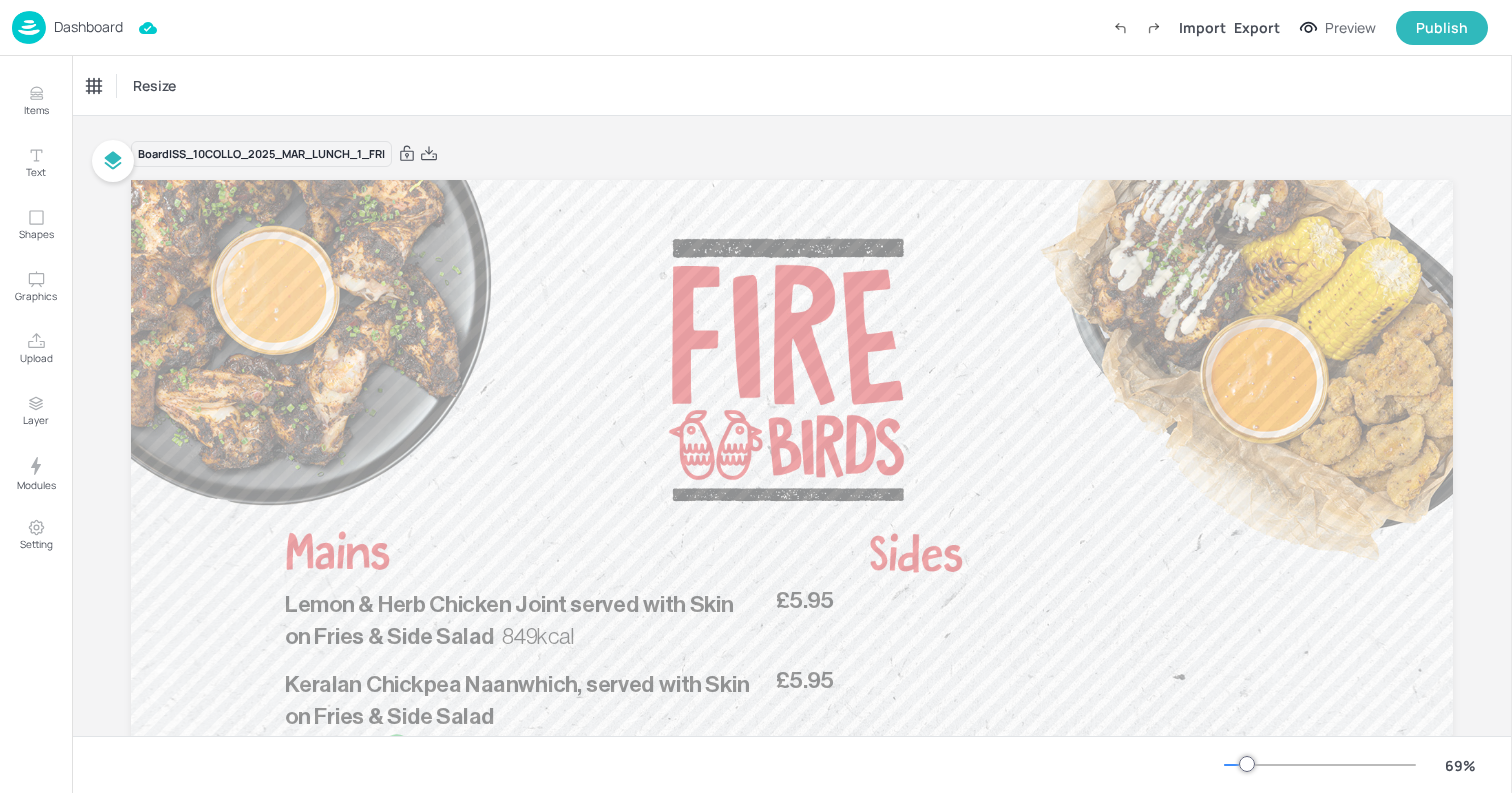 click on "Dashboard" at bounding box center (67, 27) 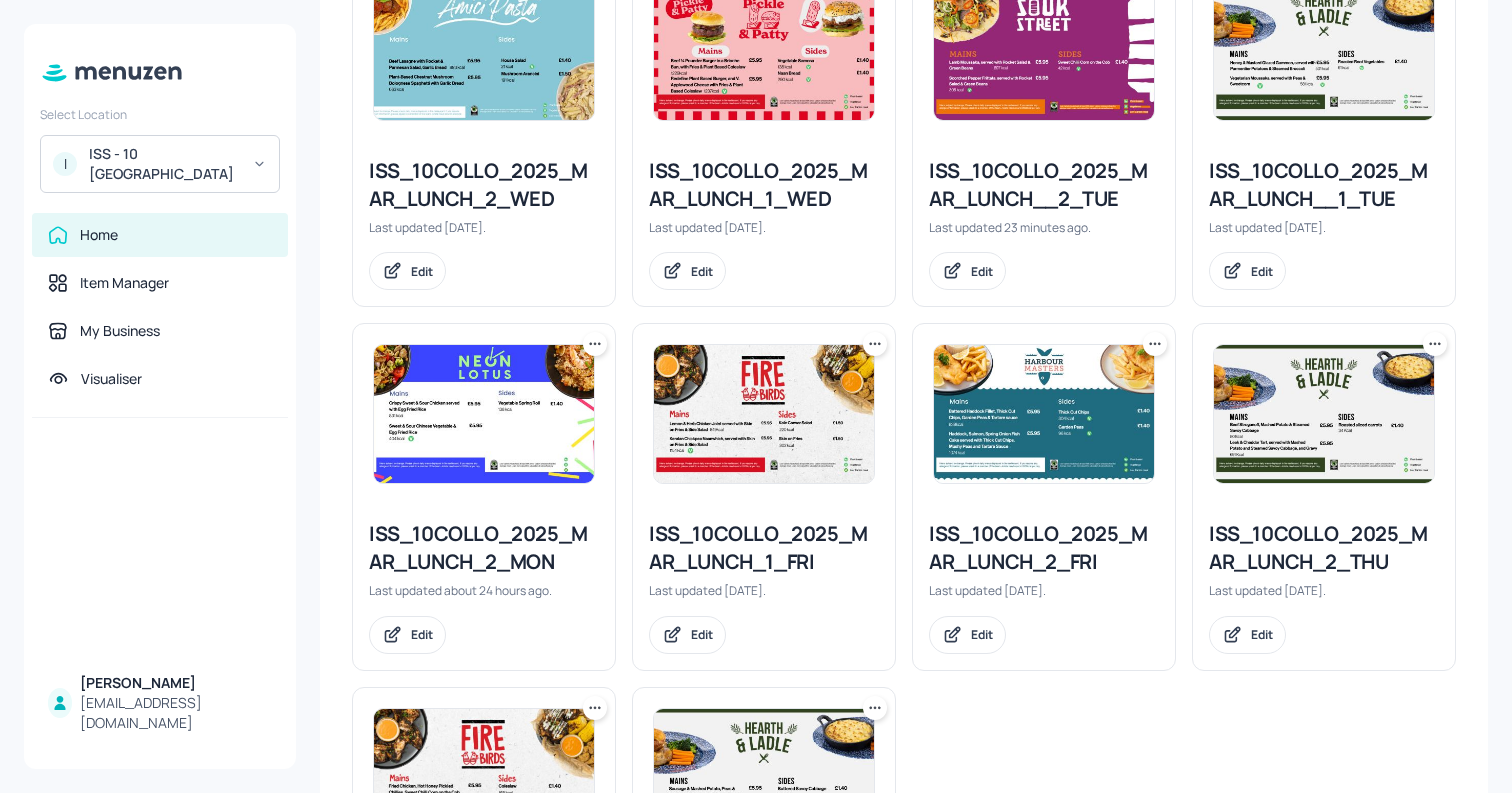 scroll, scrollTop: 645, scrollLeft: 0, axis: vertical 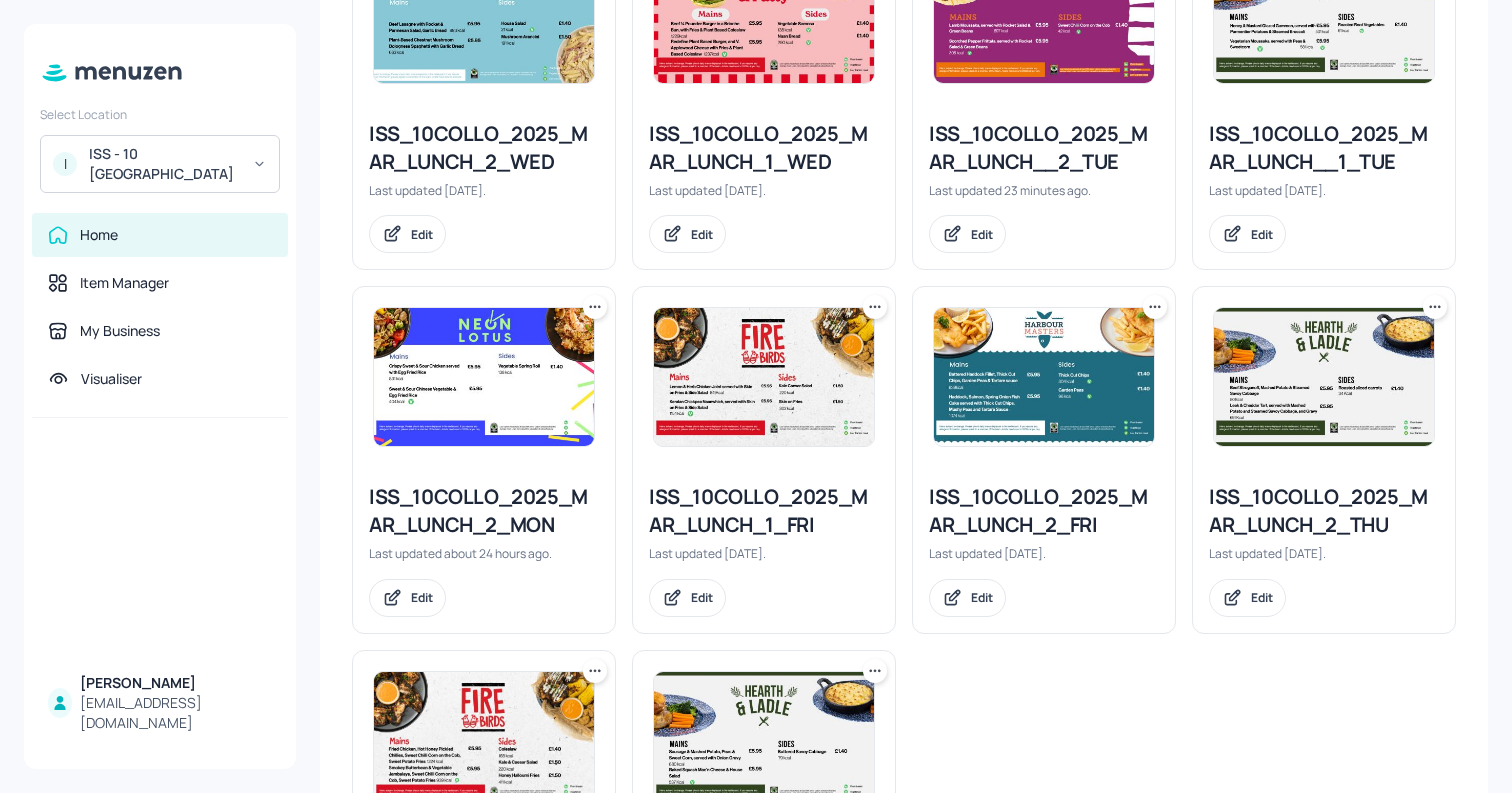click at bounding box center [1044, 377] 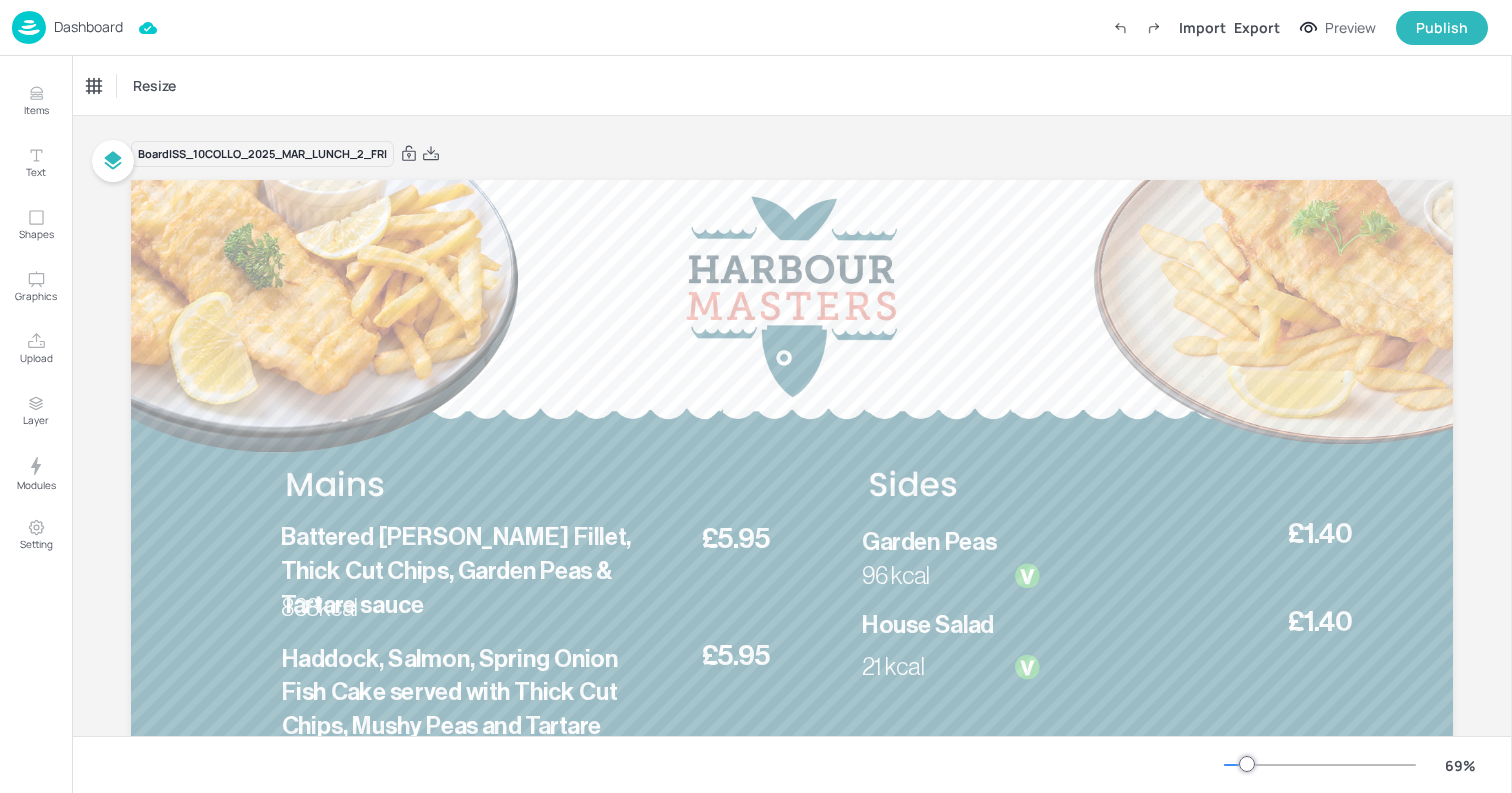 click on "Dashboard" at bounding box center (88, 27) 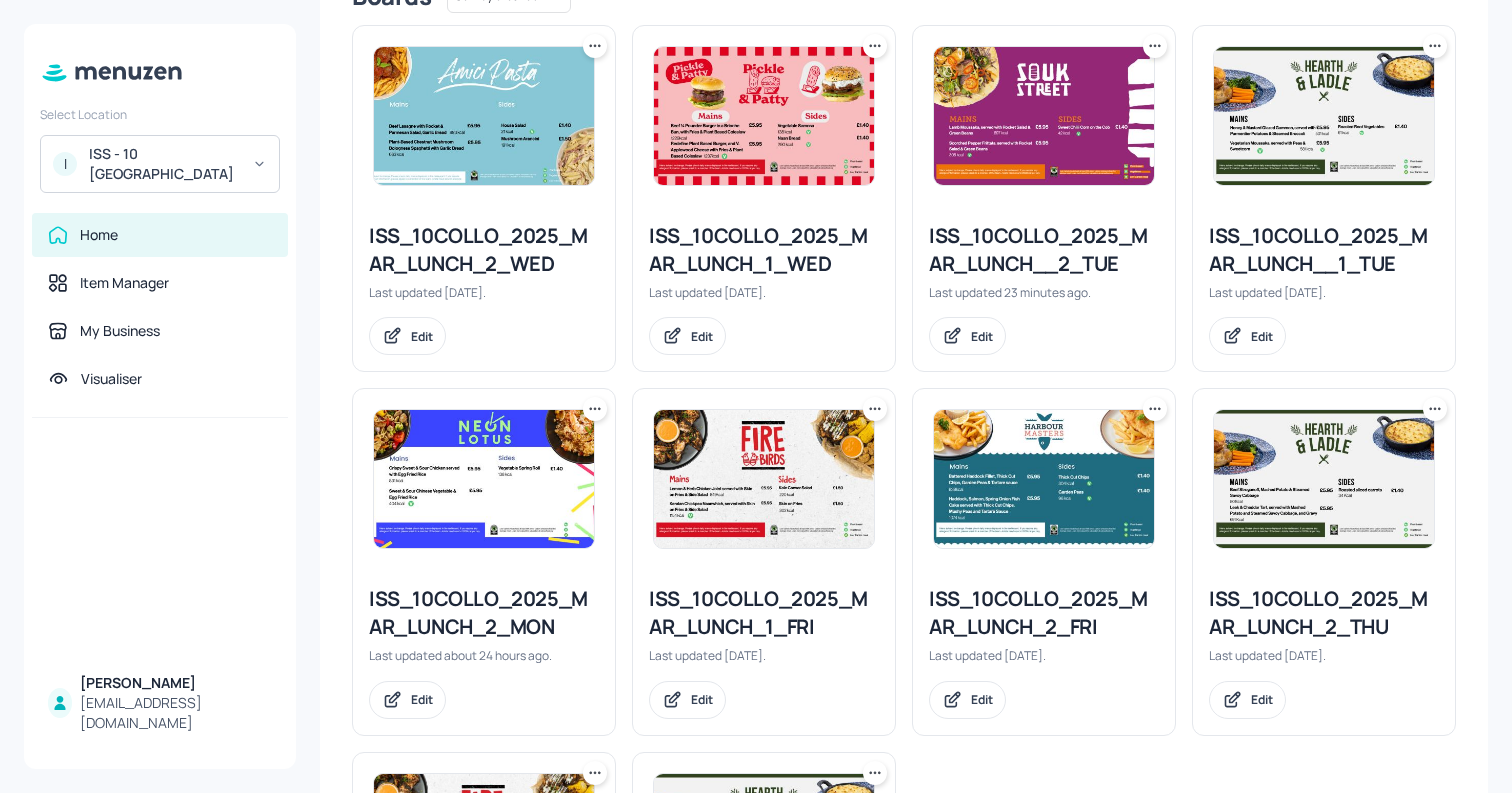 scroll, scrollTop: 547, scrollLeft: 0, axis: vertical 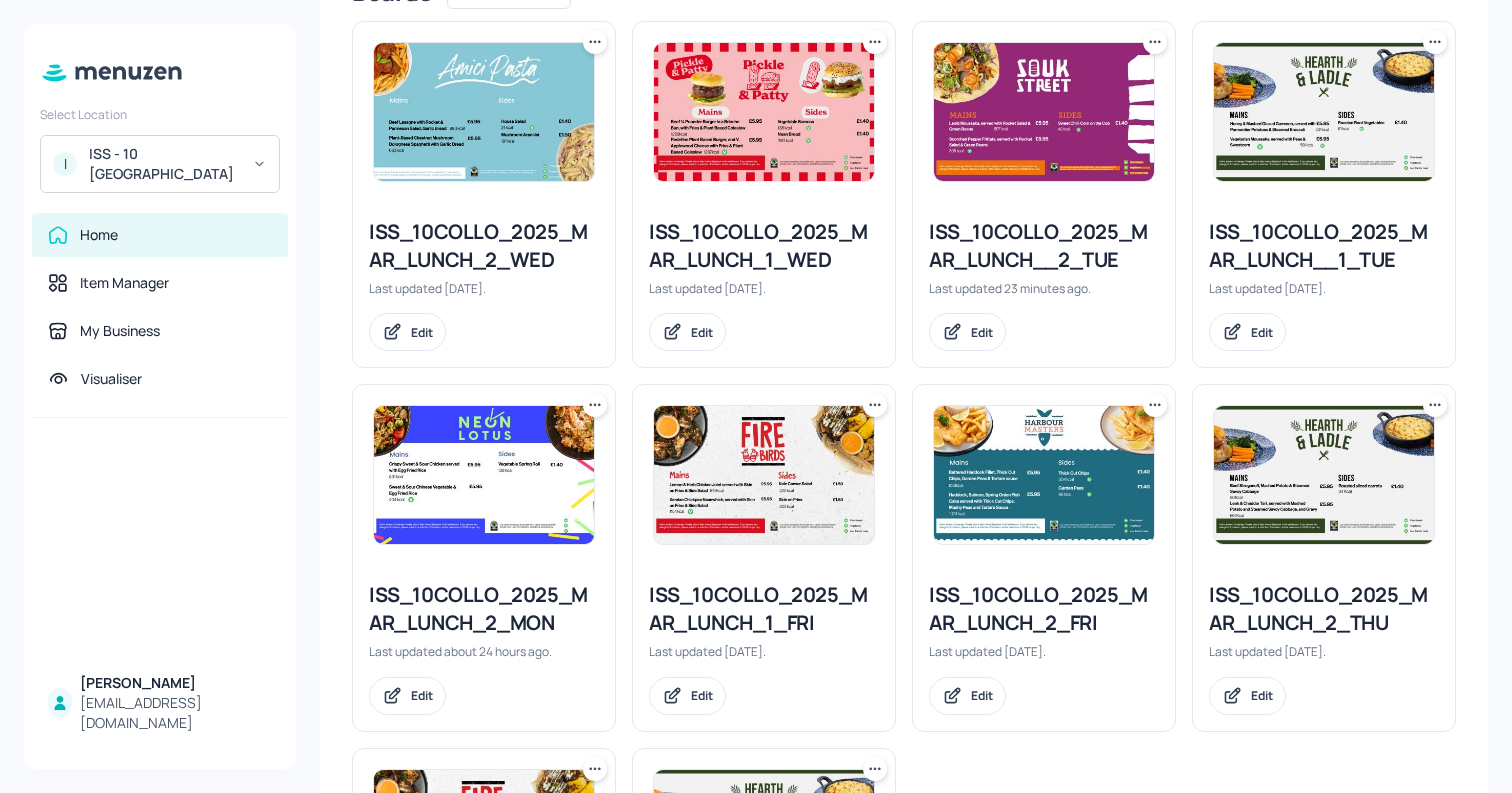 click at bounding box center [1324, 475] 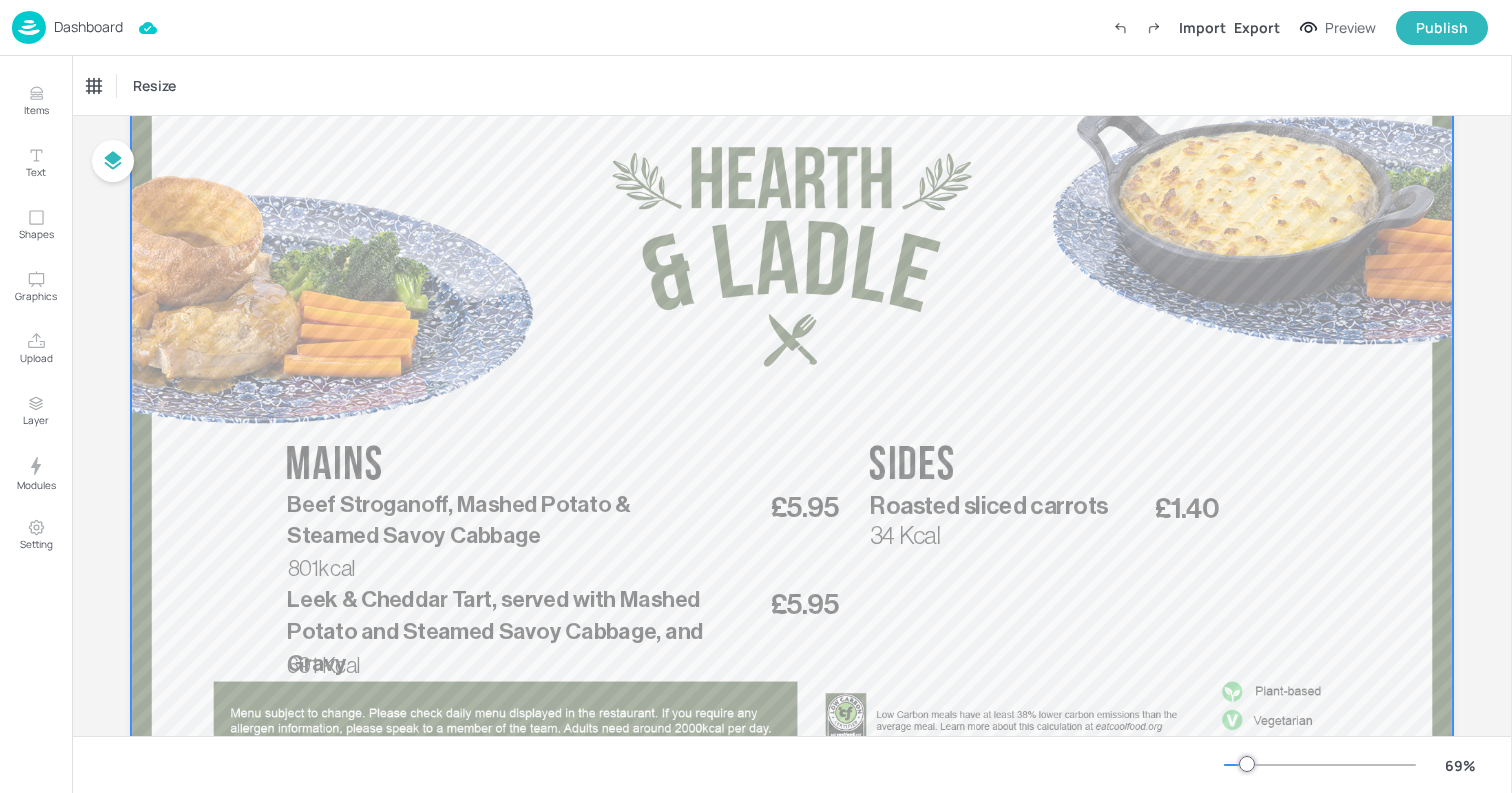 scroll, scrollTop: 237, scrollLeft: 0, axis: vertical 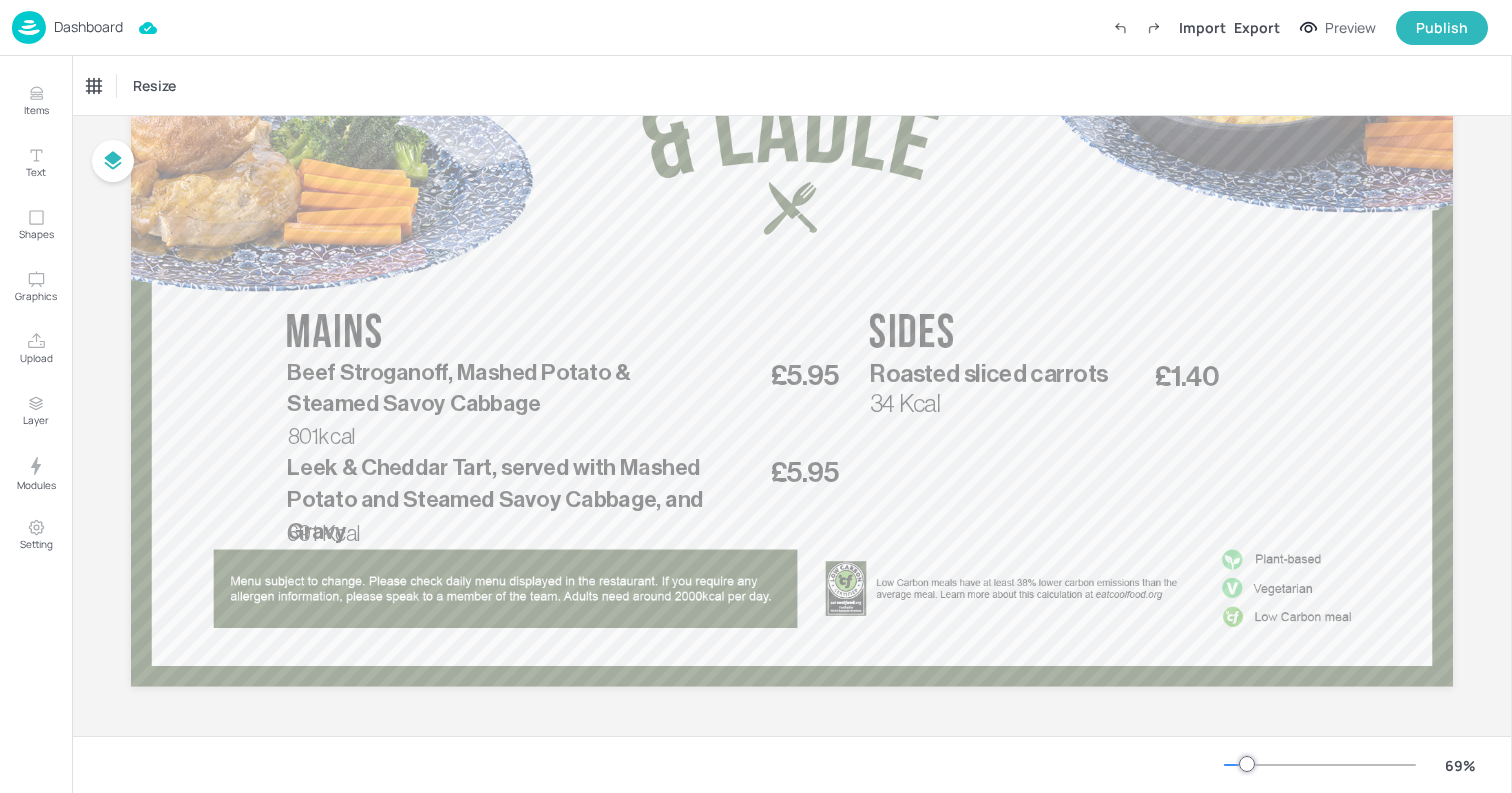 click on "Dashboard" at bounding box center (88, 27) 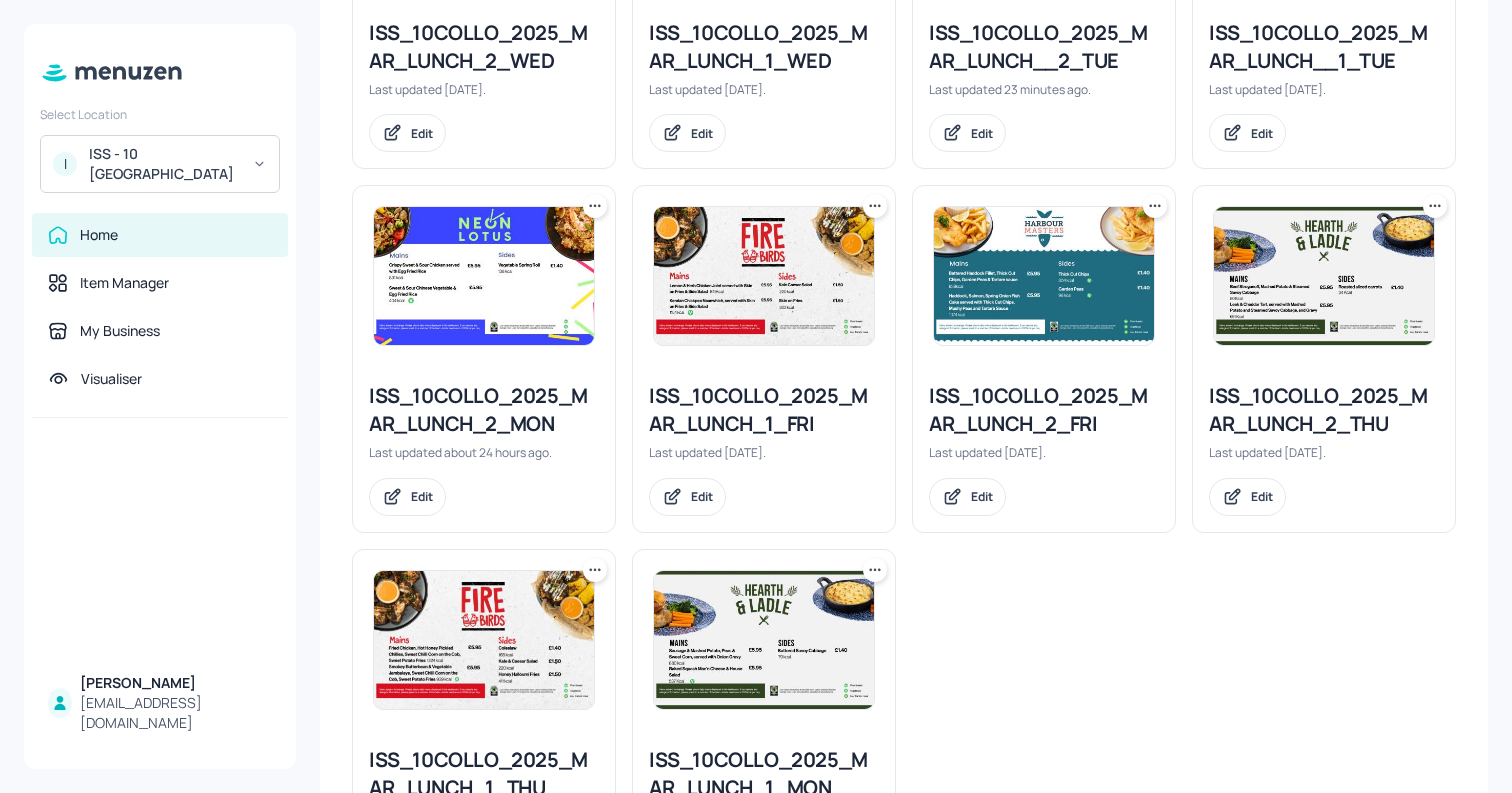 scroll, scrollTop: 763, scrollLeft: 0, axis: vertical 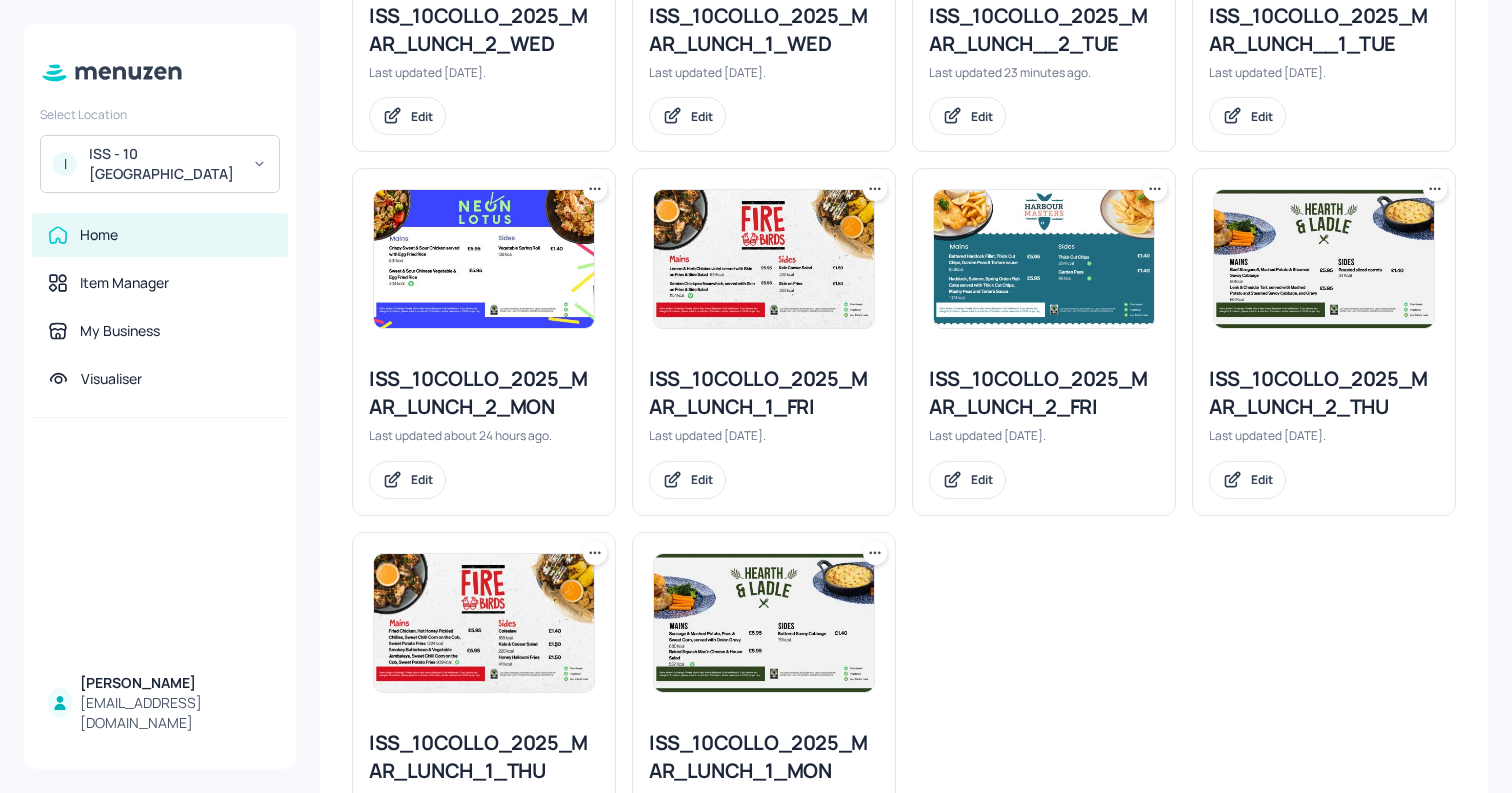 click at bounding box center (484, 623) 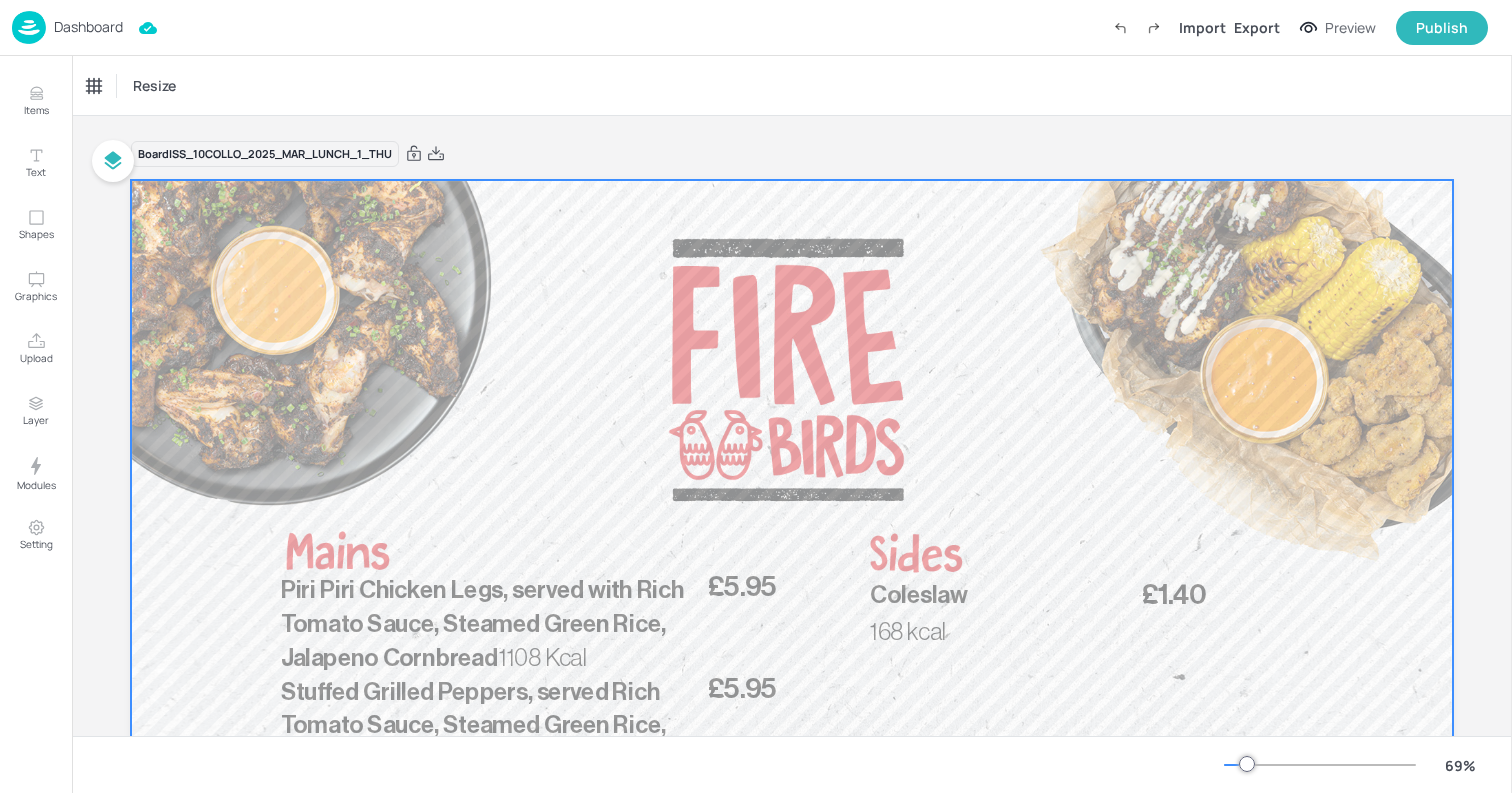 scroll, scrollTop: 237, scrollLeft: 0, axis: vertical 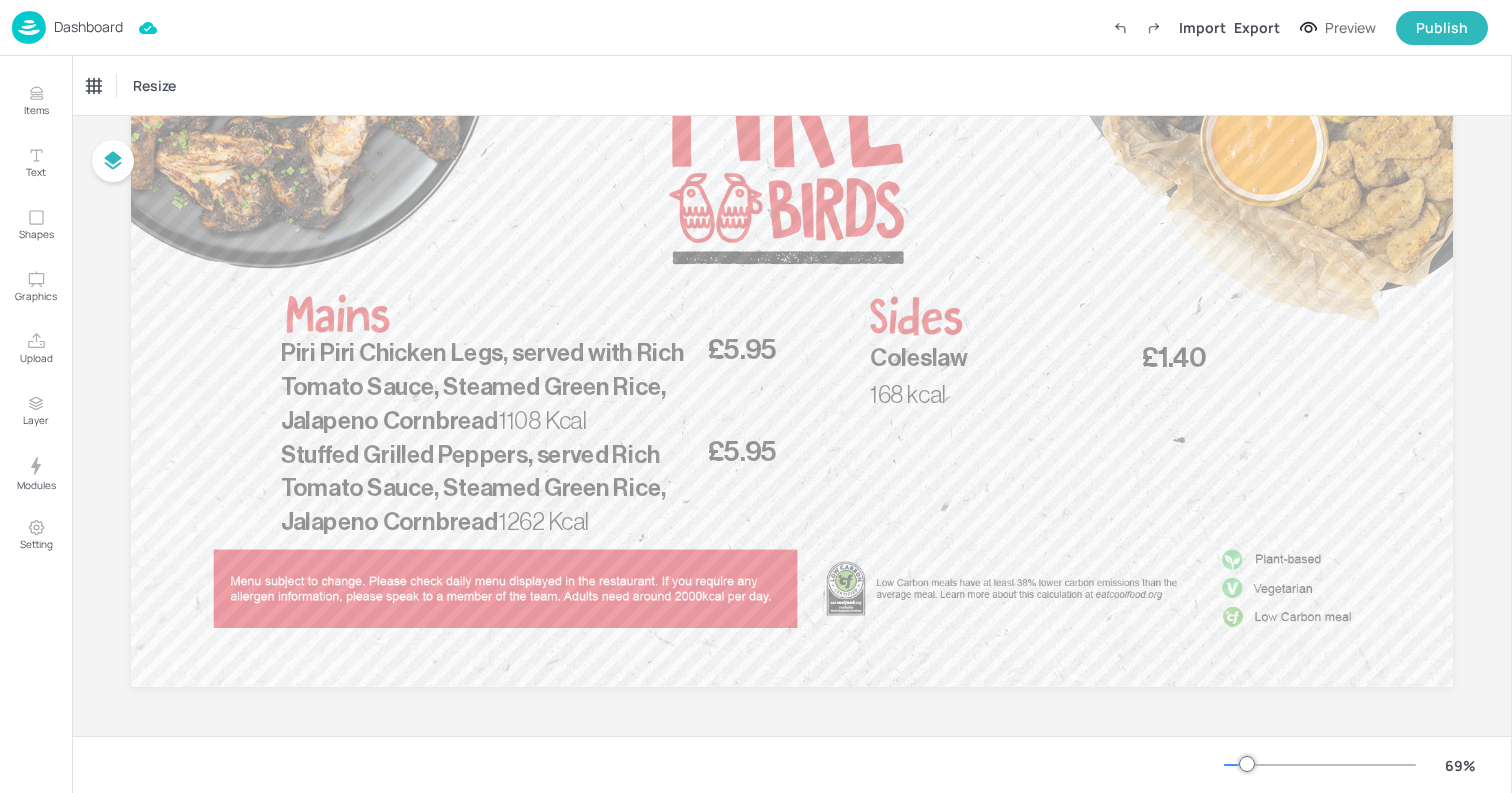click on "Dashboard" at bounding box center (88, 27) 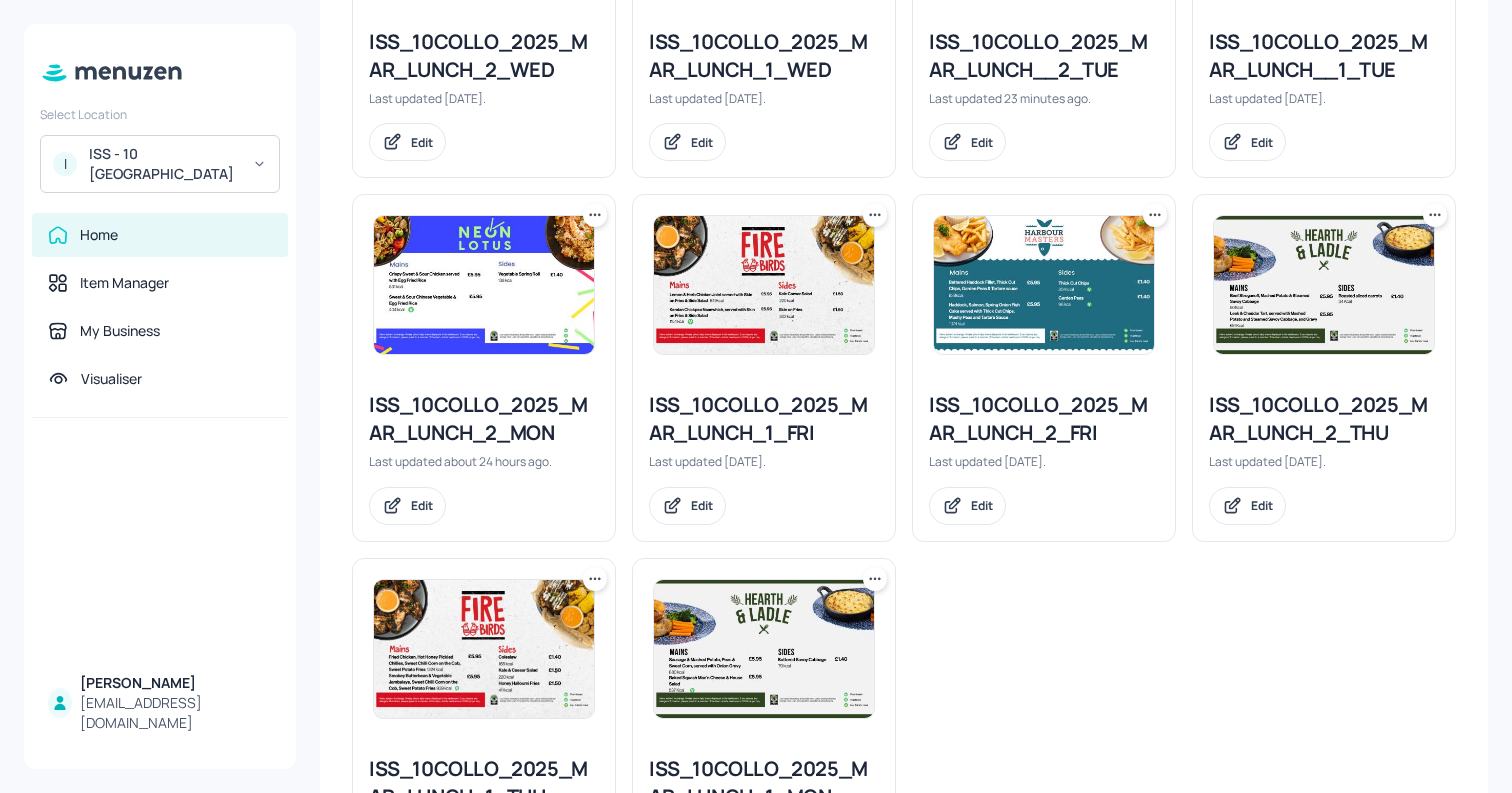 scroll, scrollTop: 750, scrollLeft: 0, axis: vertical 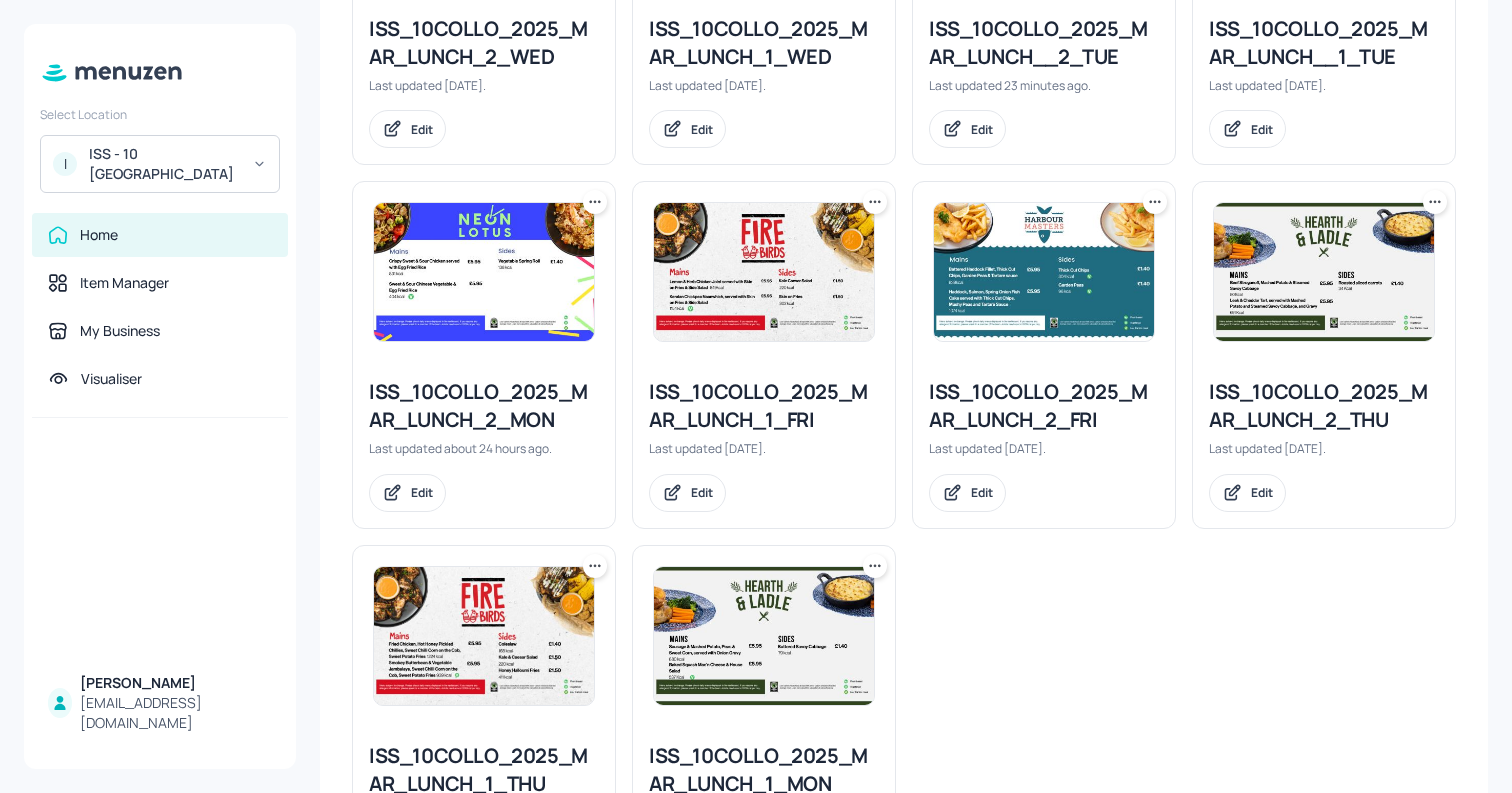 click at bounding box center (764, 636) 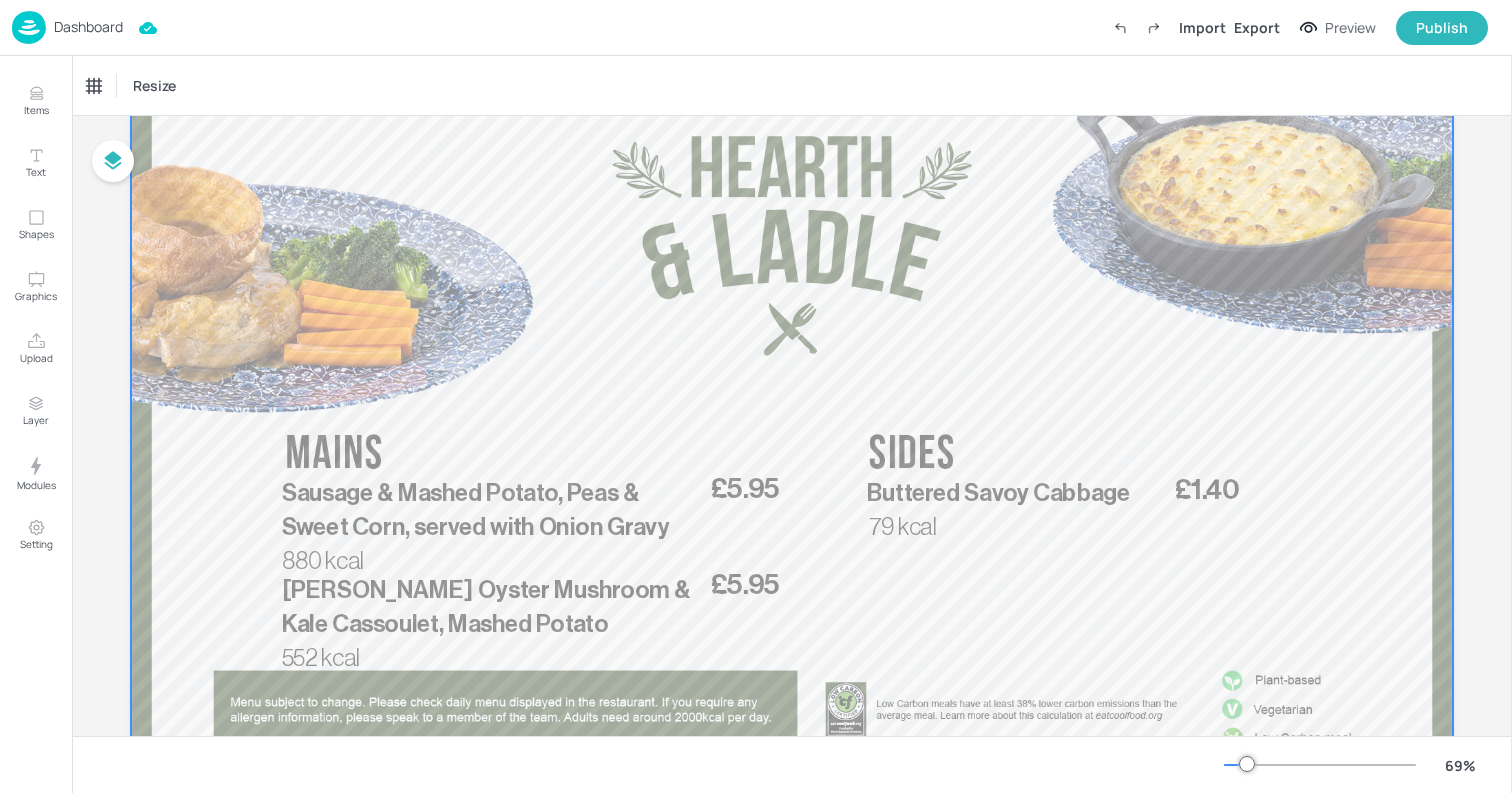 scroll, scrollTop: 237, scrollLeft: 0, axis: vertical 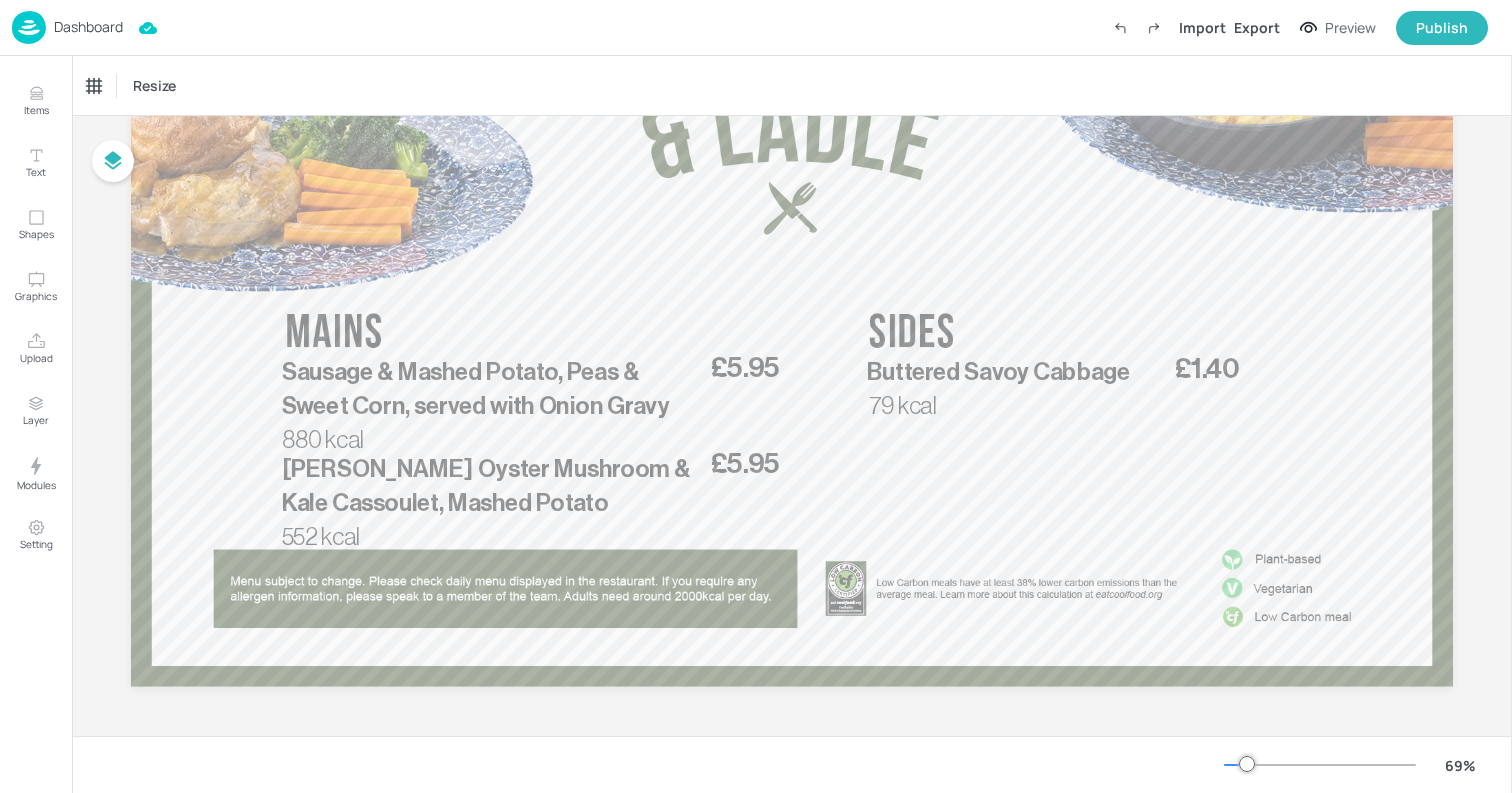 click on "Dashboard" at bounding box center (88, 27) 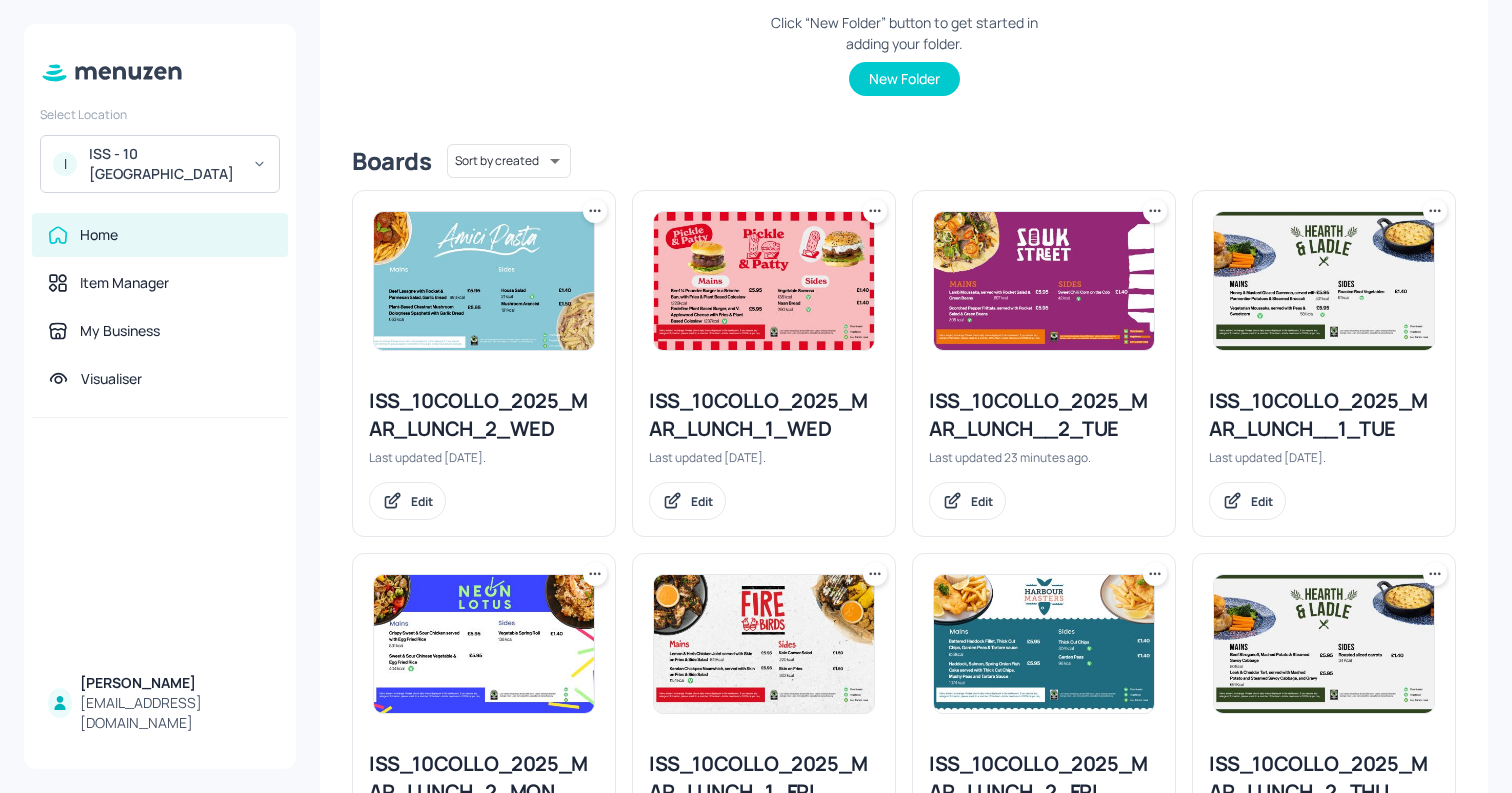 scroll, scrollTop: 444, scrollLeft: 0, axis: vertical 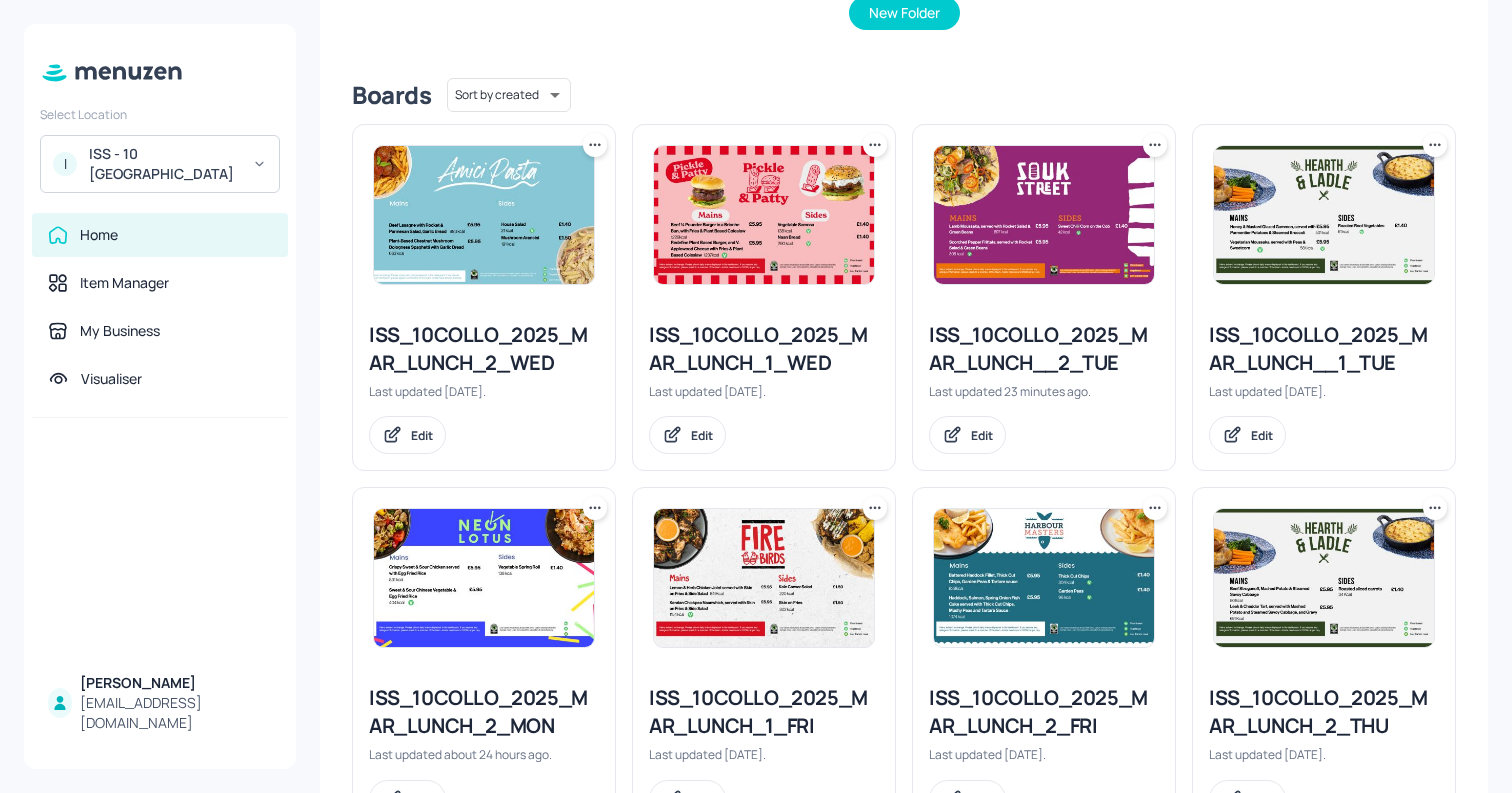 click at bounding box center (1044, 215) 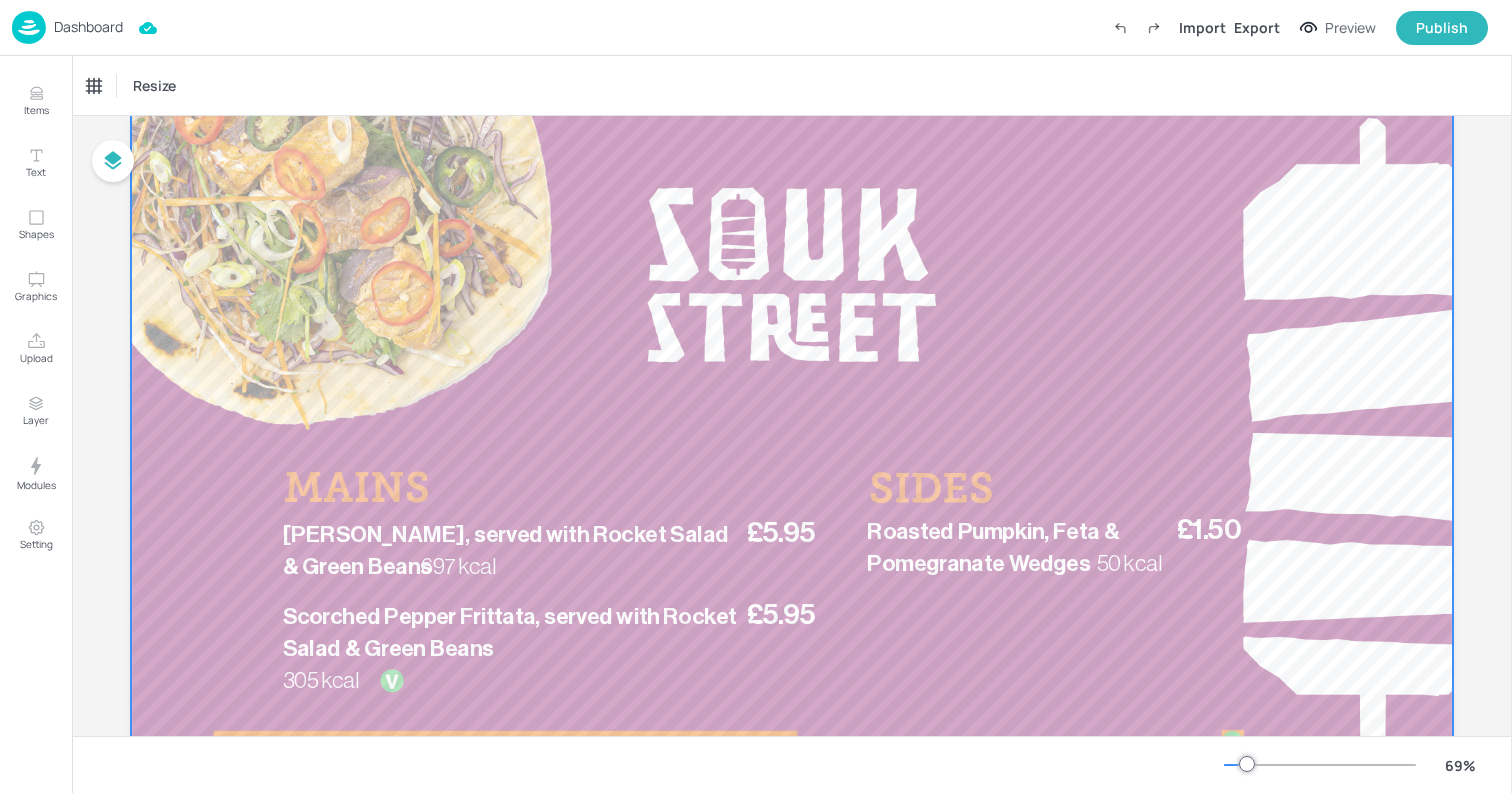 scroll, scrollTop: 0, scrollLeft: 0, axis: both 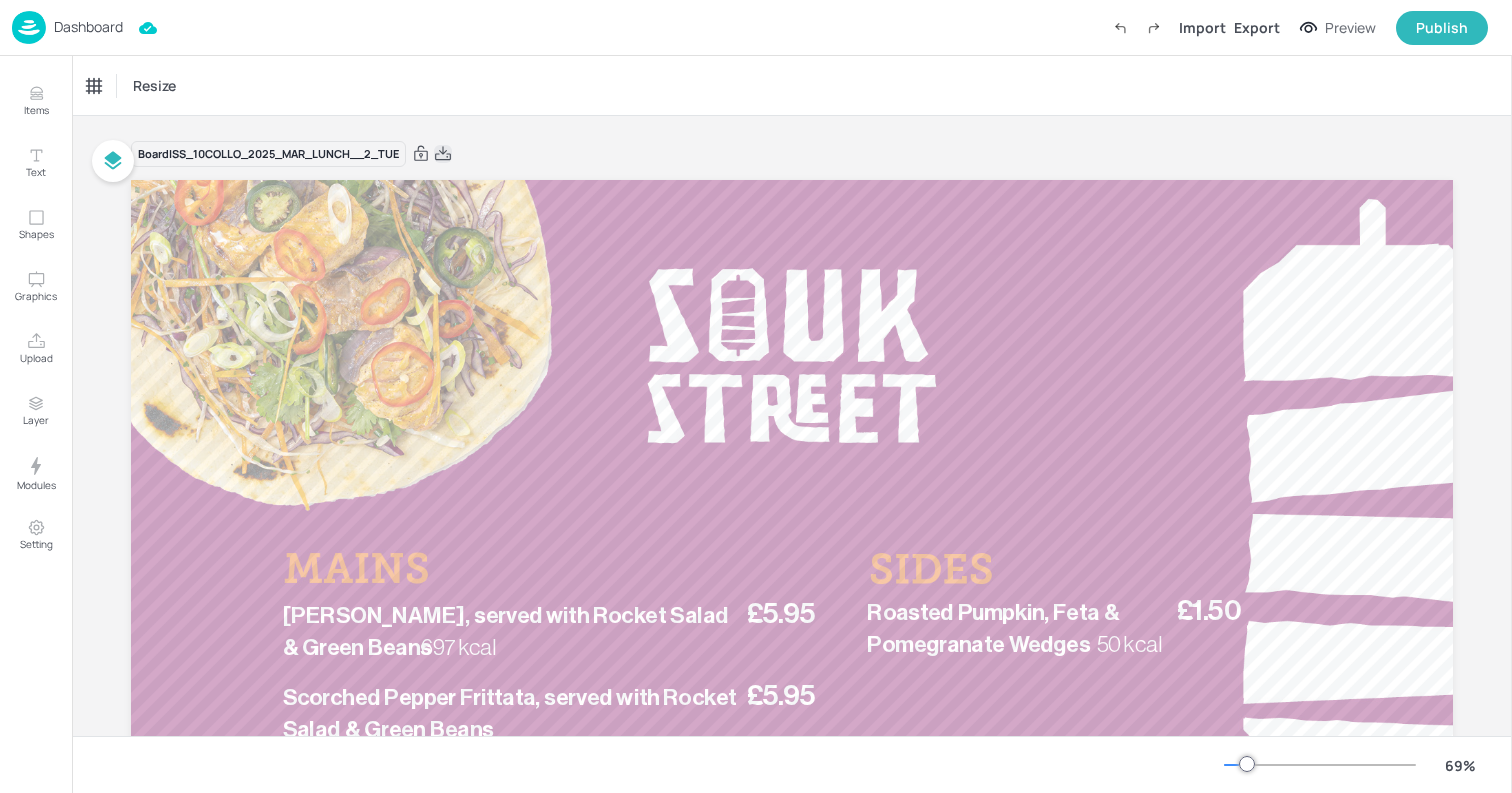 click 